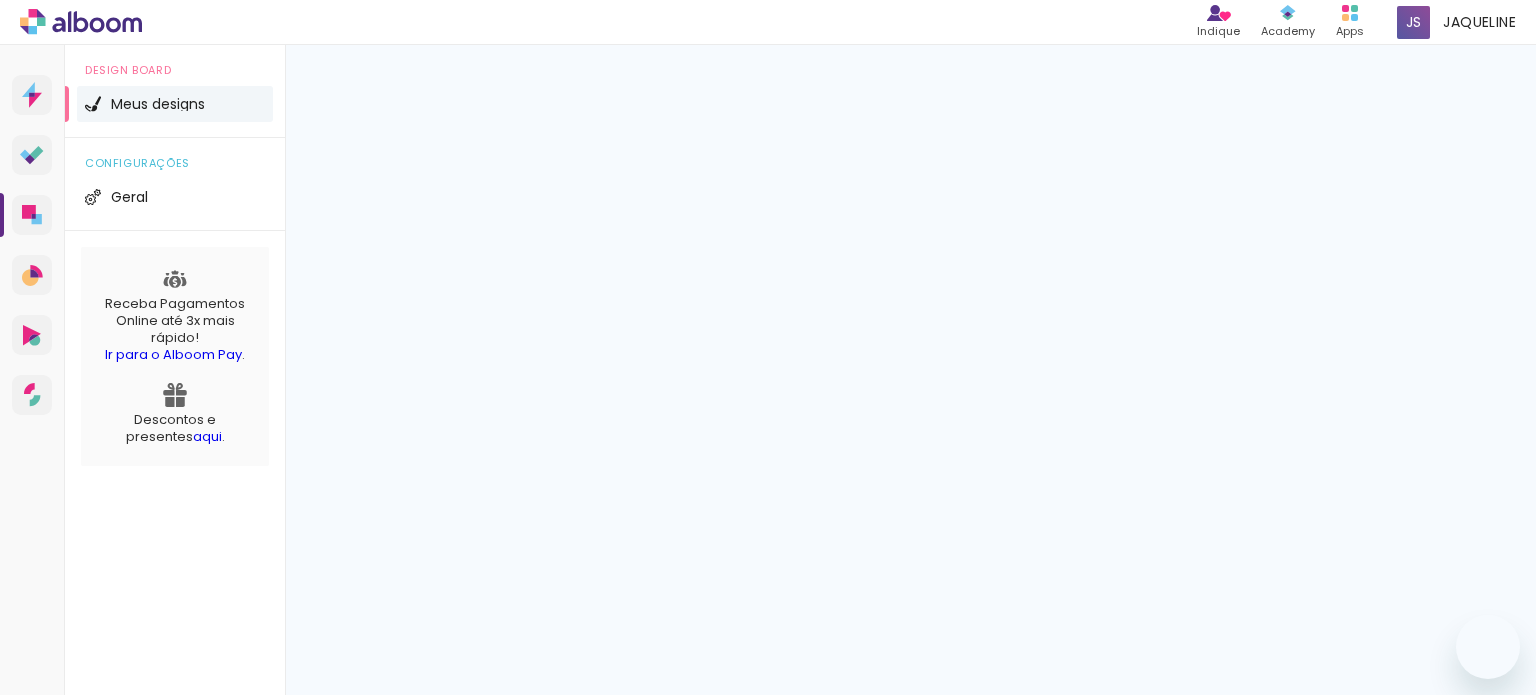 scroll, scrollTop: 0, scrollLeft: 0, axis: both 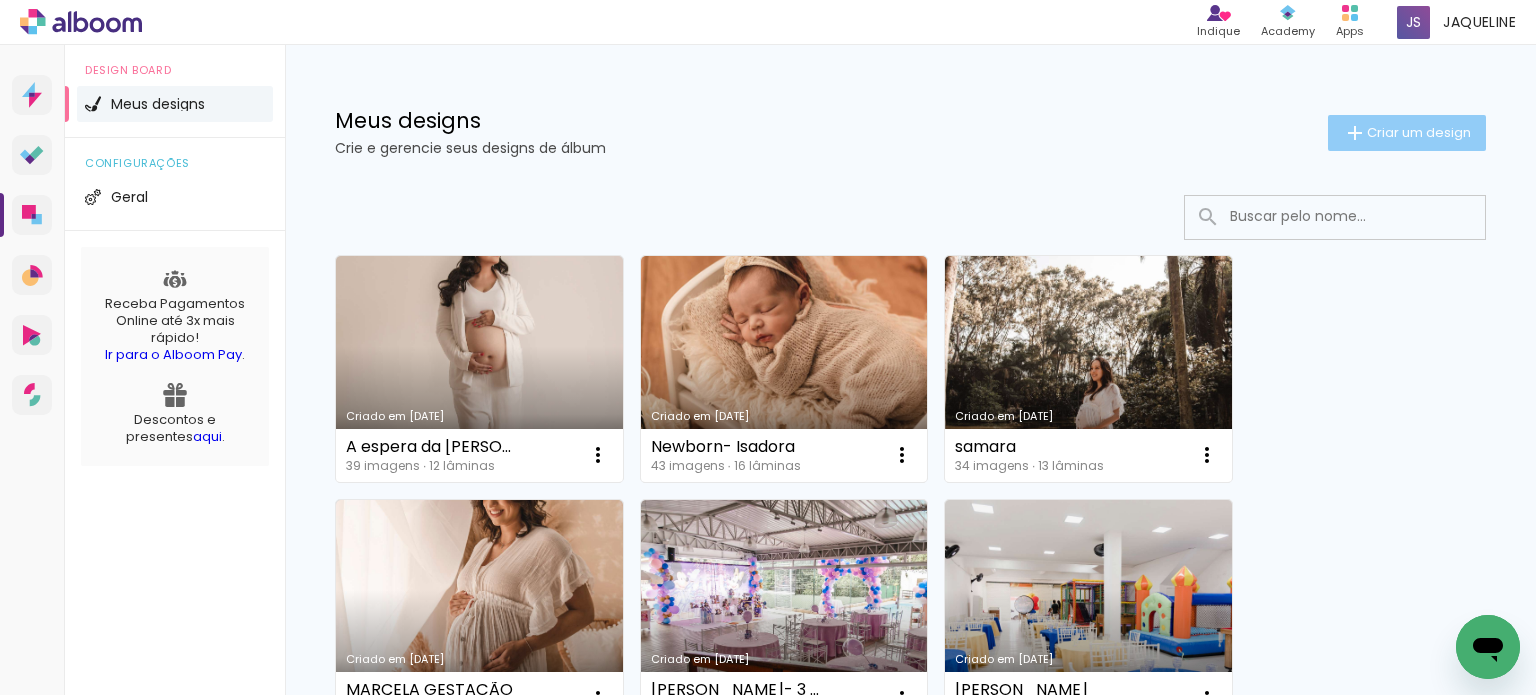 click on "Criar um design" 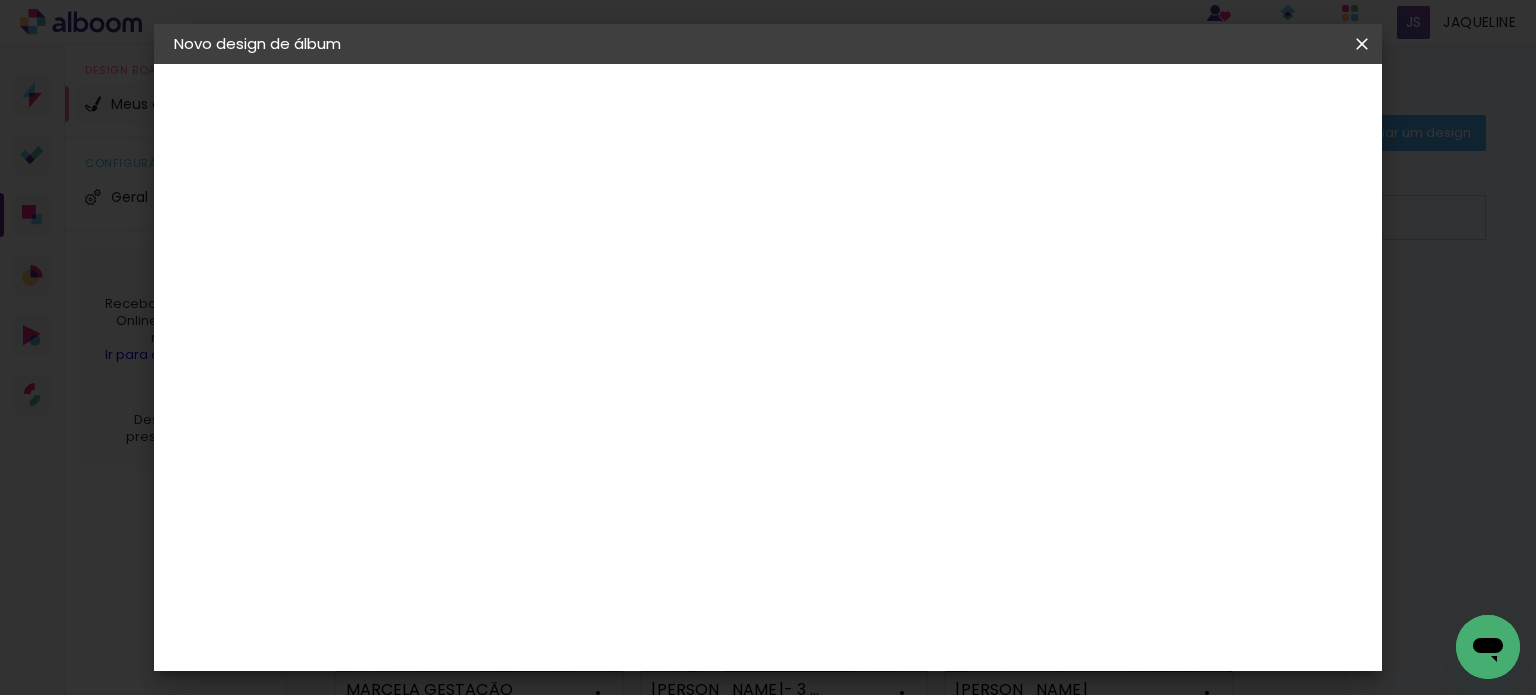 click at bounding box center [501, 268] 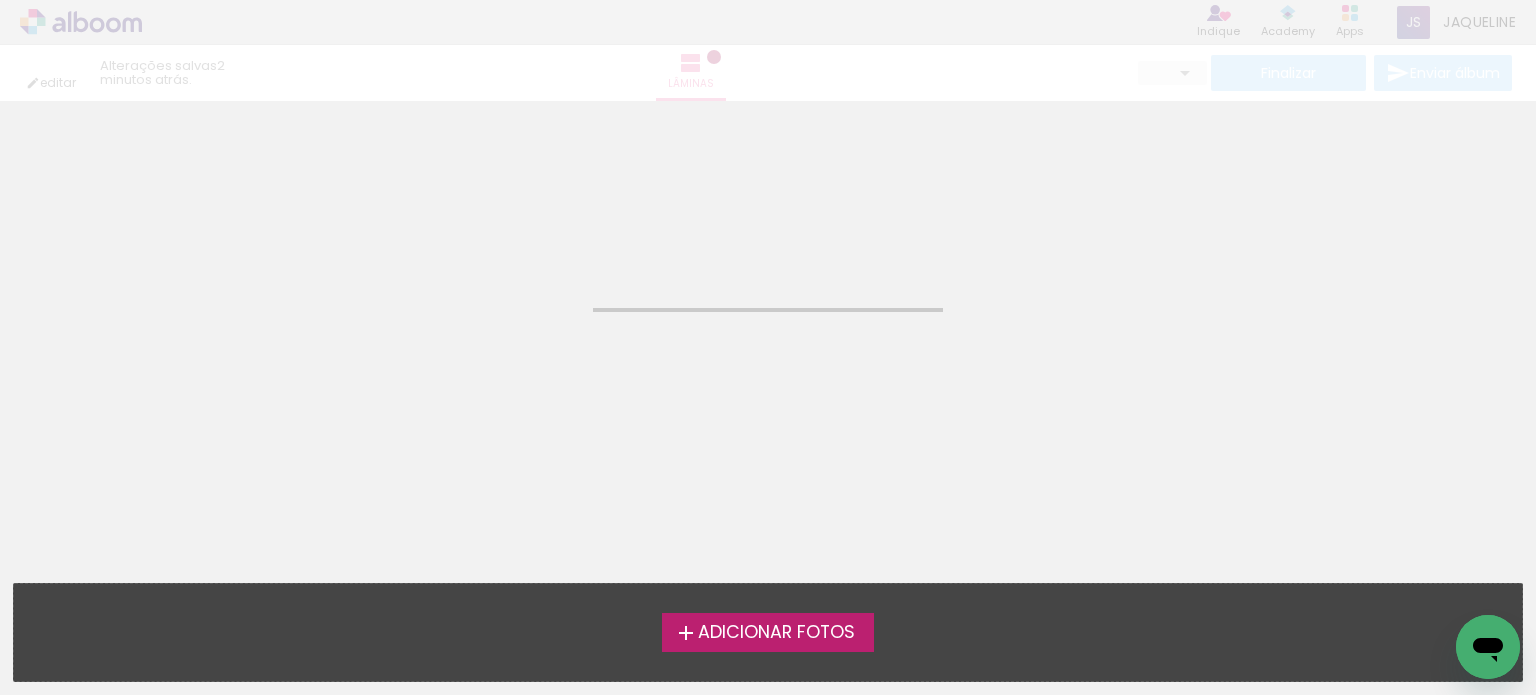 click on "Adicionar Fotos" at bounding box center (776, 633) 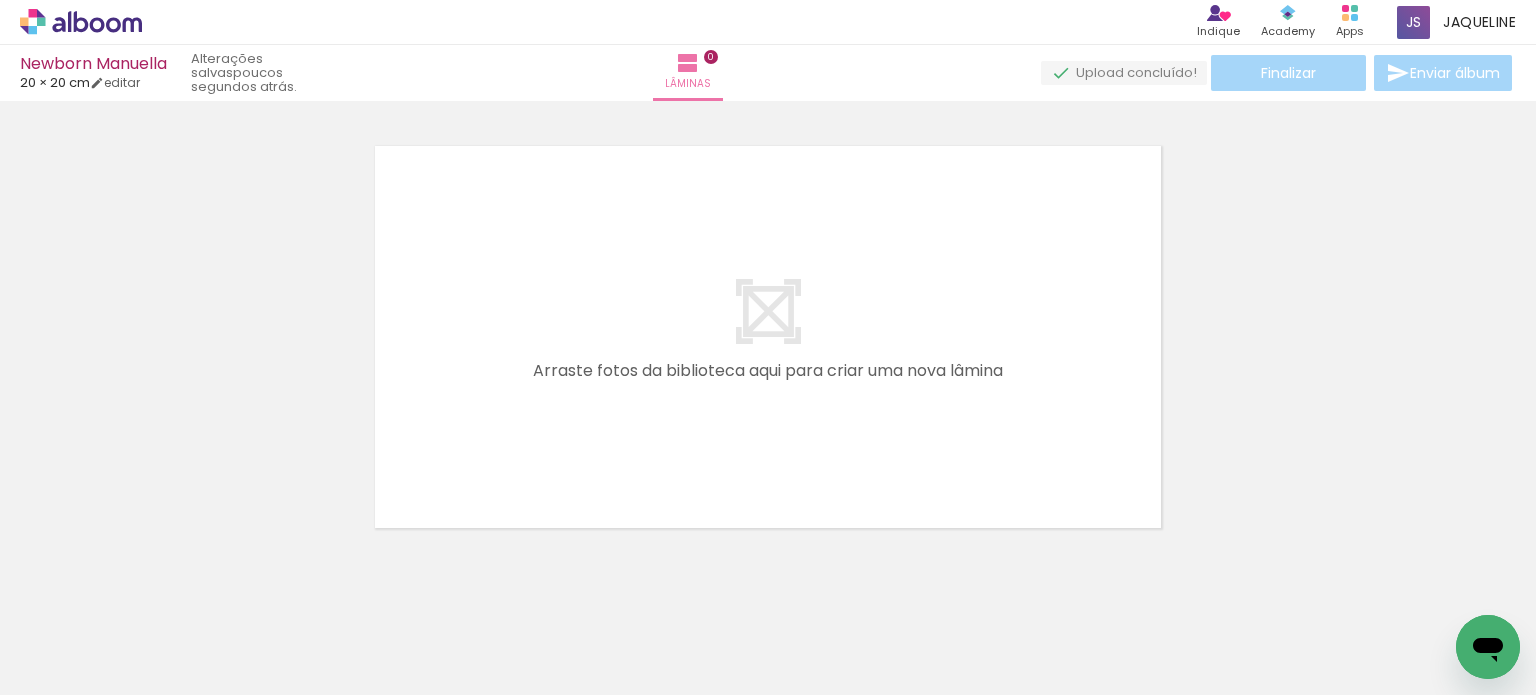 scroll, scrollTop: 25, scrollLeft: 0, axis: vertical 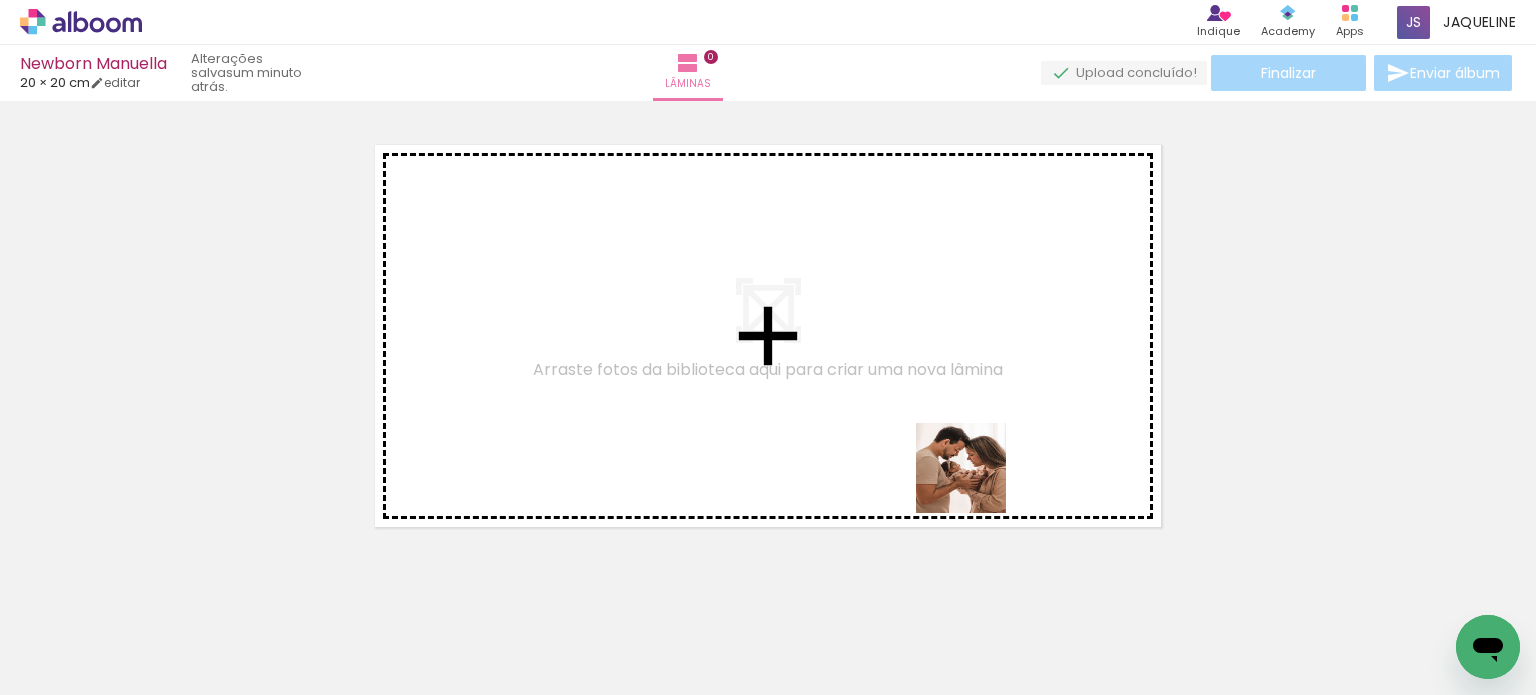 drag, startPoint x: 1248, startPoint y: 623, endPoint x: 651, endPoint y: 299, distance: 679.2533 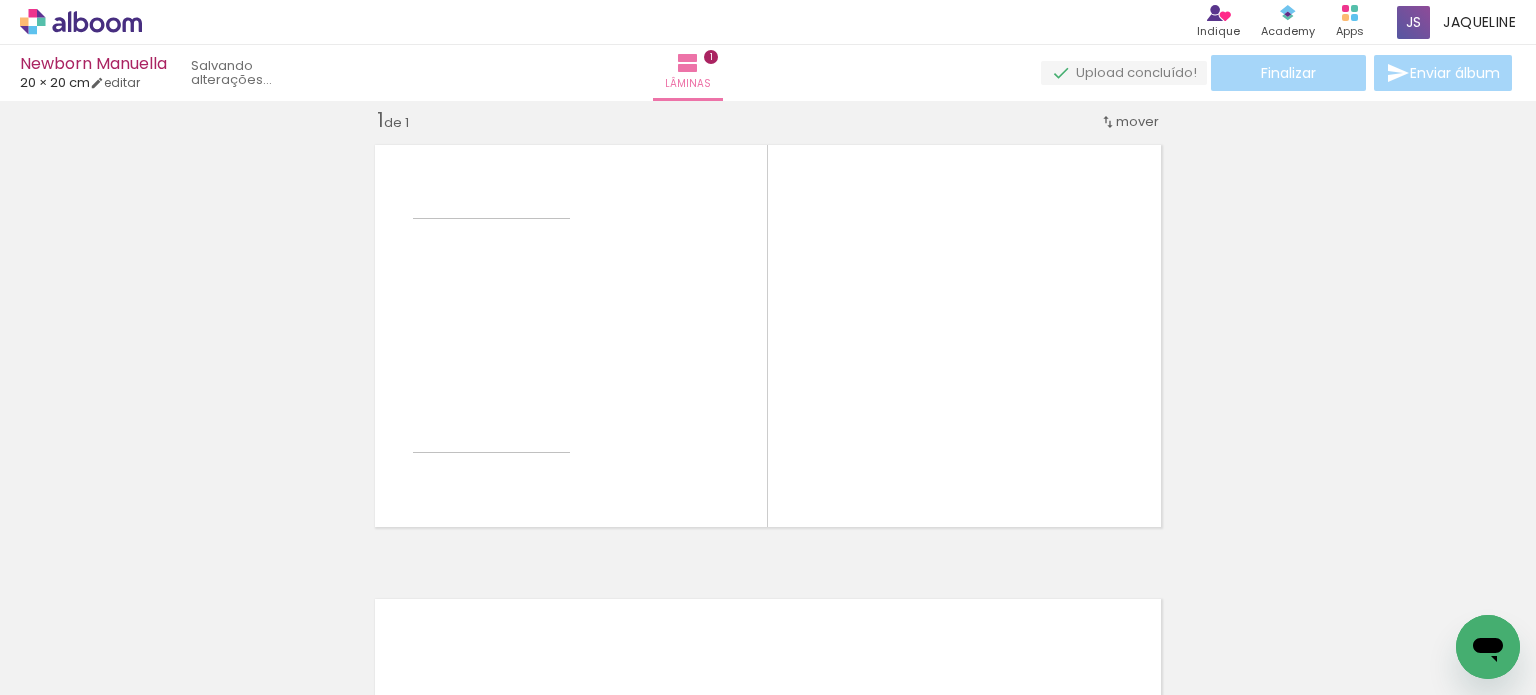 scroll, scrollTop: 25, scrollLeft: 0, axis: vertical 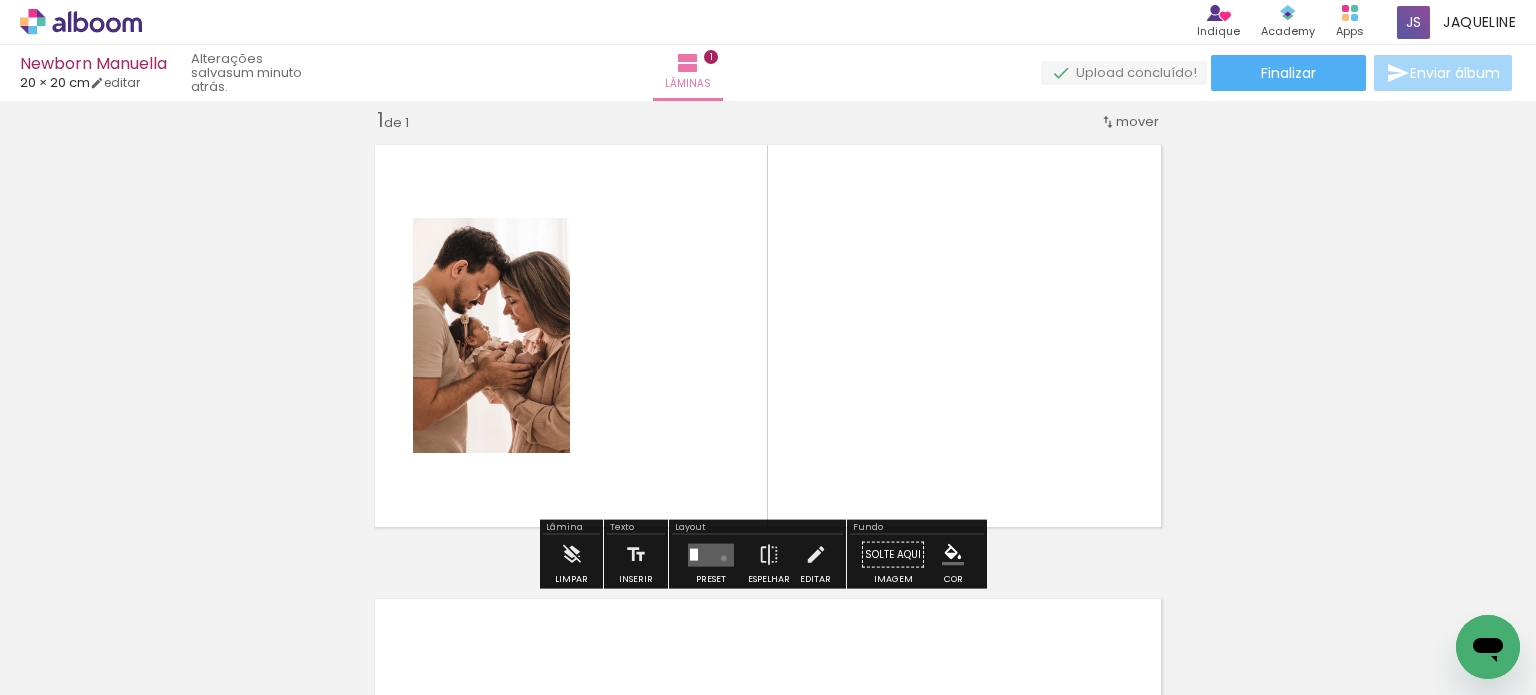 click at bounding box center [711, 554] 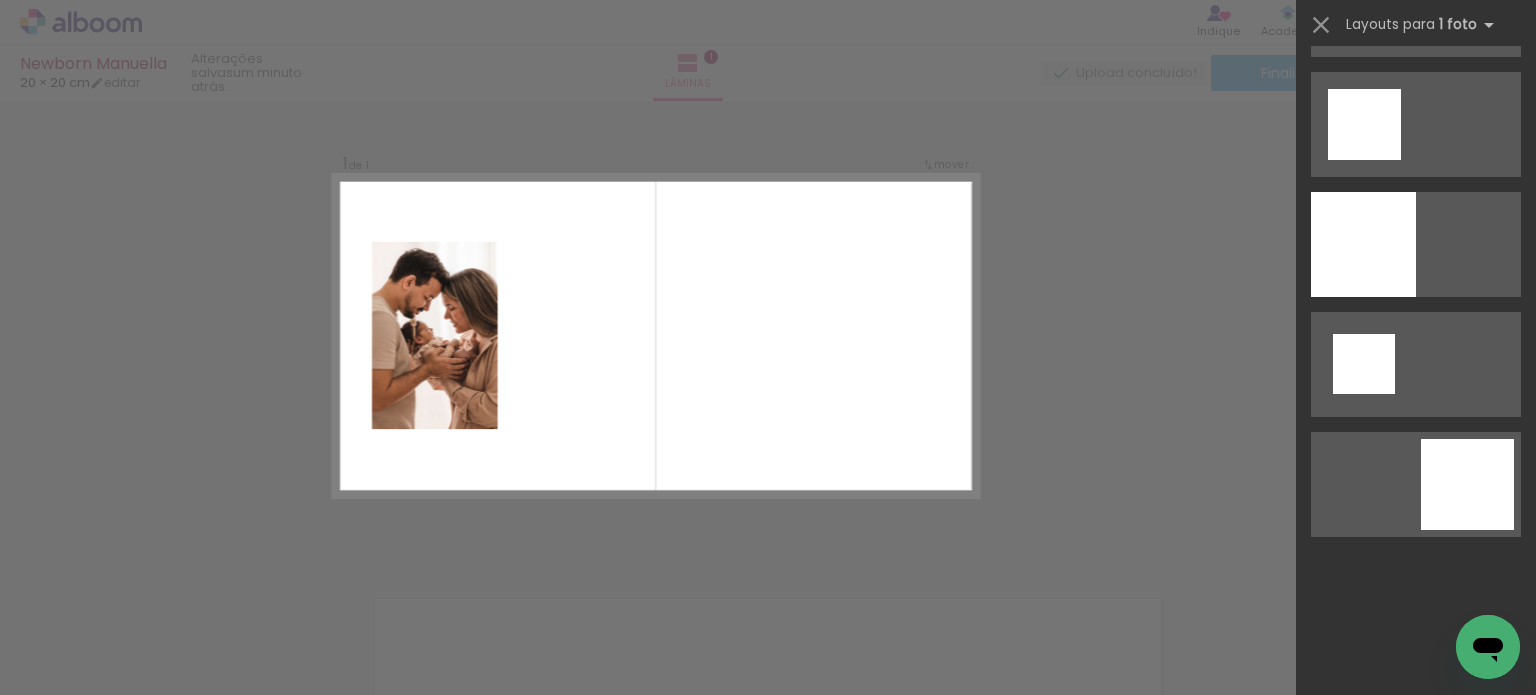 scroll, scrollTop: 2343, scrollLeft: 0, axis: vertical 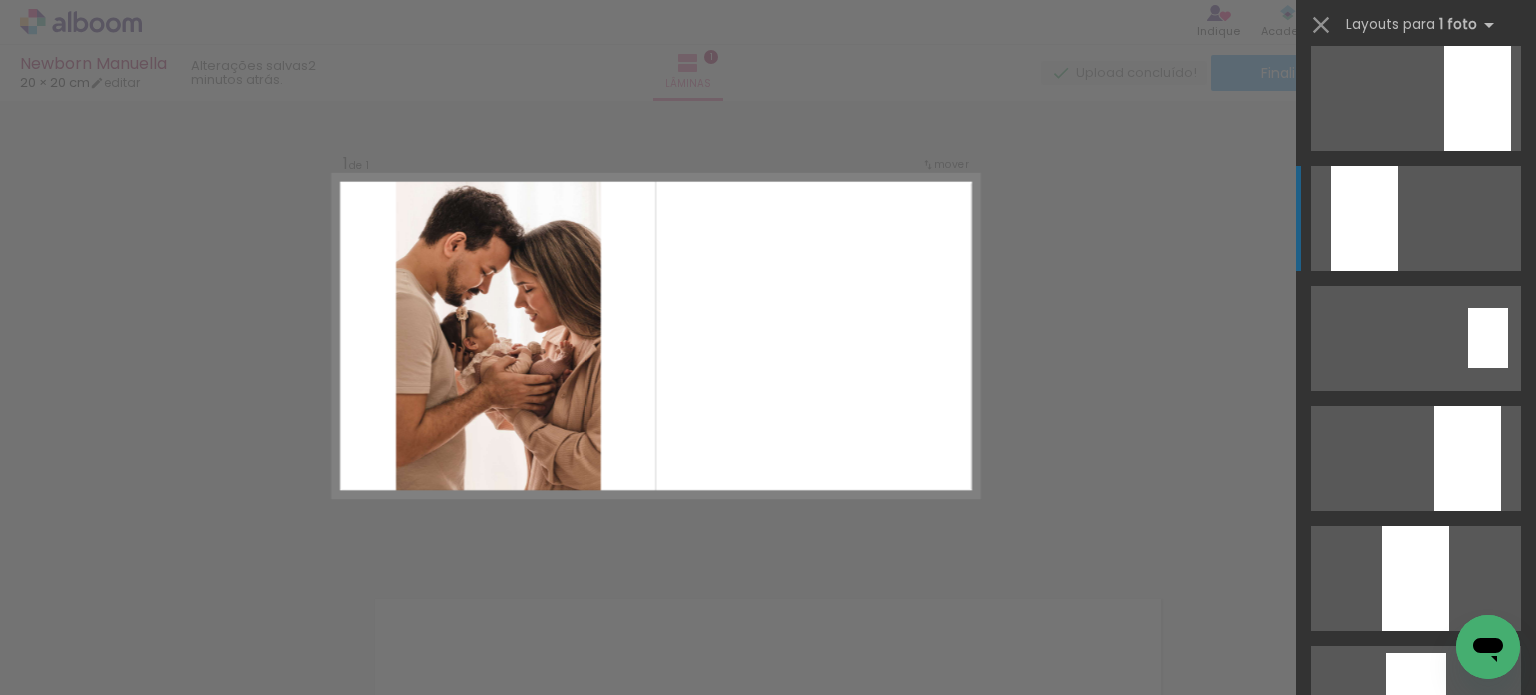 click at bounding box center [1477, 98] 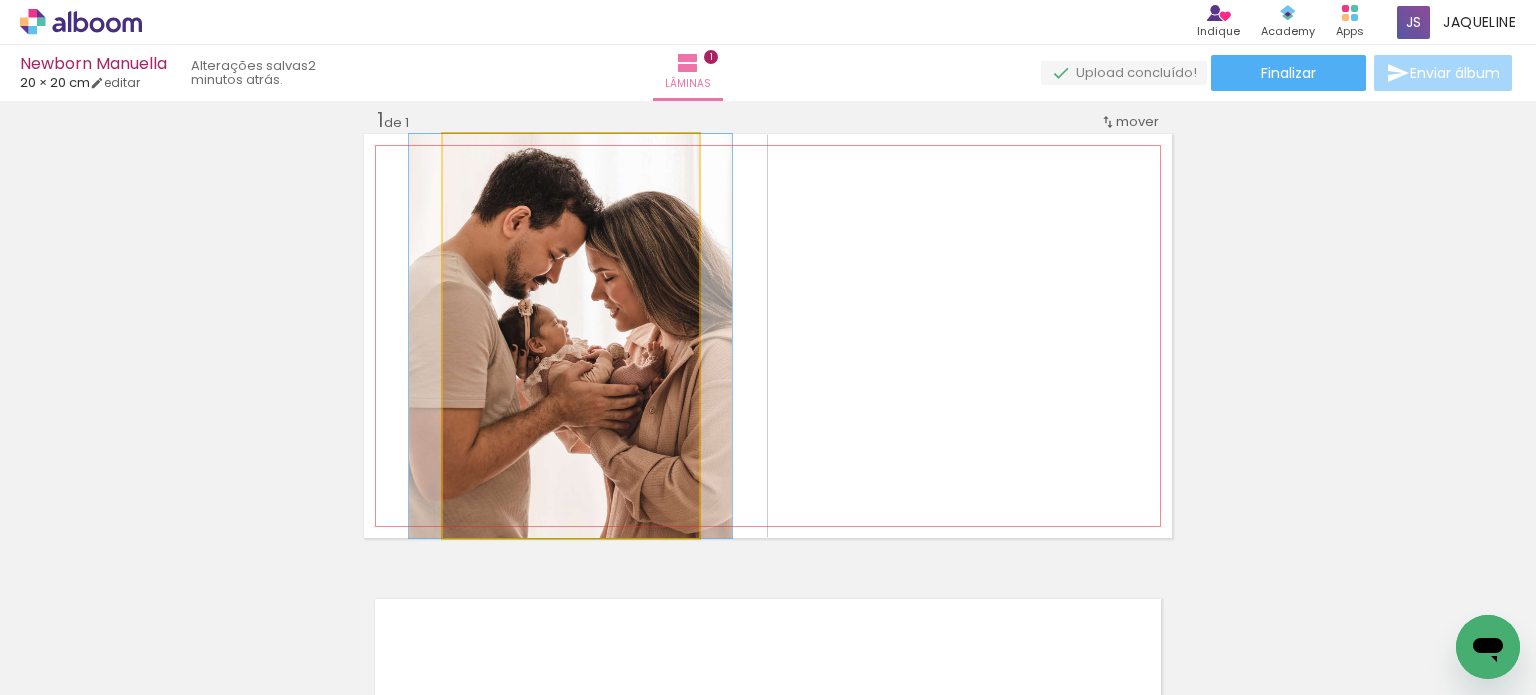 click 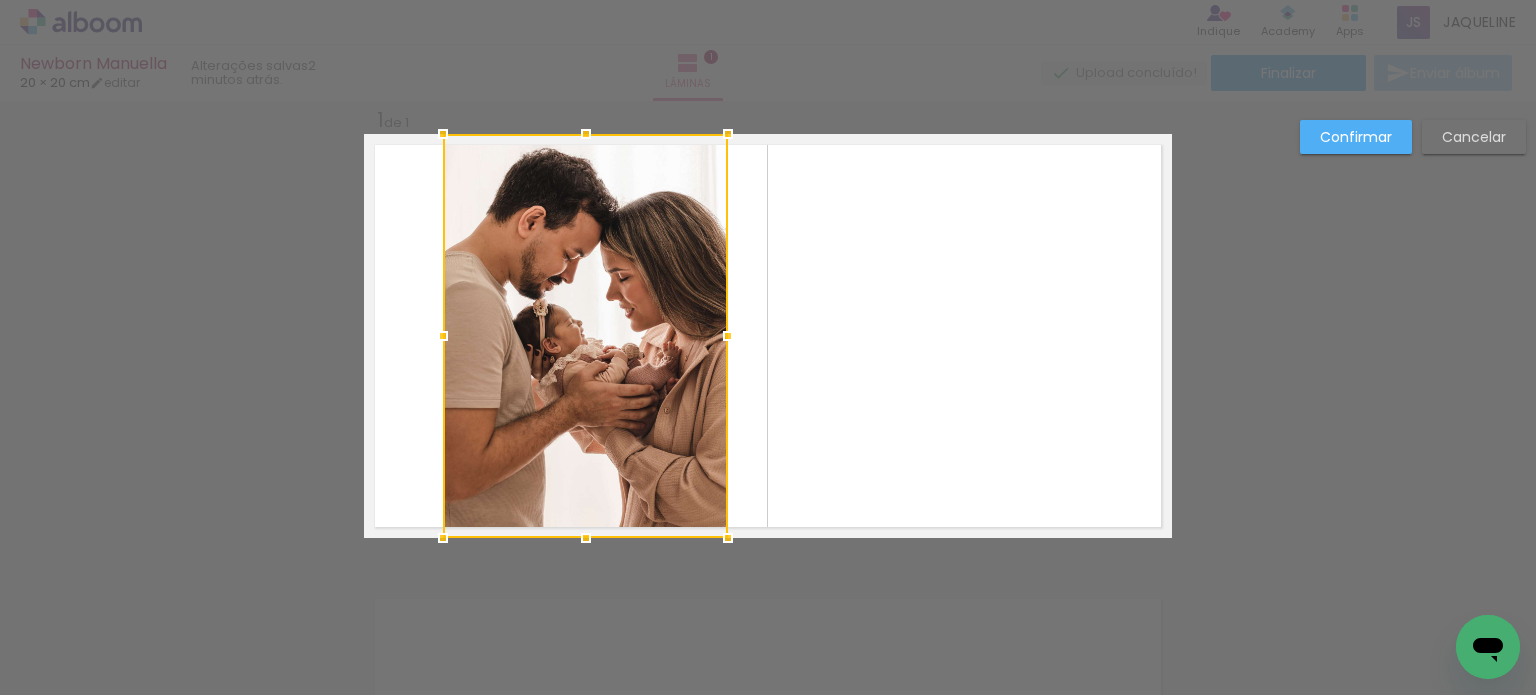 drag, startPoint x: 698, startPoint y: 332, endPoint x: 728, endPoint y: 332, distance: 30 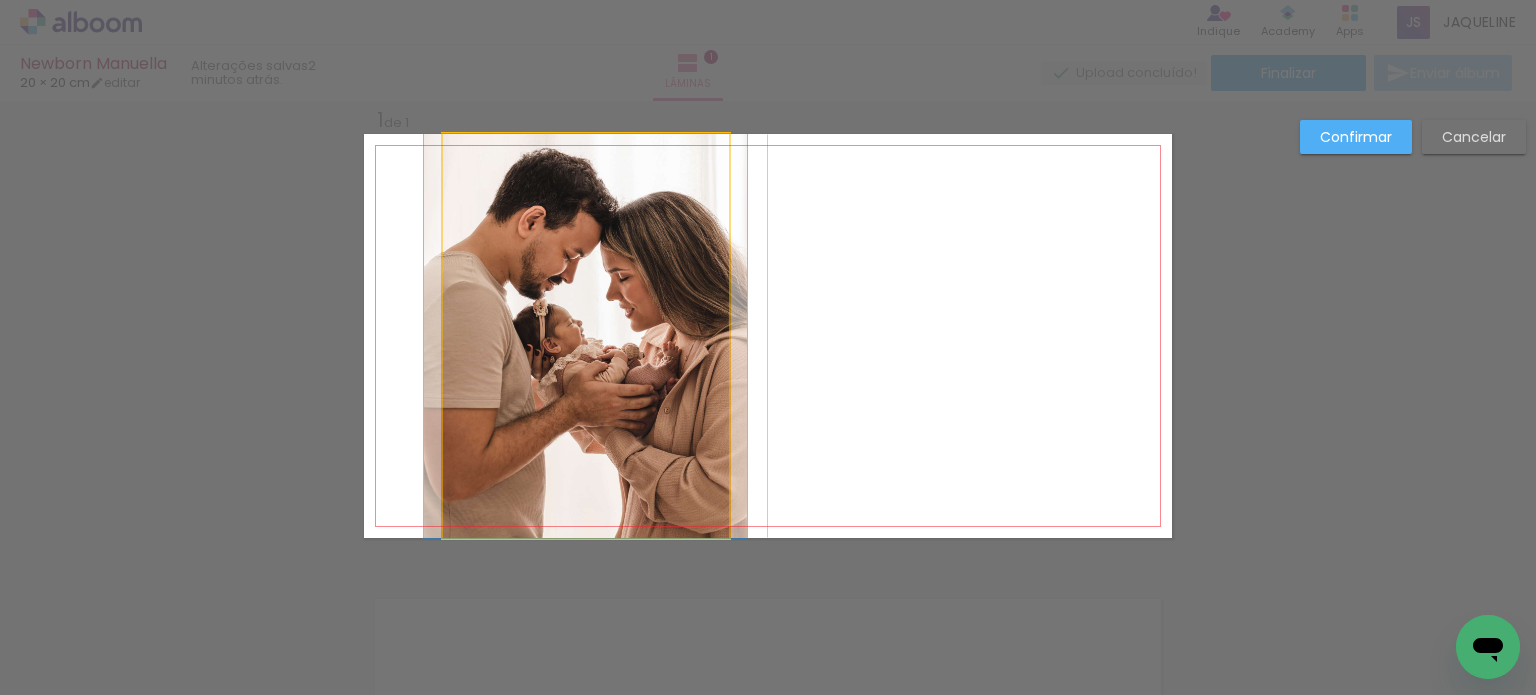 click 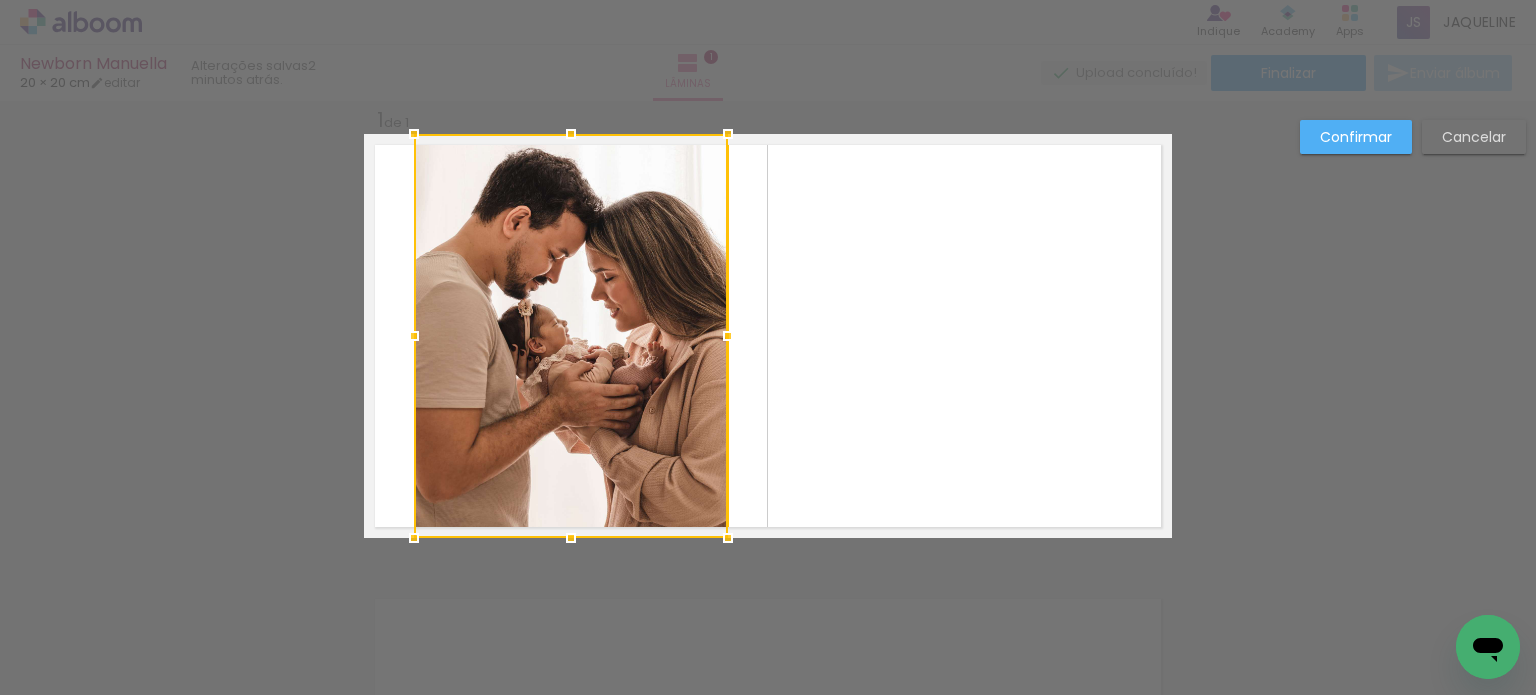drag, startPoint x: 433, startPoint y: 335, endPoint x: 404, endPoint y: 340, distance: 29.427877 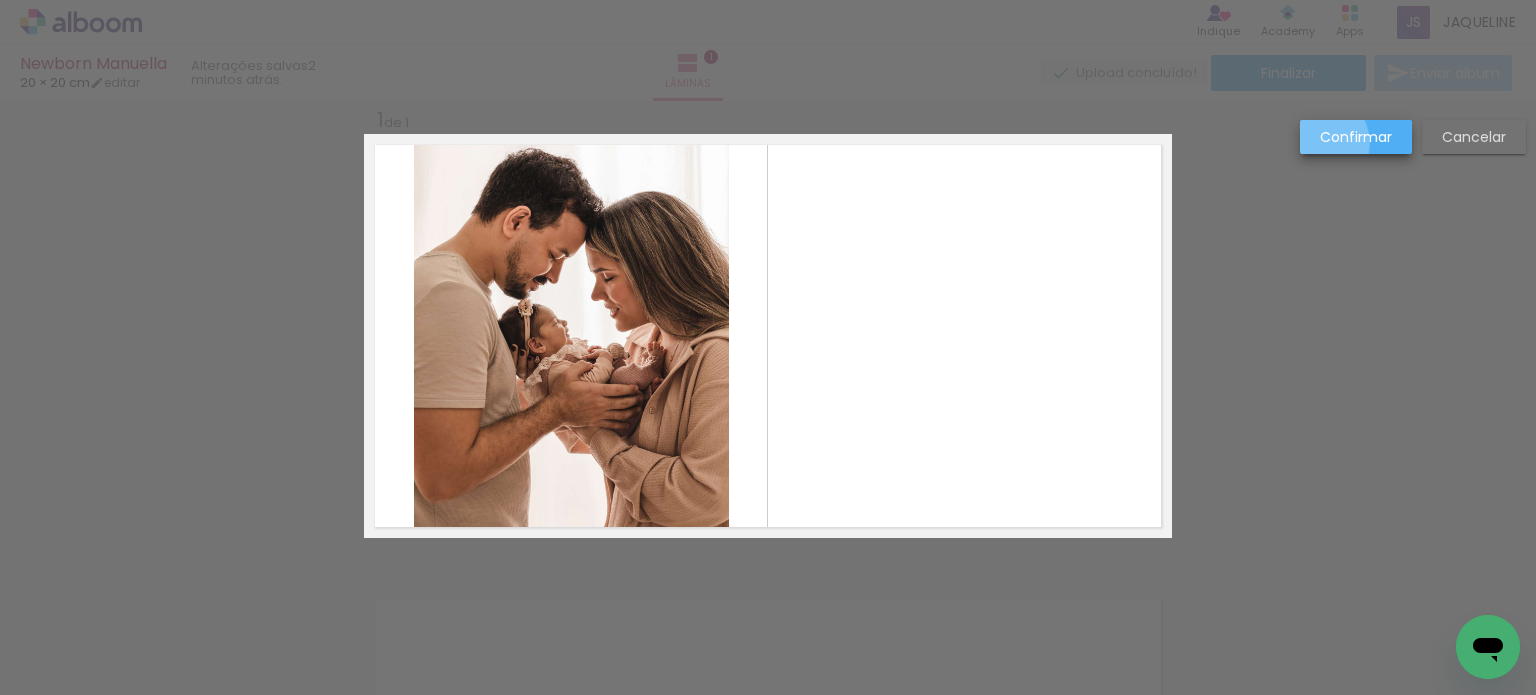 click on "Confirmar" at bounding box center (1356, 137) 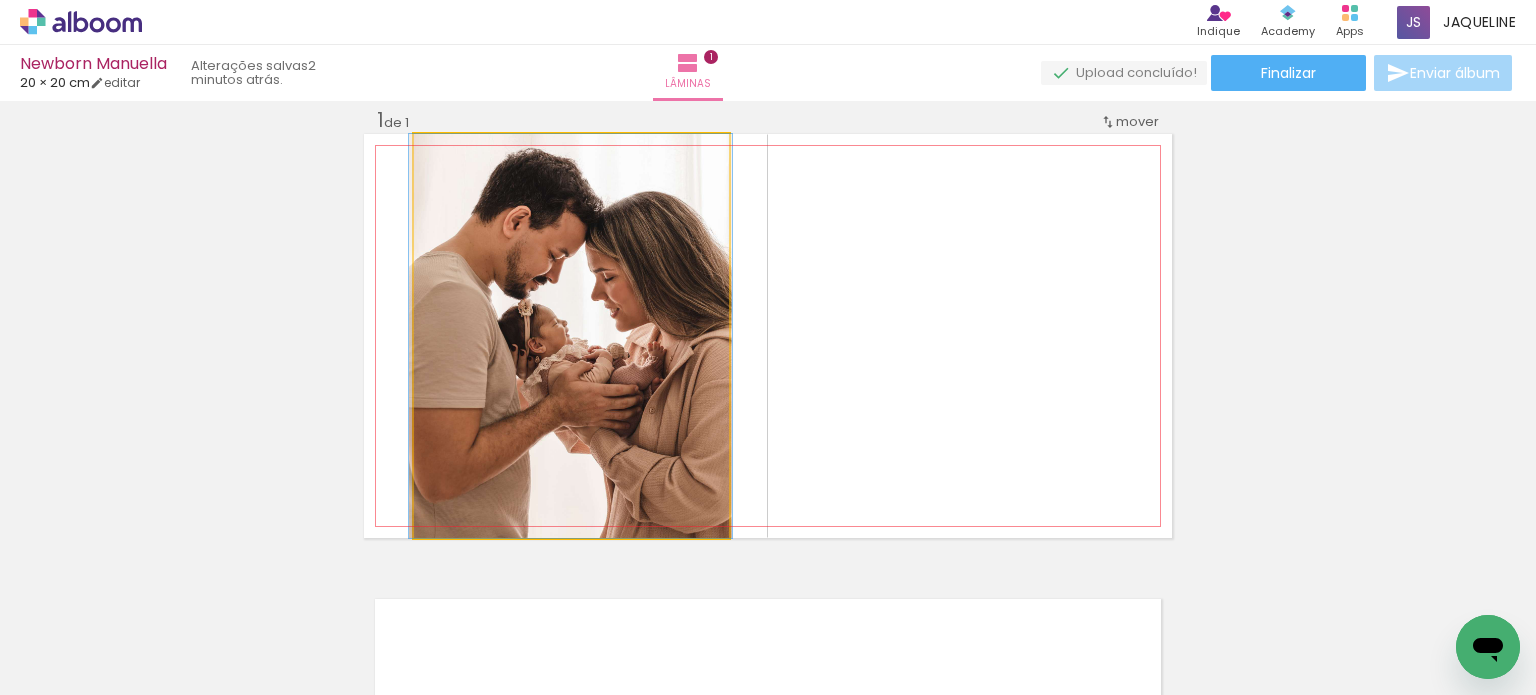 click 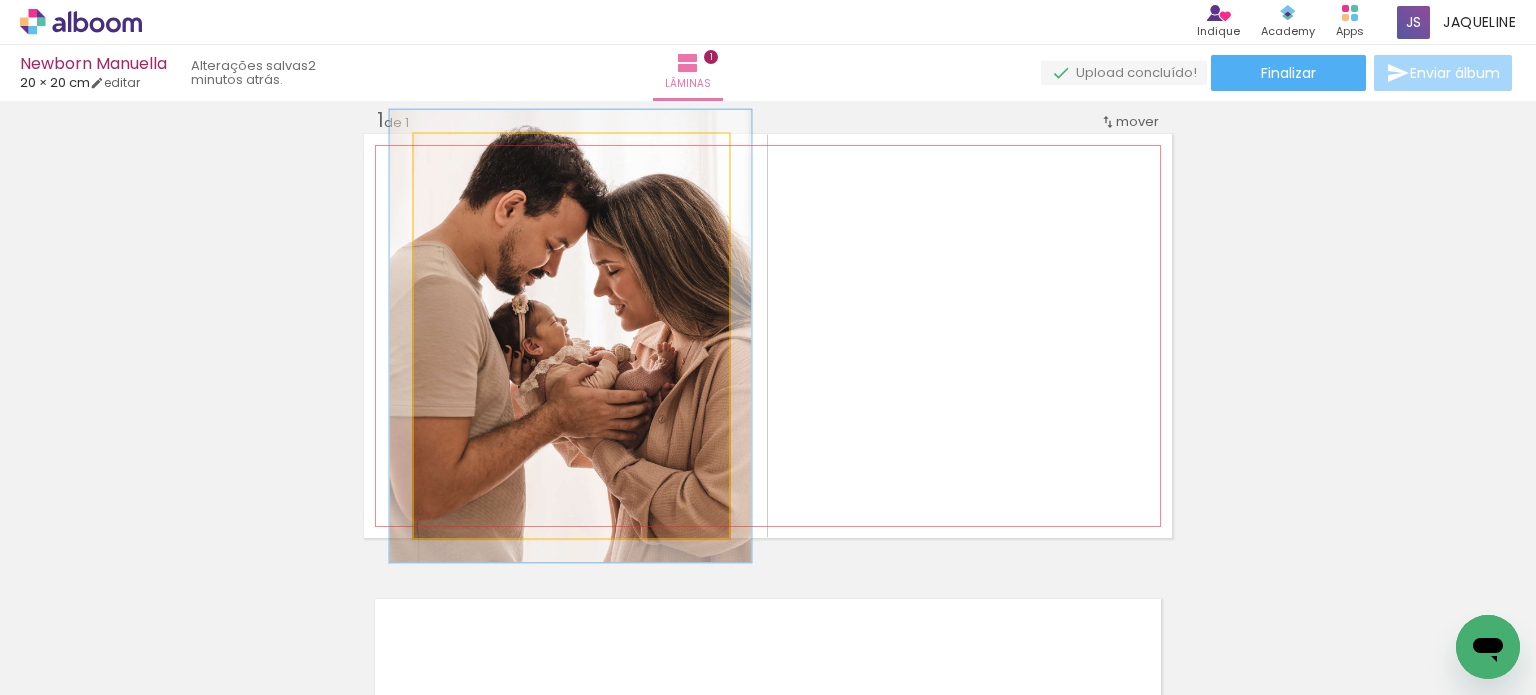 click at bounding box center [469, 155] 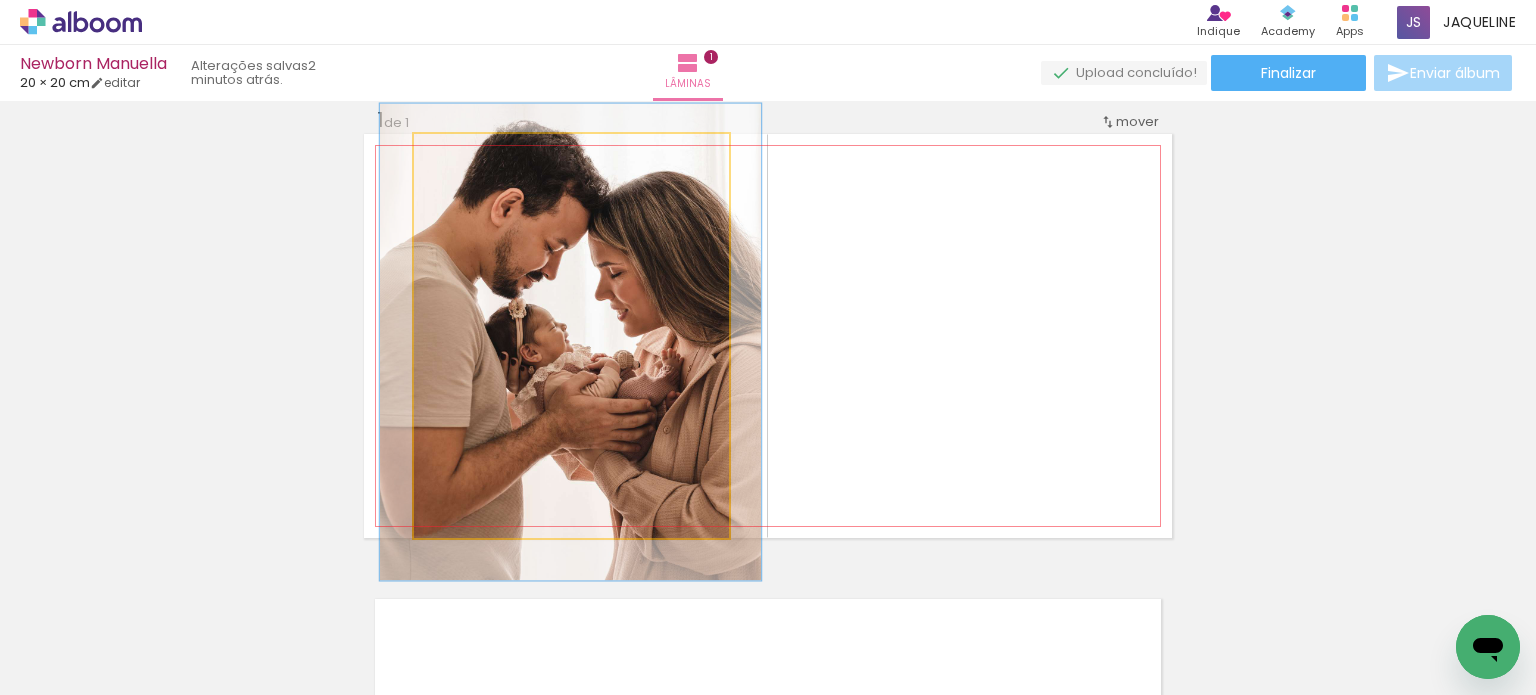 click at bounding box center [475, 155] 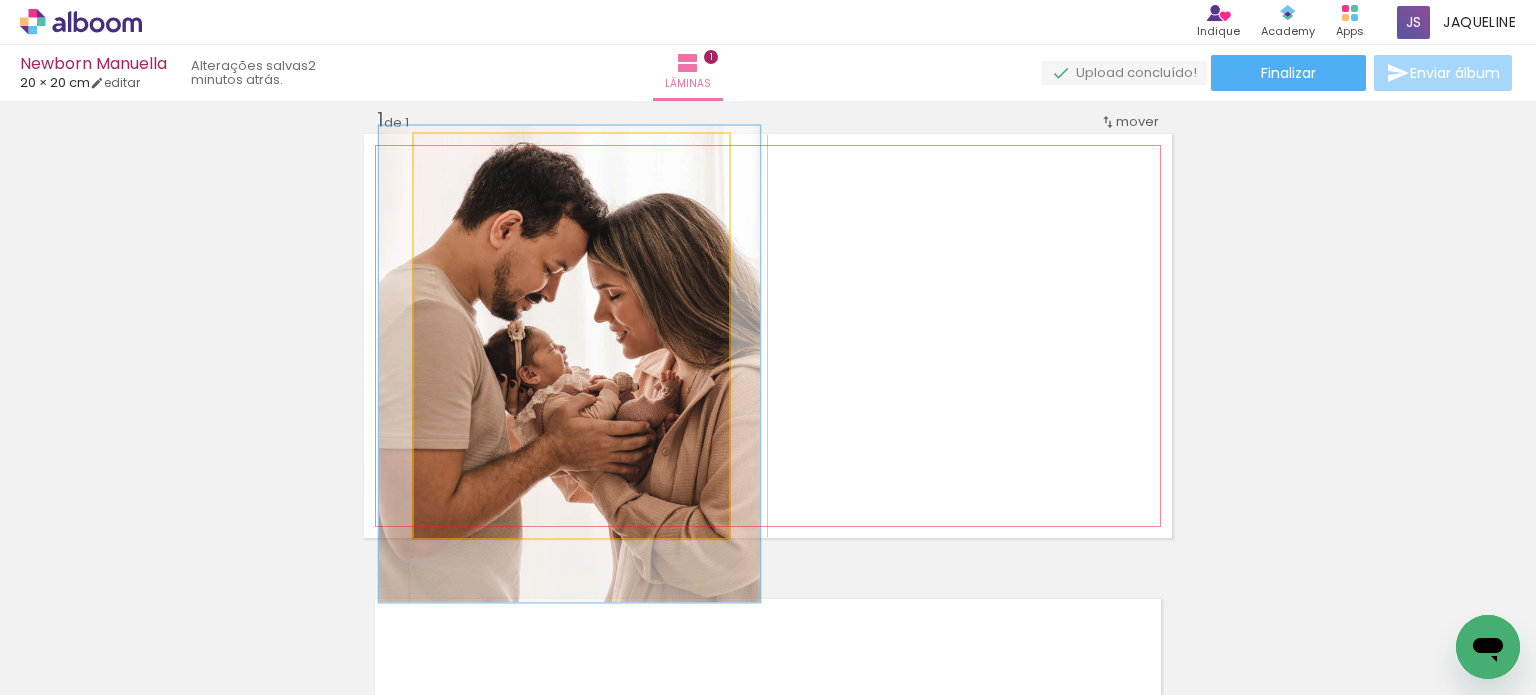 drag, startPoint x: 634, startPoint y: 385, endPoint x: 634, endPoint y: 398, distance: 13 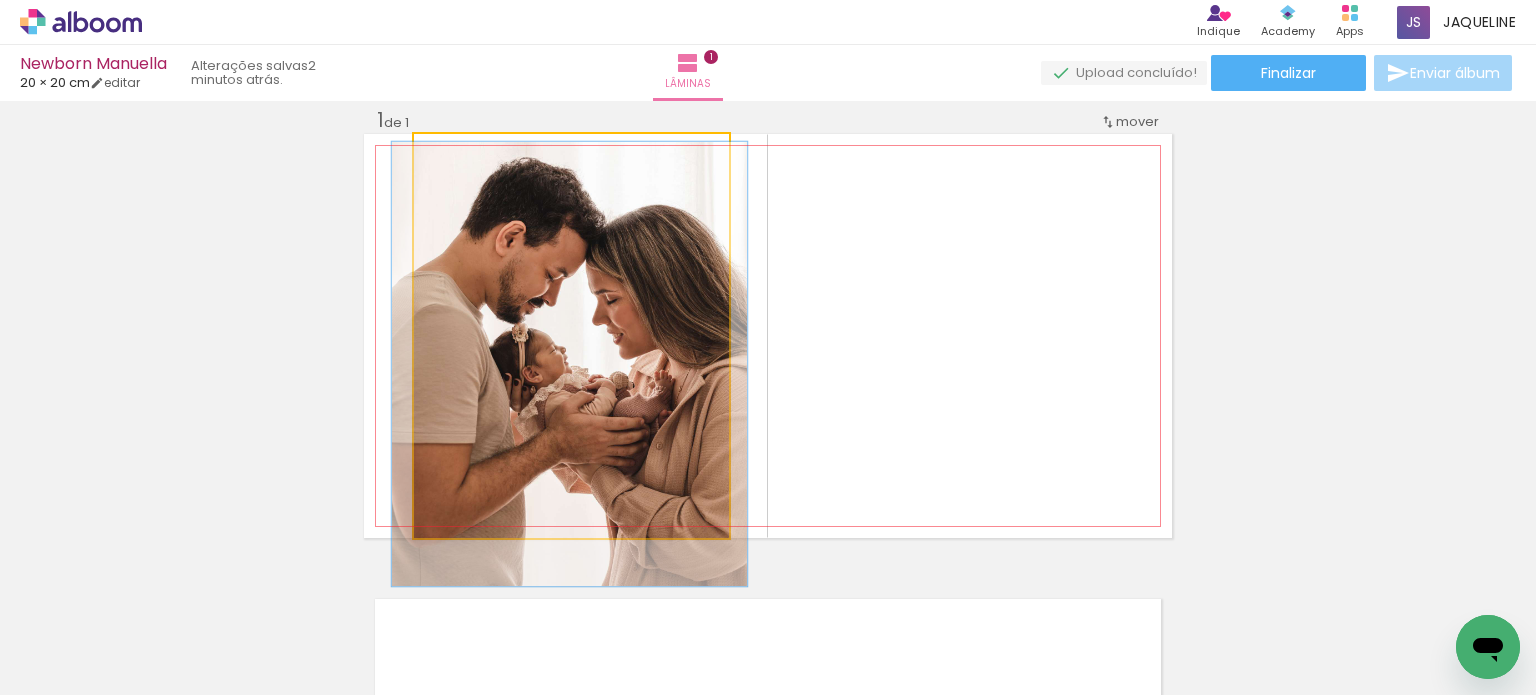 type on "110" 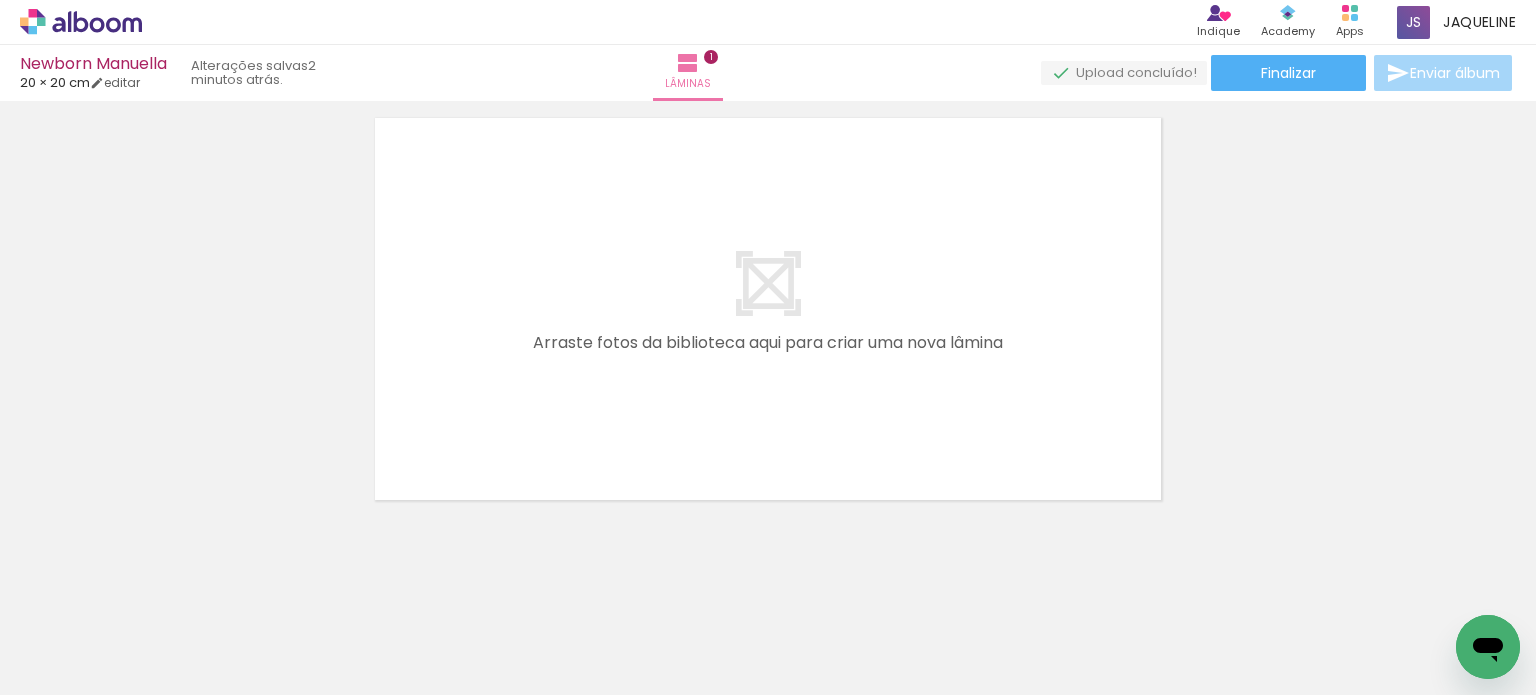 scroll, scrollTop: 516, scrollLeft: 0, axis: vertical 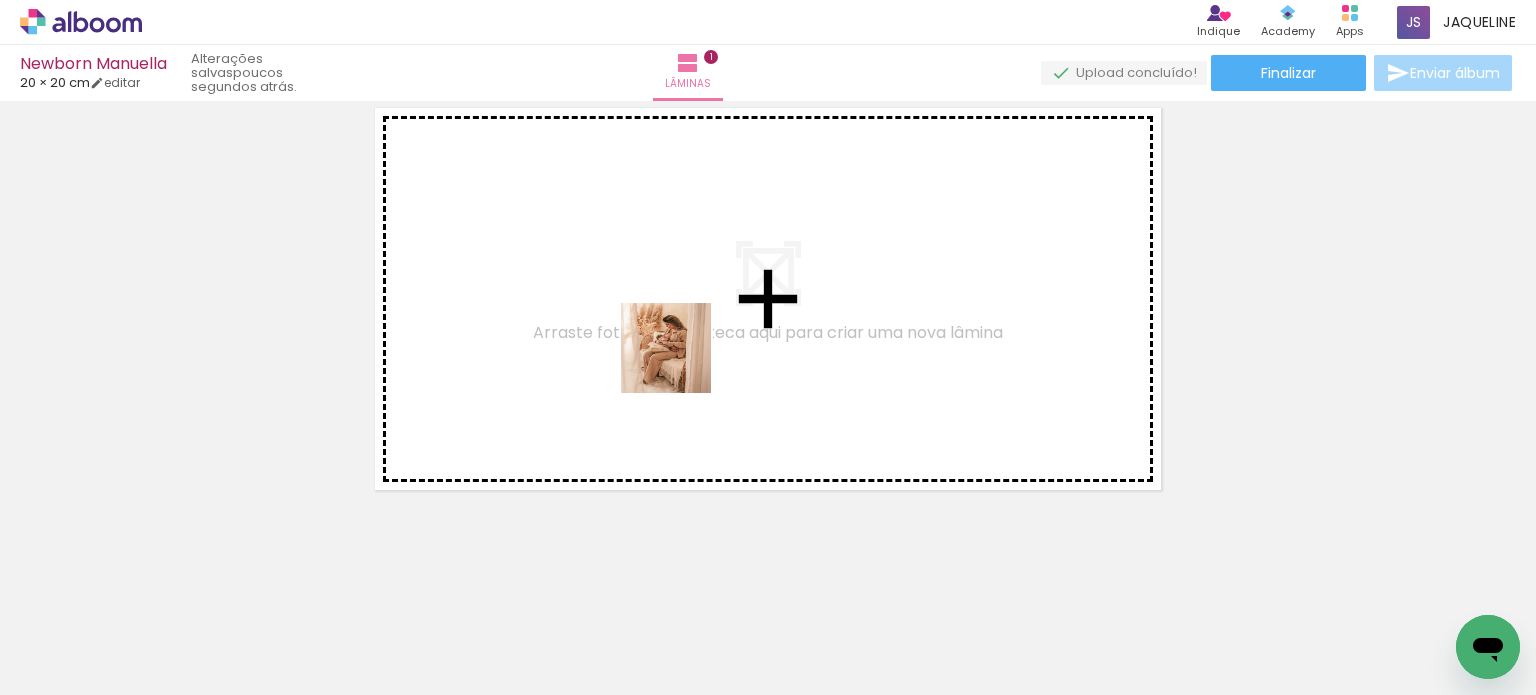 drag, startPoint x: 199, startPoint y: 635, endPoint x: 681, endPoint y: 363, distance: 553.451 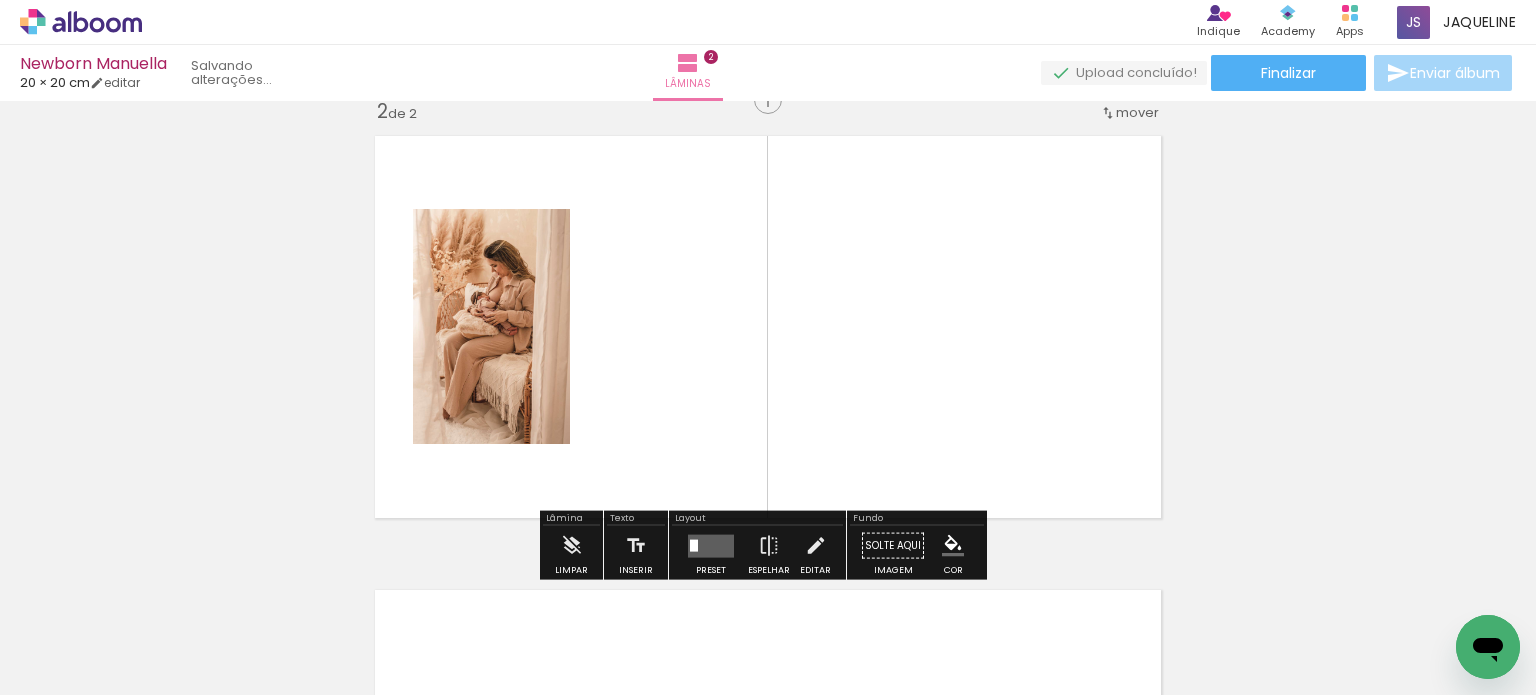 scroll, scrollTop: 479, scrollLeft: 0, axis: vertical 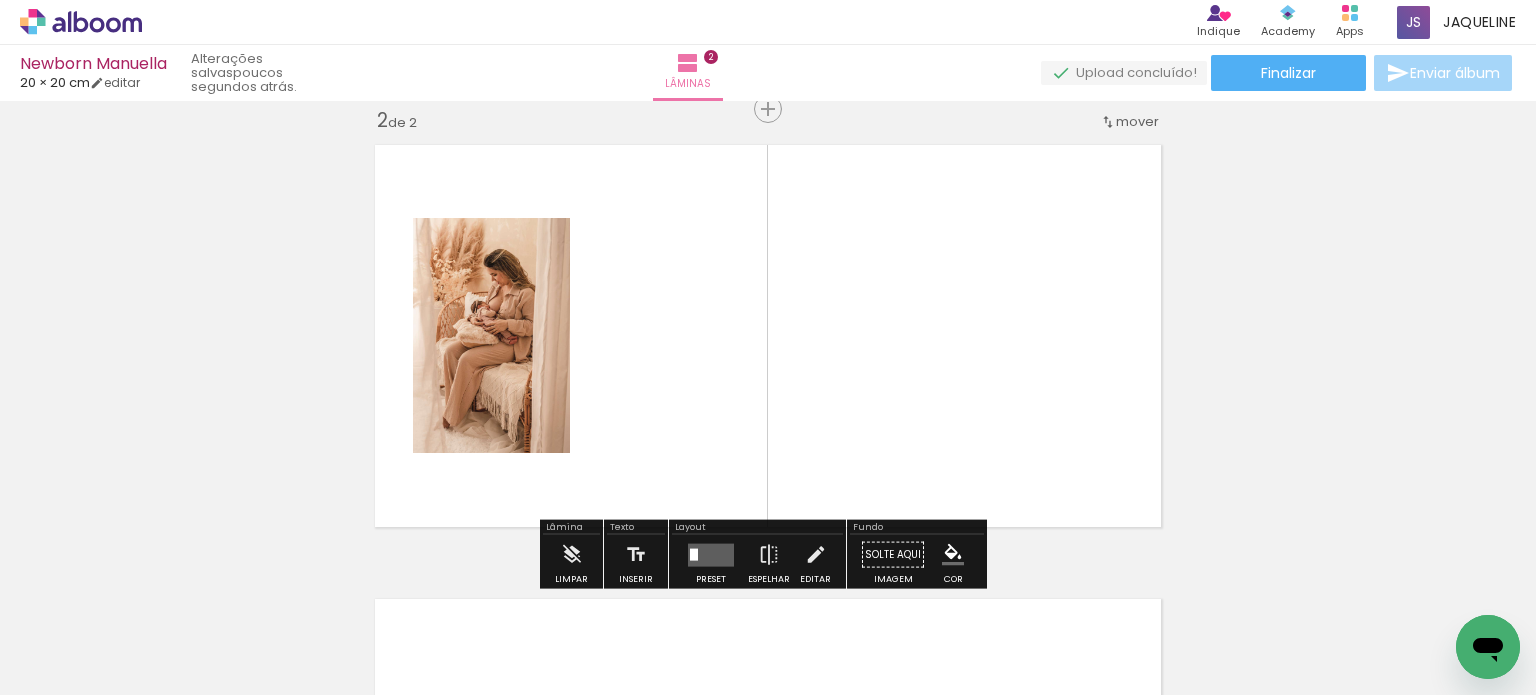 drag, startPoint x: 450, startPoint y: 629, endPoint x: 596, endPoint y: 484, distance: 205.76929 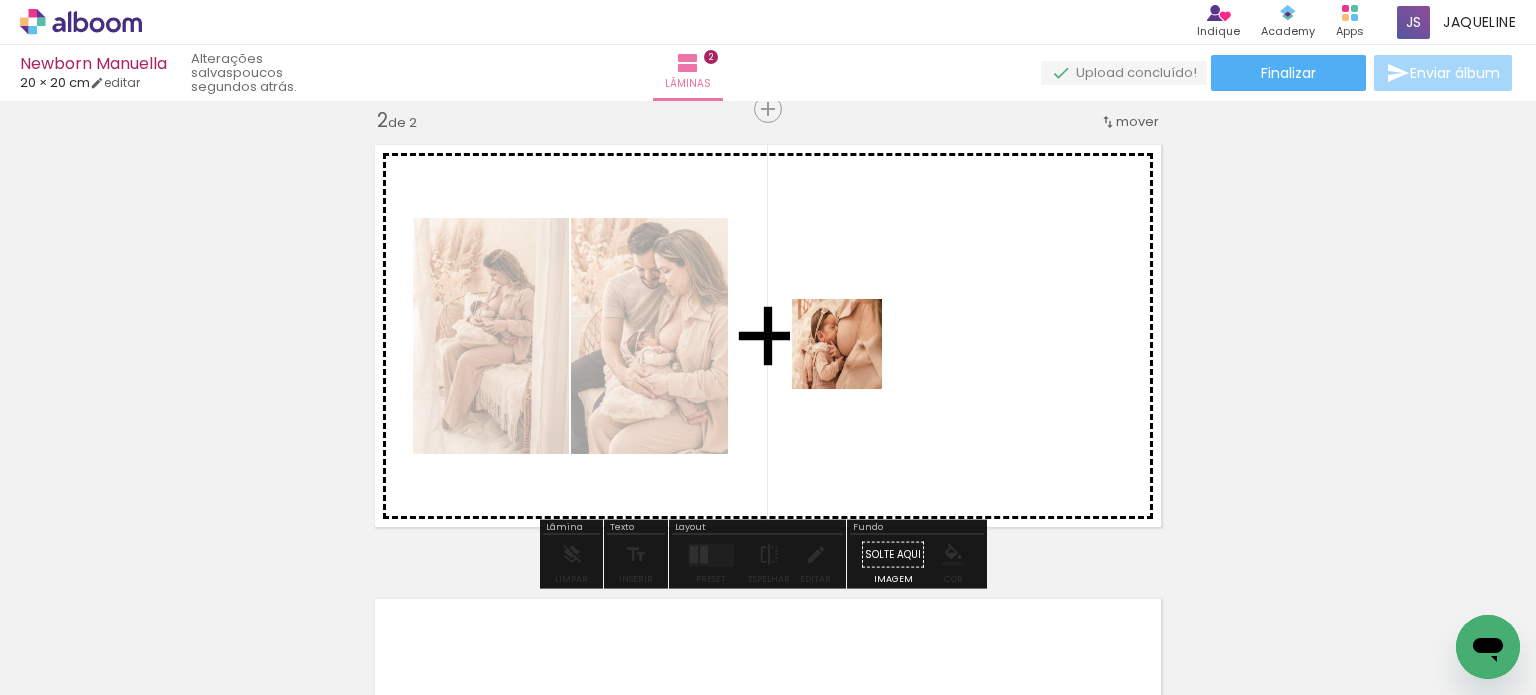 drag, startPoint x: 347, startPoint y: 643, endPoint x: 939, endPoint y: 350, distance: 660.5399 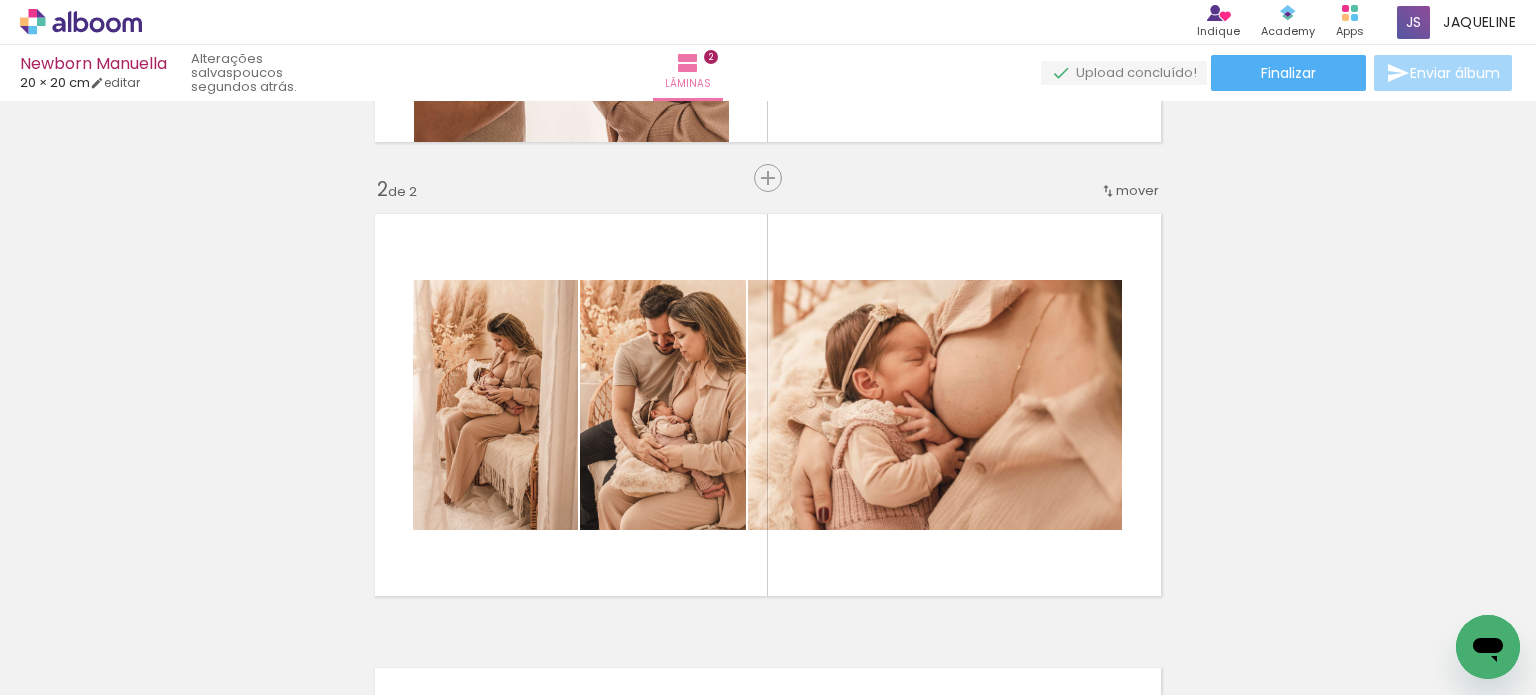 scroll, scrollTop: 459, scrollLeft: 0, axis: vertical 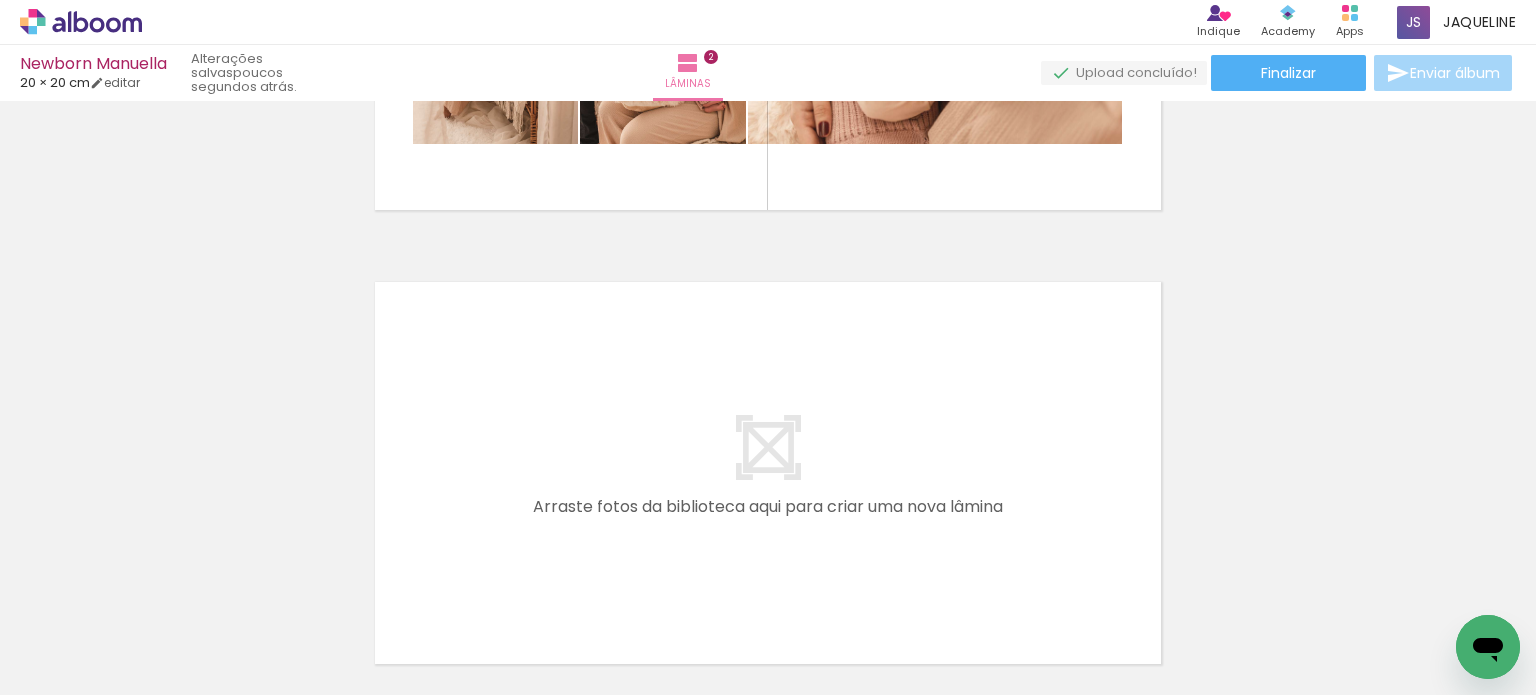 drag, startPoint x: 563, startPoint y: 644, endPoint x: 639, endPoint y: 526, distance: 140.35669 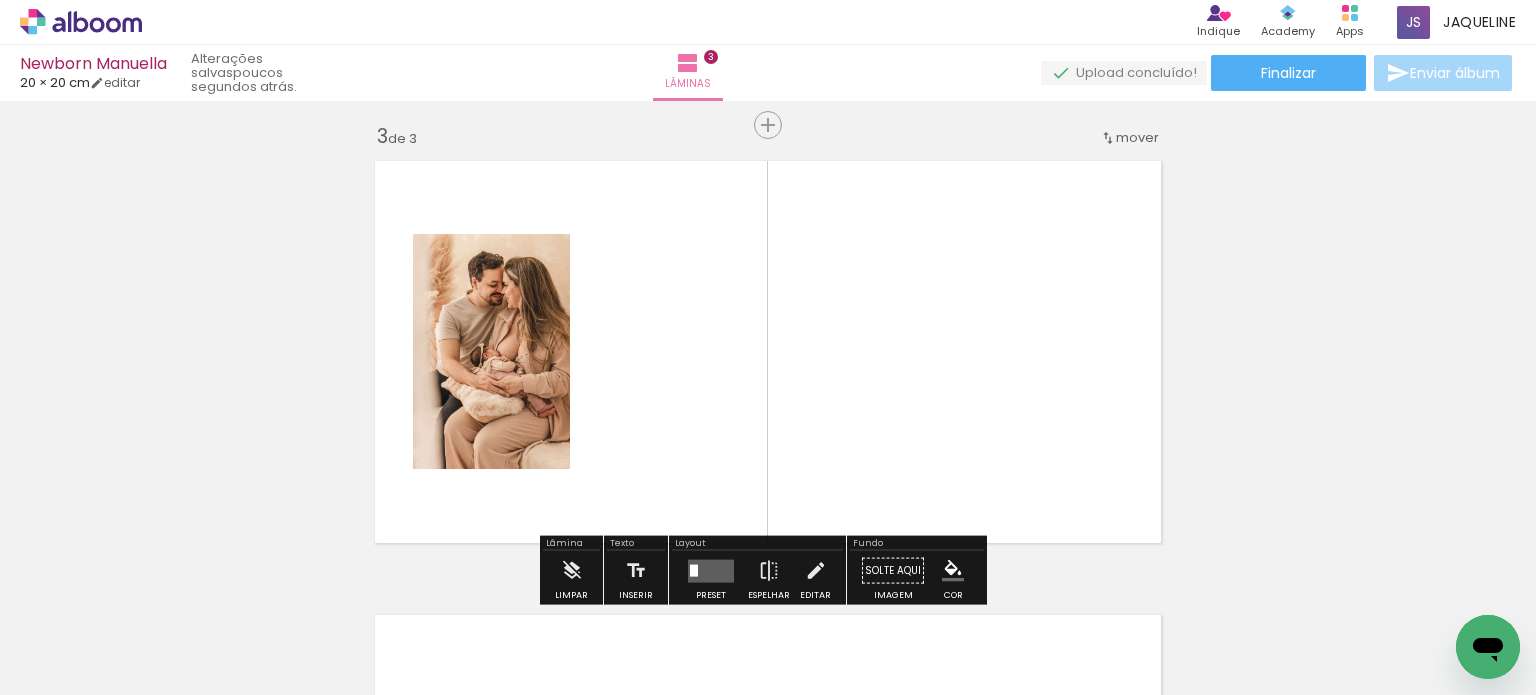scroll, scrollTop: 933, scrollLeft: 0, axis: vertical 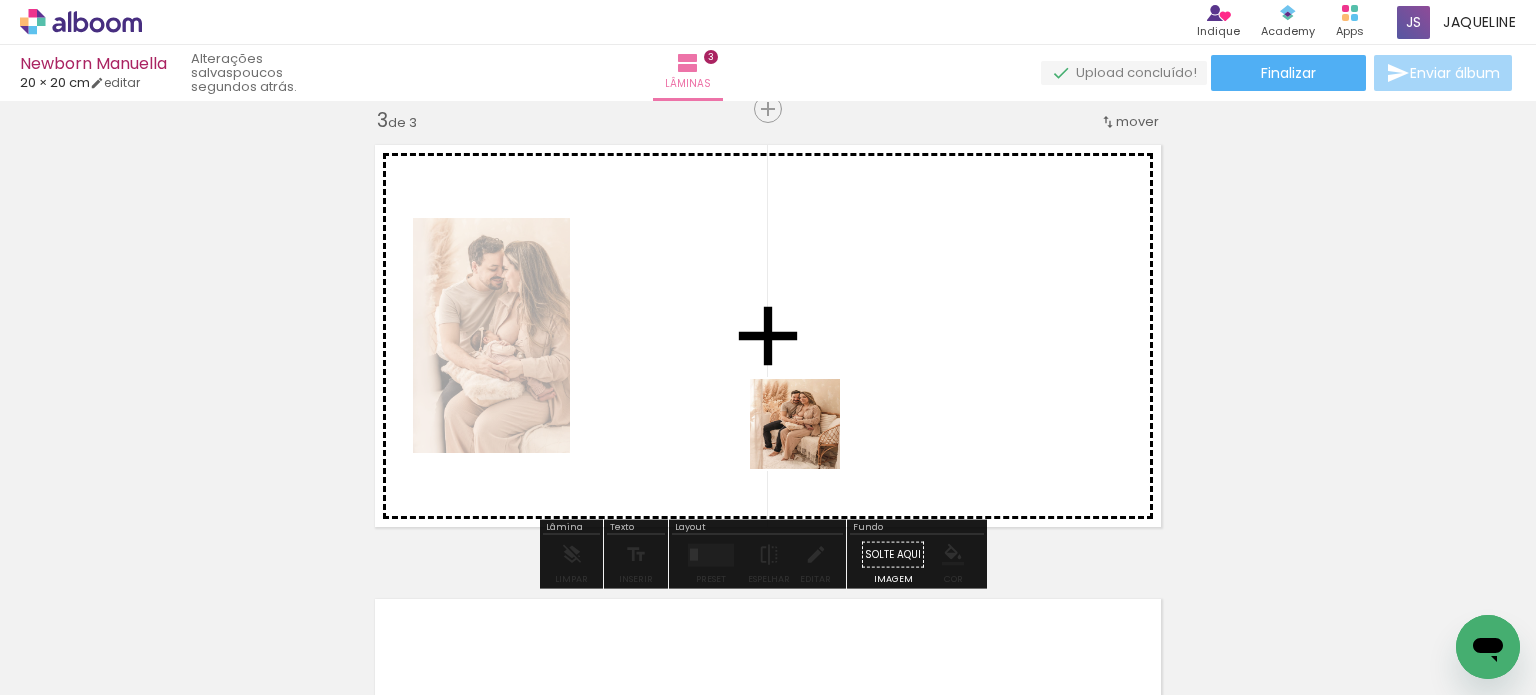 drag, startPoint x: 681, startPoint y: 643, endPoint x: 810, endPoint y: 439, distance: 241.36487 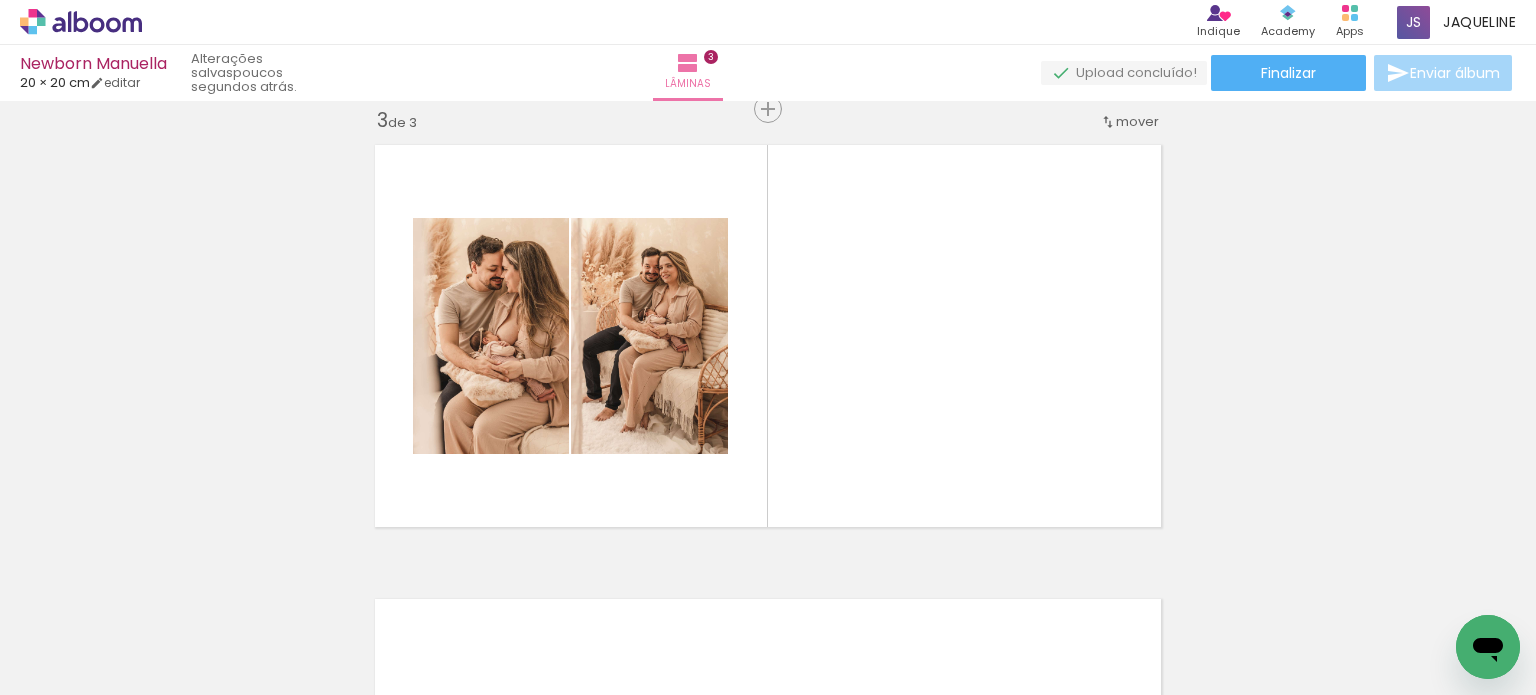 scroll, scrollTop: 0, scrollLeft: 221, axis: horizontal 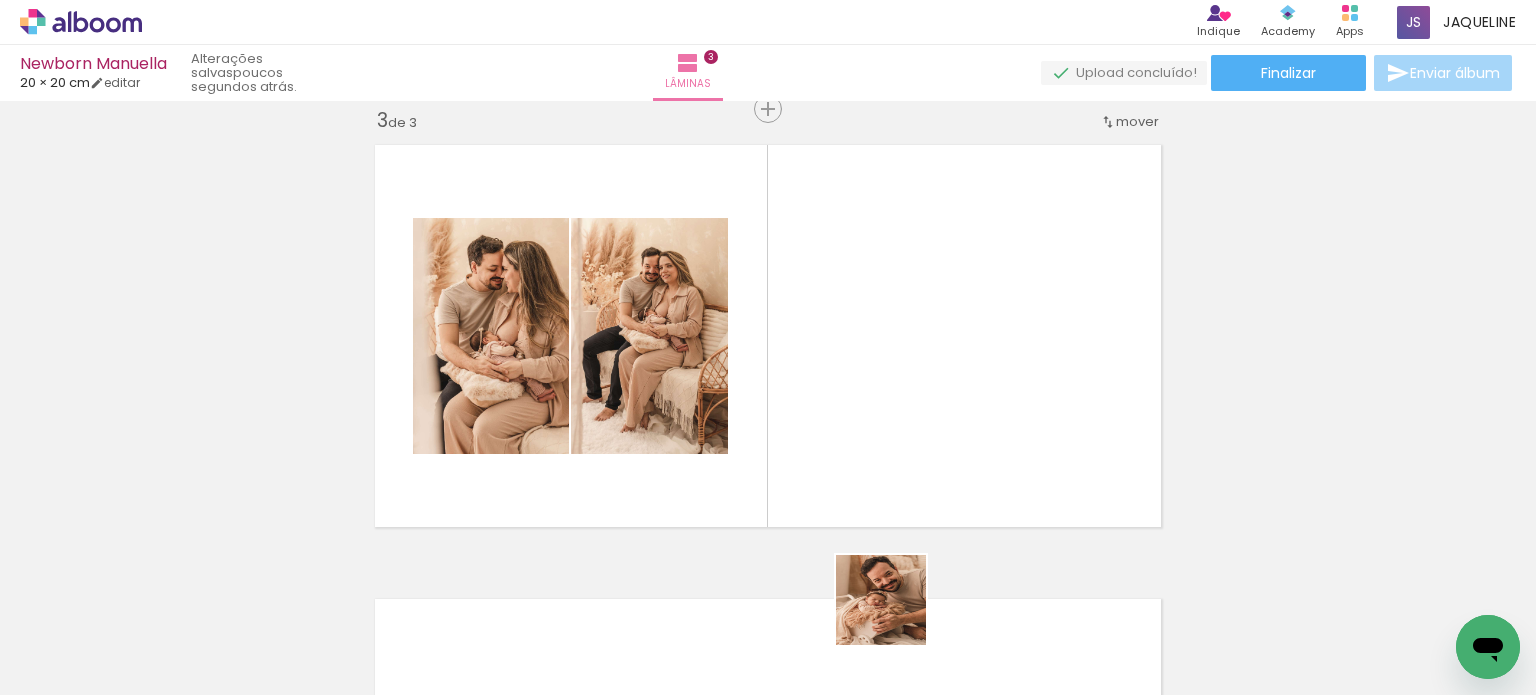 drag, startPoint x: 896, startPoint y: 641, endPoint x: 900, endPoint y: 463, distance: 178.04494 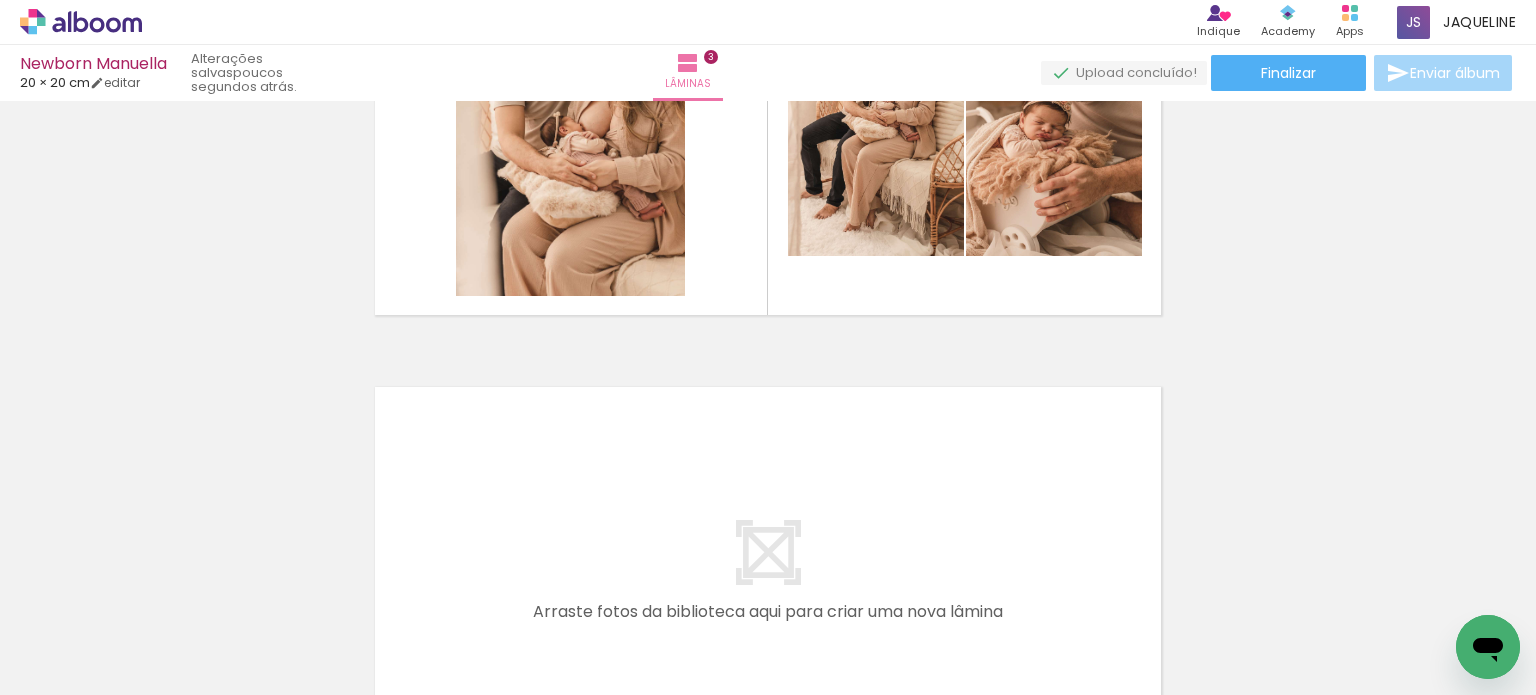 scroll, scrollTop: 1180, scrollLeft: 0, axis: vertical 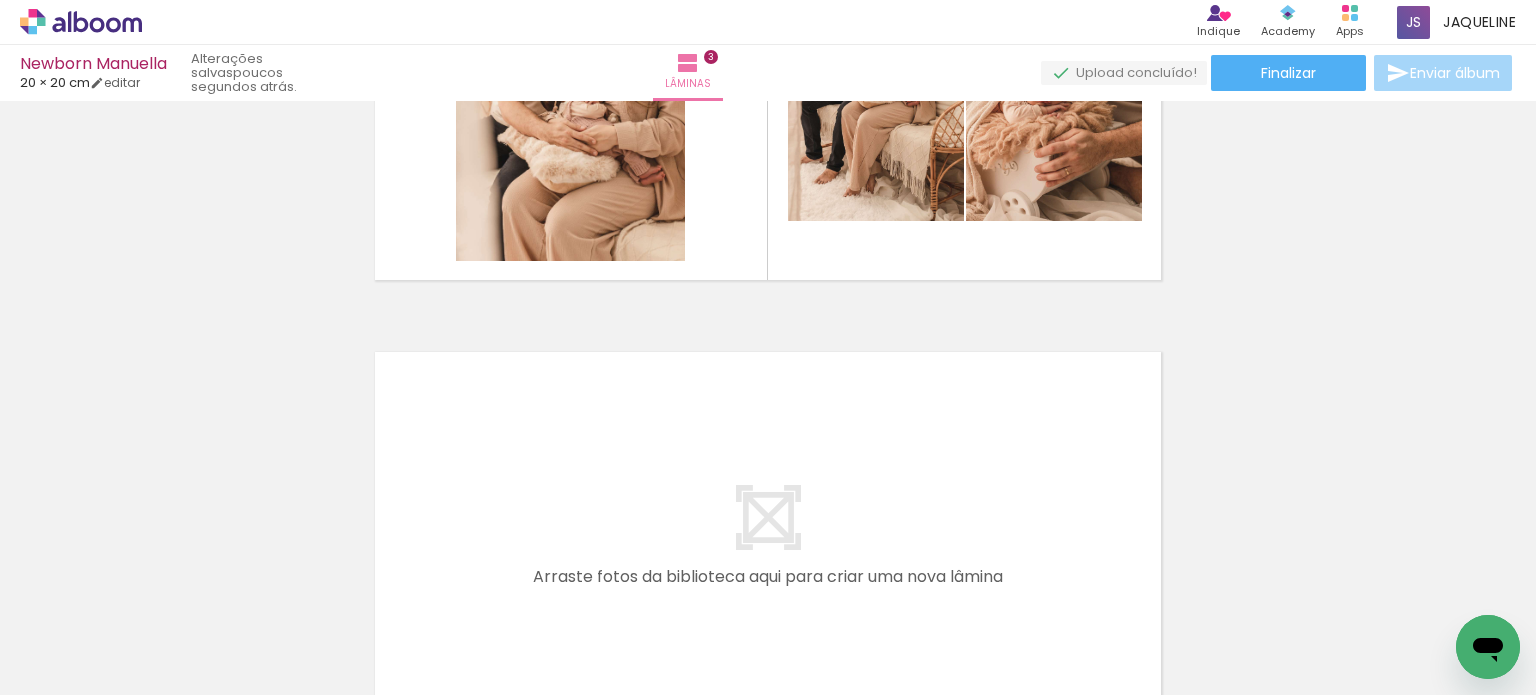 drag, startPoint x: 552, startPoint y: 643, endPoint x: 657, endPoint y: 562, distance: 132.61221 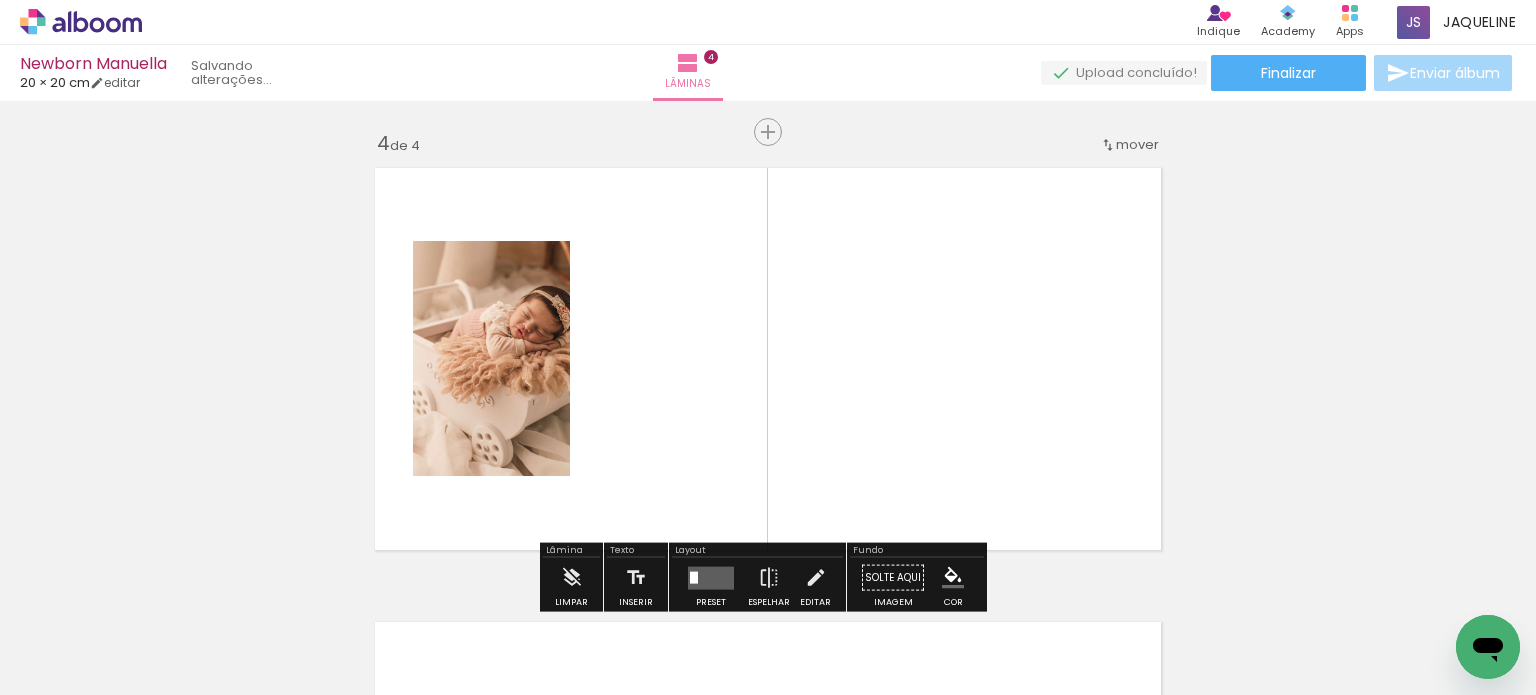 scroll, scrollTop: 1387, scrollLeft: 0, axis: vertical 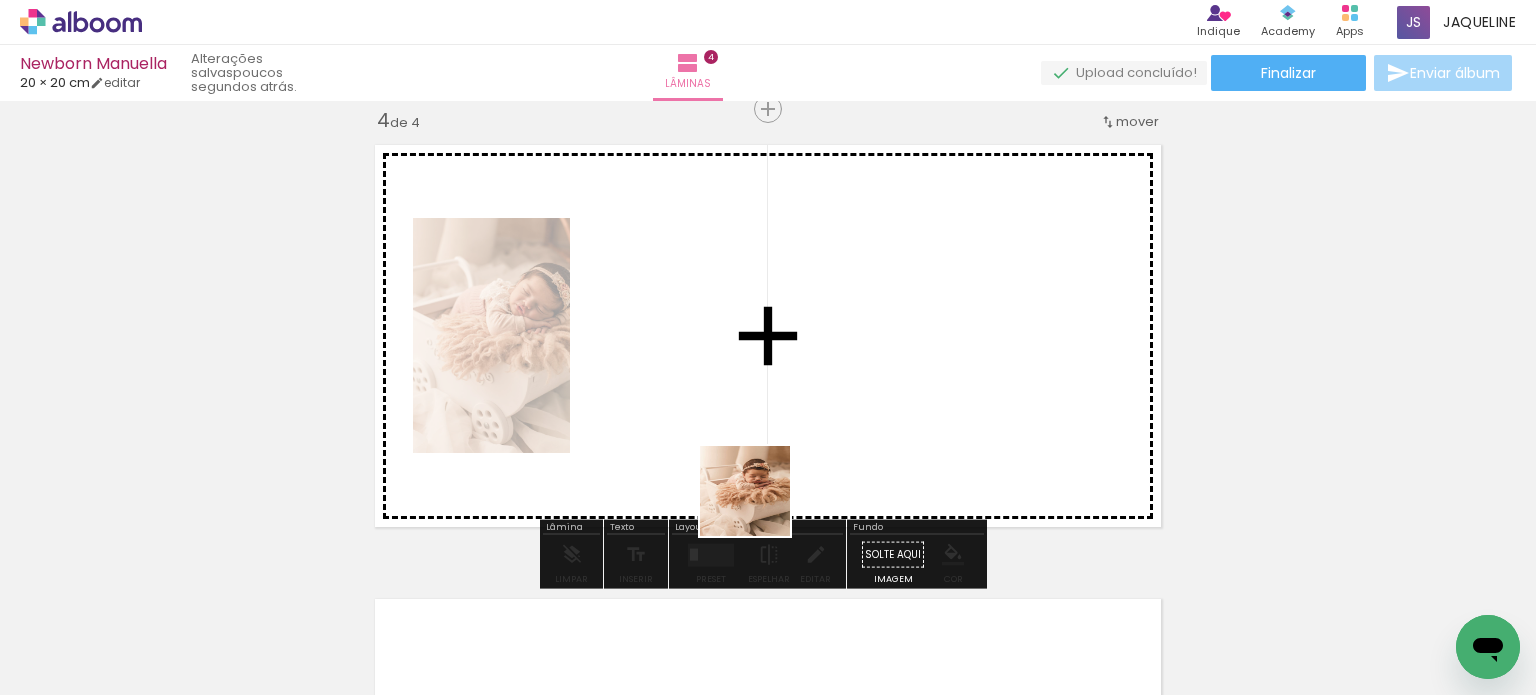 drag, startPoint x: 681, startPoint y: 629, endPoint x: 787, endPoint y: 461, distance: 198.64542 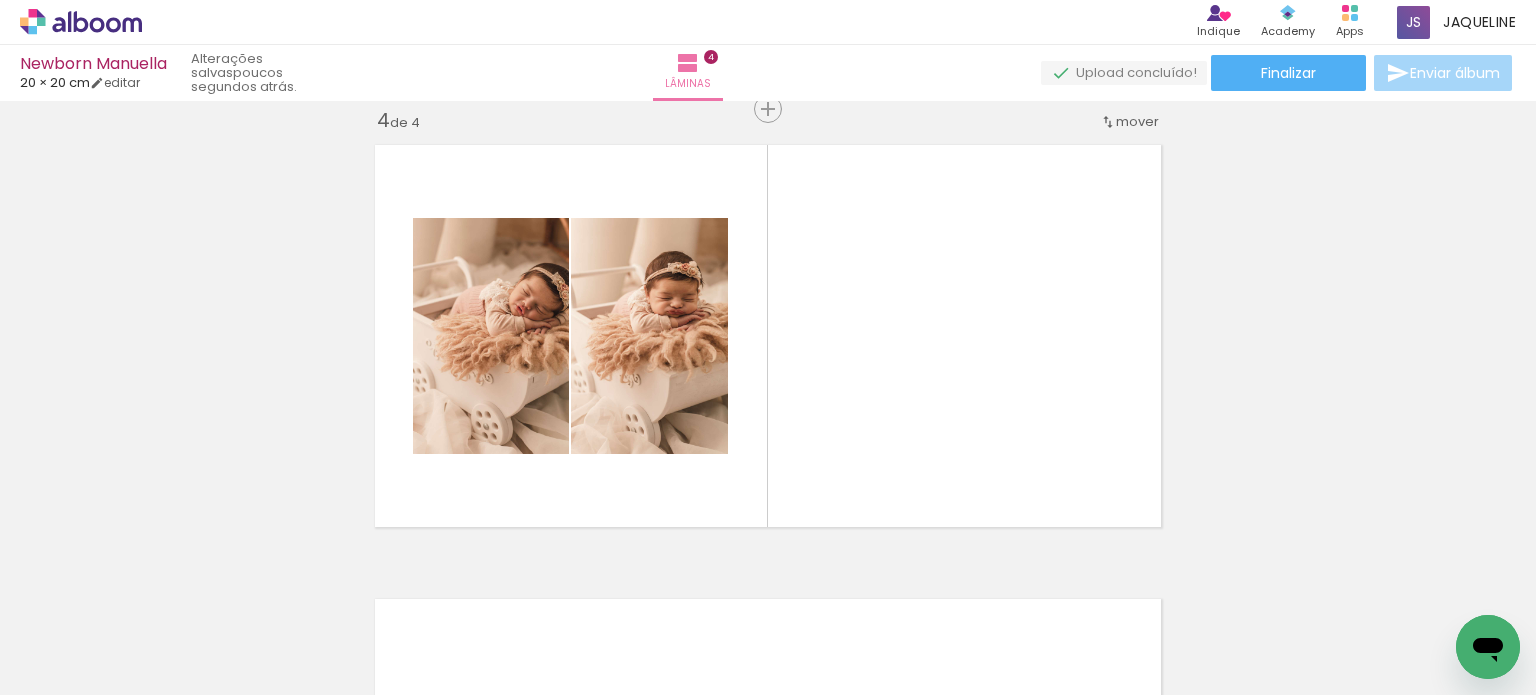drag, startPoint x: 1112, startPoint y: 643, endPoint x: 951, endPoint y: 460, distance: 243.74167 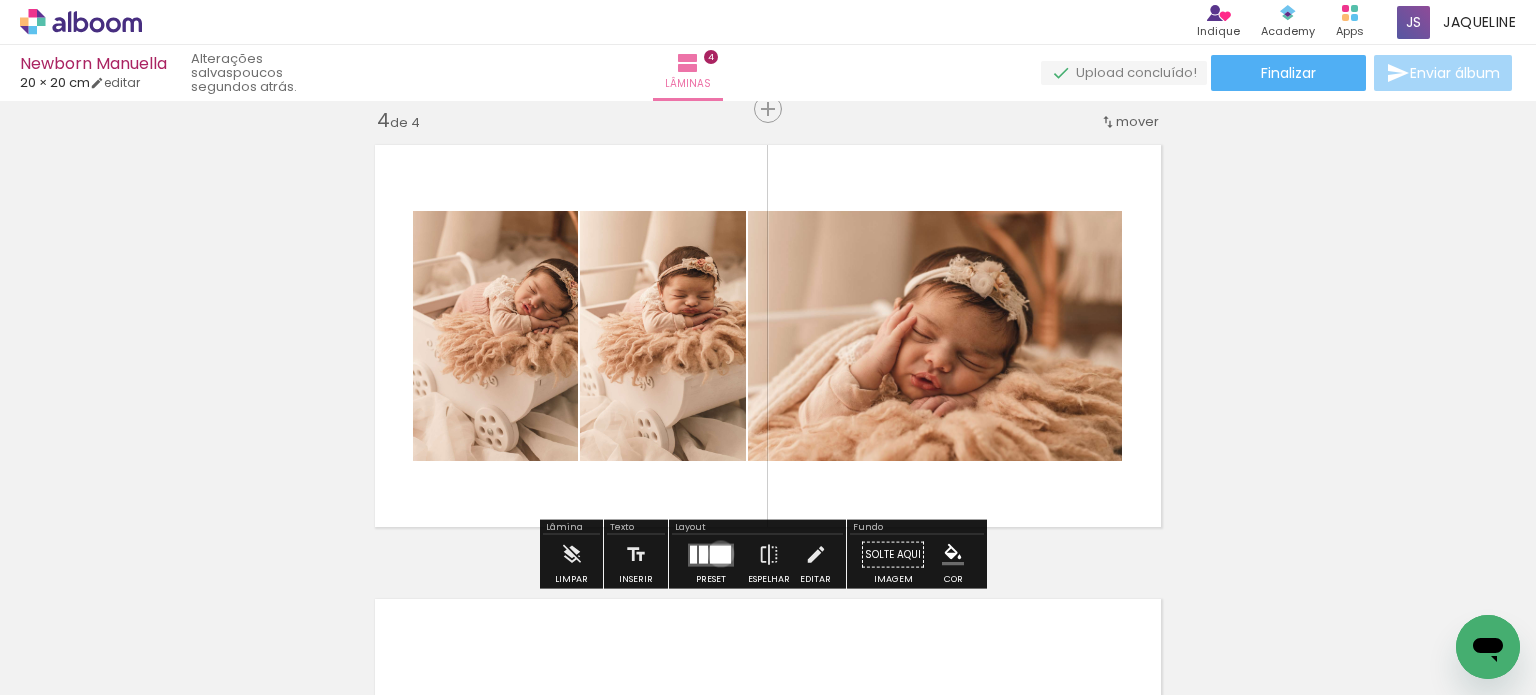 click at bounding box center [720, 554] 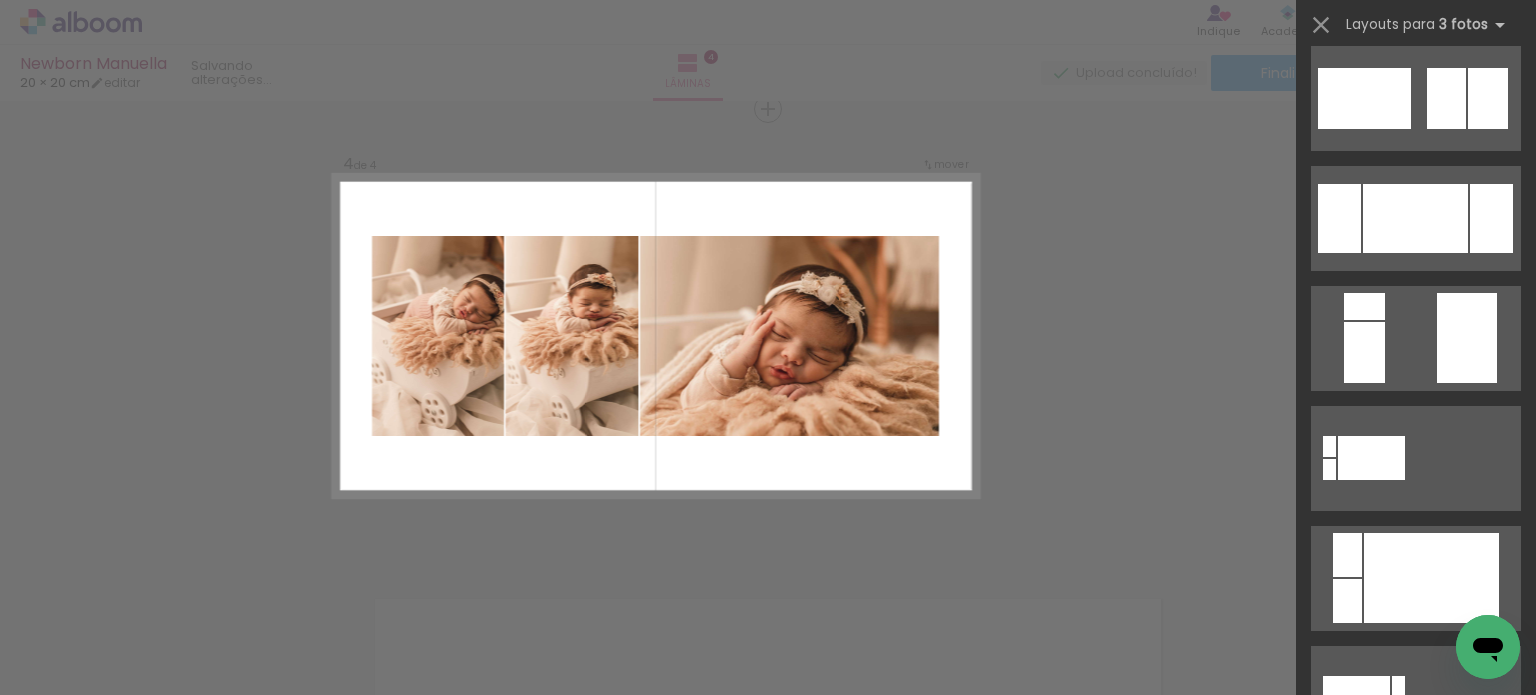 scroll, scrollTop: 0, scrollLeft: 0, axis: both 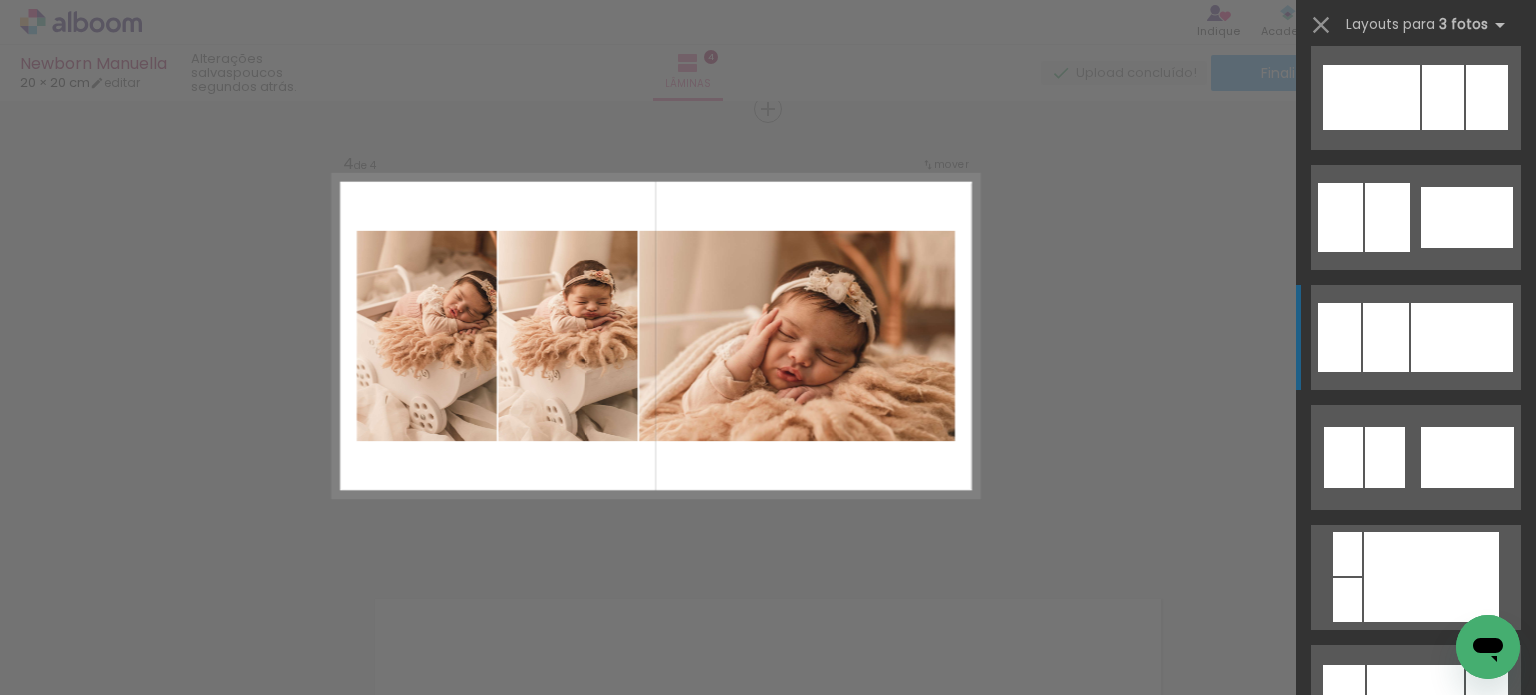 click at bounding box center (1462, 337) 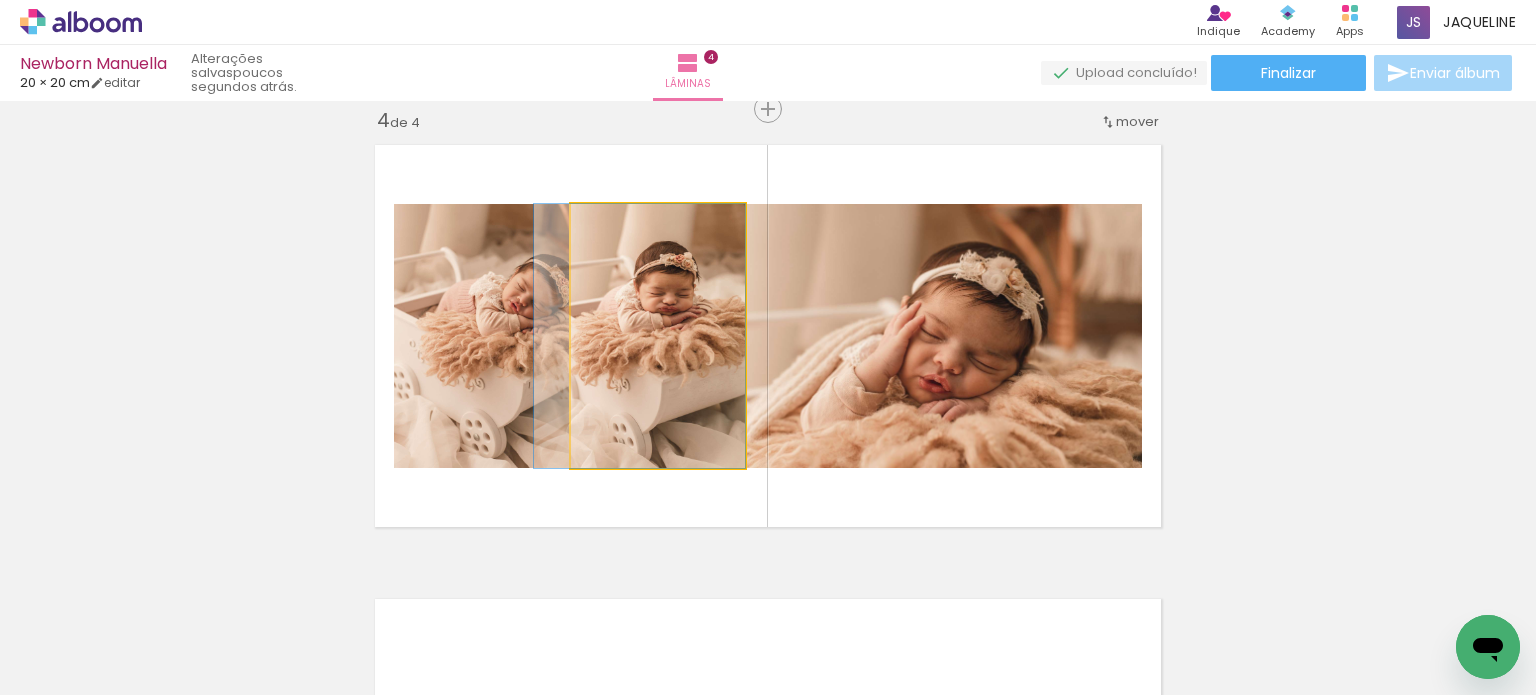 drag, startPoint x: 672, startPoint y: 407, endPoint x: 651, endPoint y: 407, distance: 21 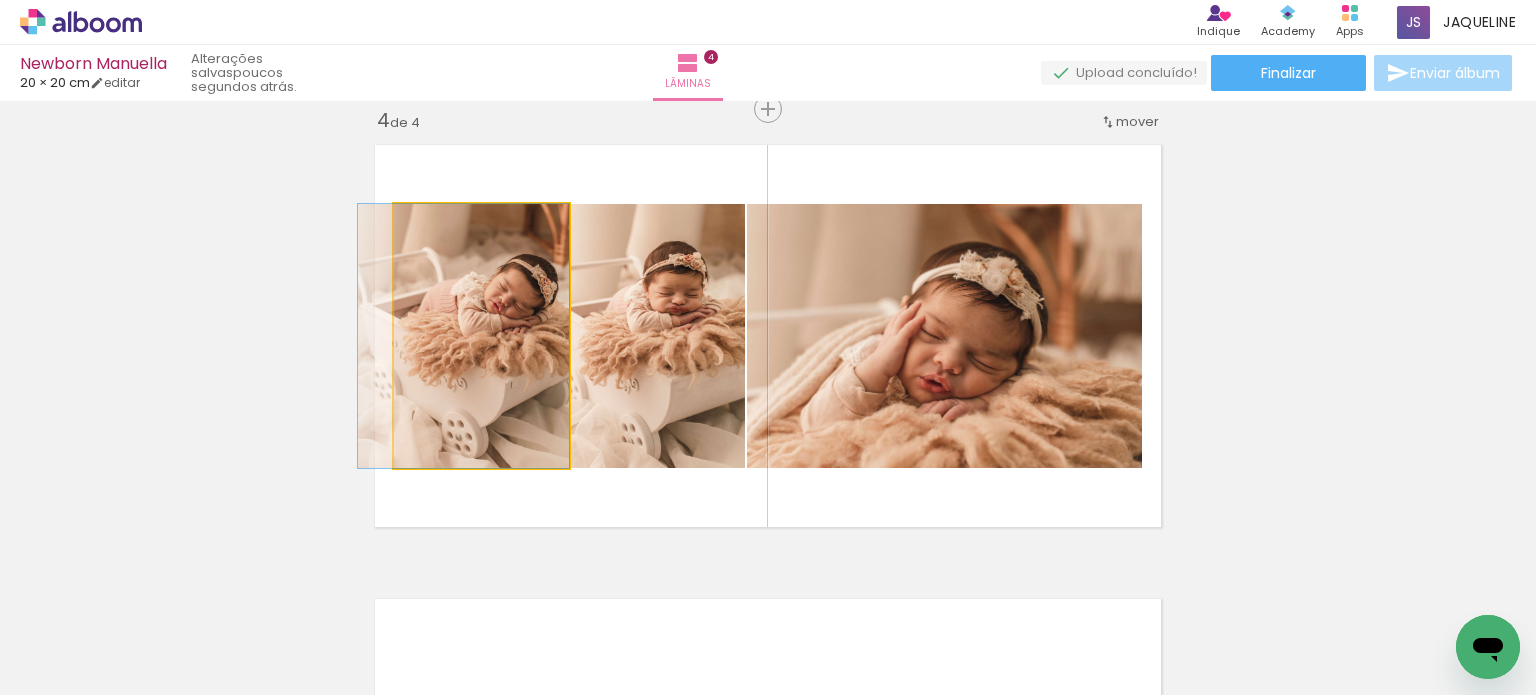 drag, startPoint x: 488, startPoint y: 399, endPoint x: 468, endPoint y: 405, distance: 20.880613 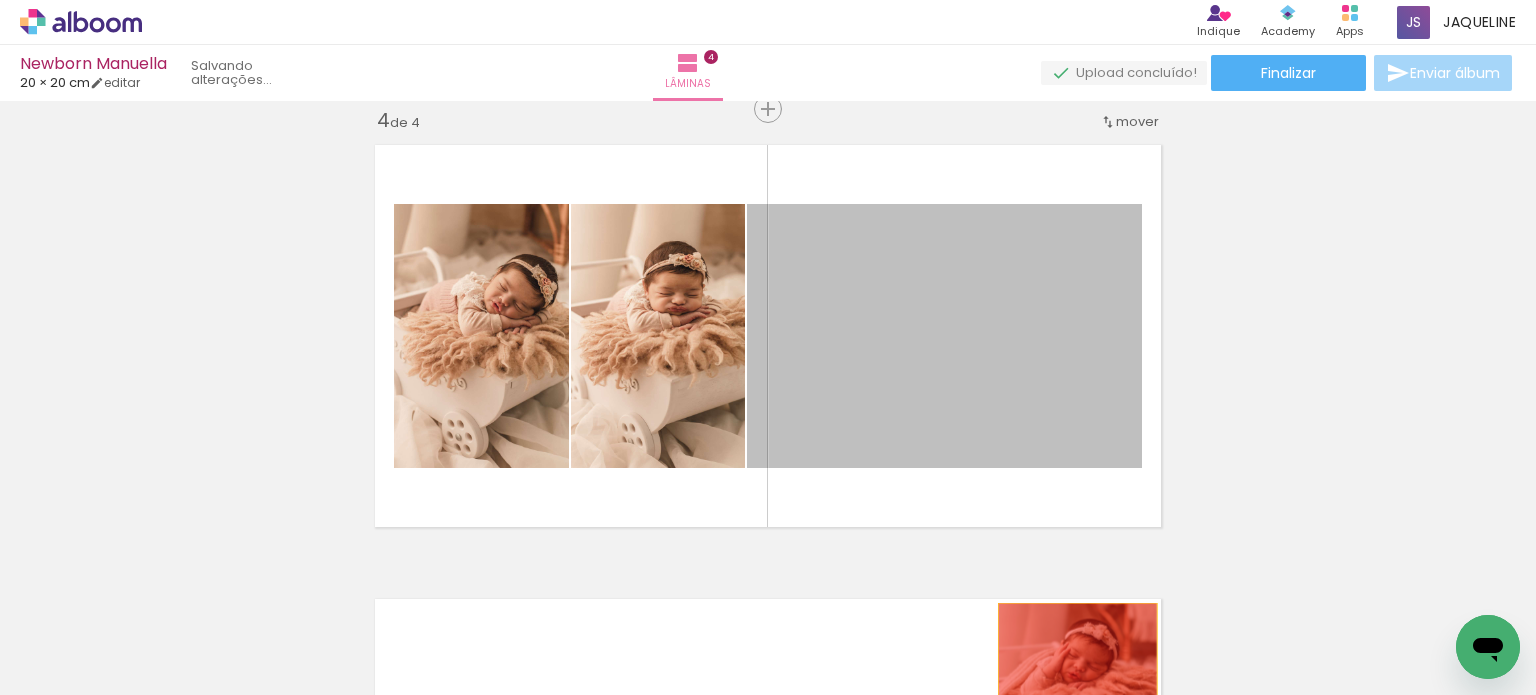 drag, startPoint x: 912, startPoint y: 383, endPoint x: 1072, endPoint y: 647, distance: 308.7005 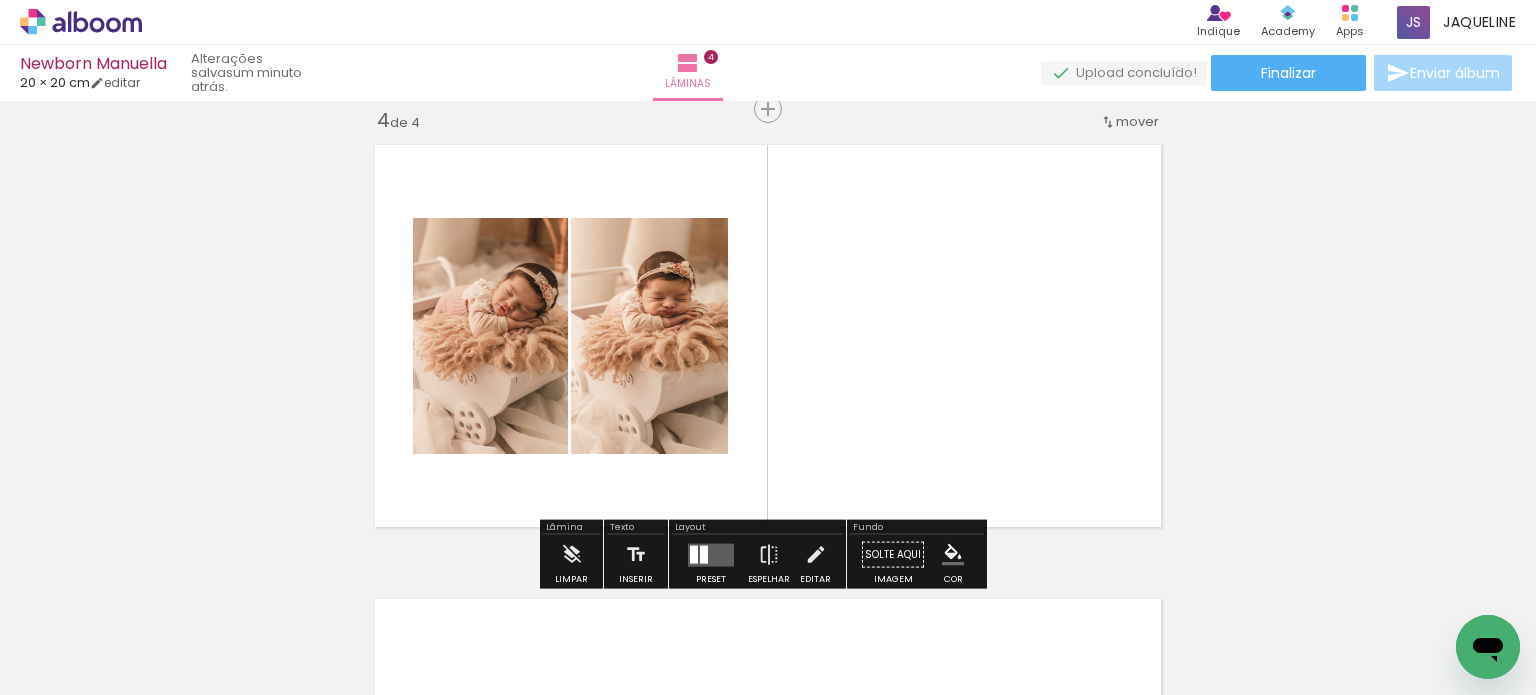 drag, startPoint x: 997, startPoint y: 647, endPoint x: 968, endPoint y: 402, distance: 246.71036 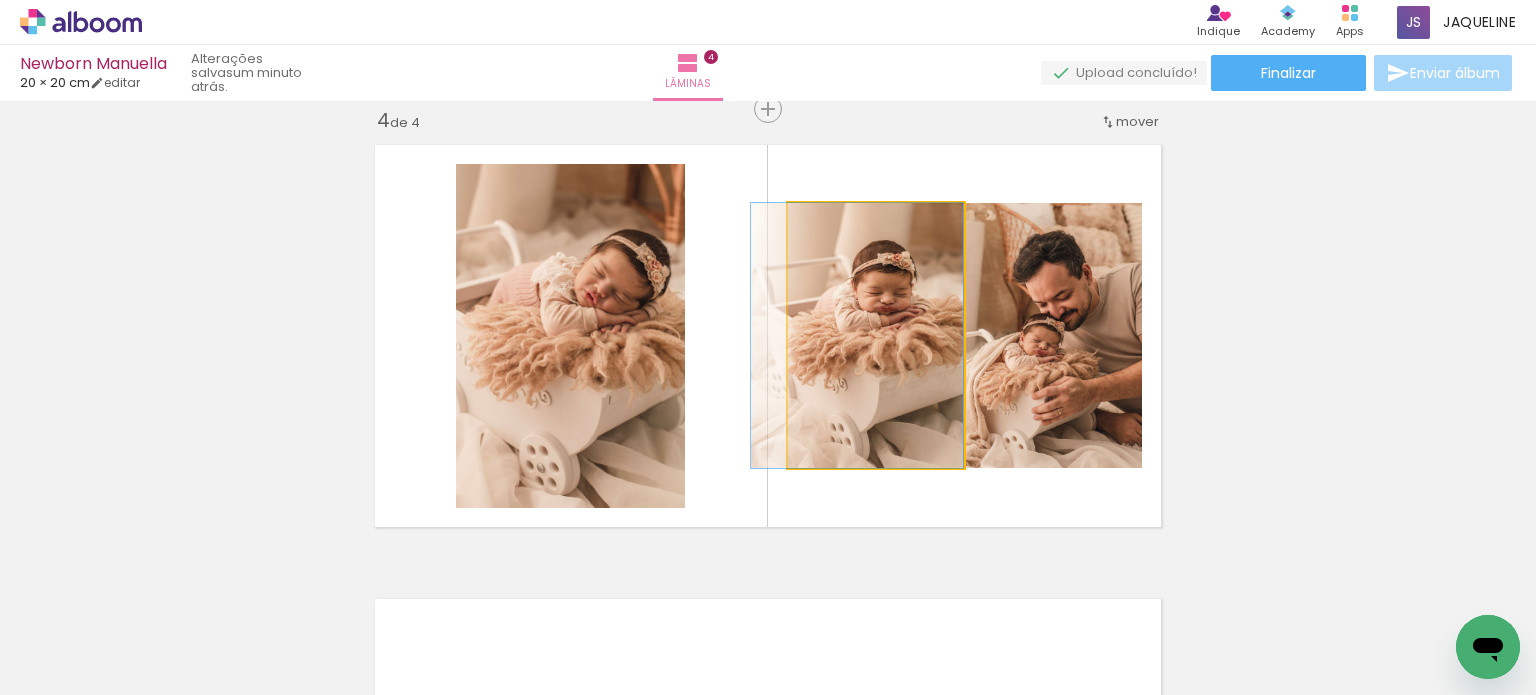 drag, startPoint x: 841, startPoint y: 446, endPoint x: 639, endPoint y: 465, distance: 202.8916 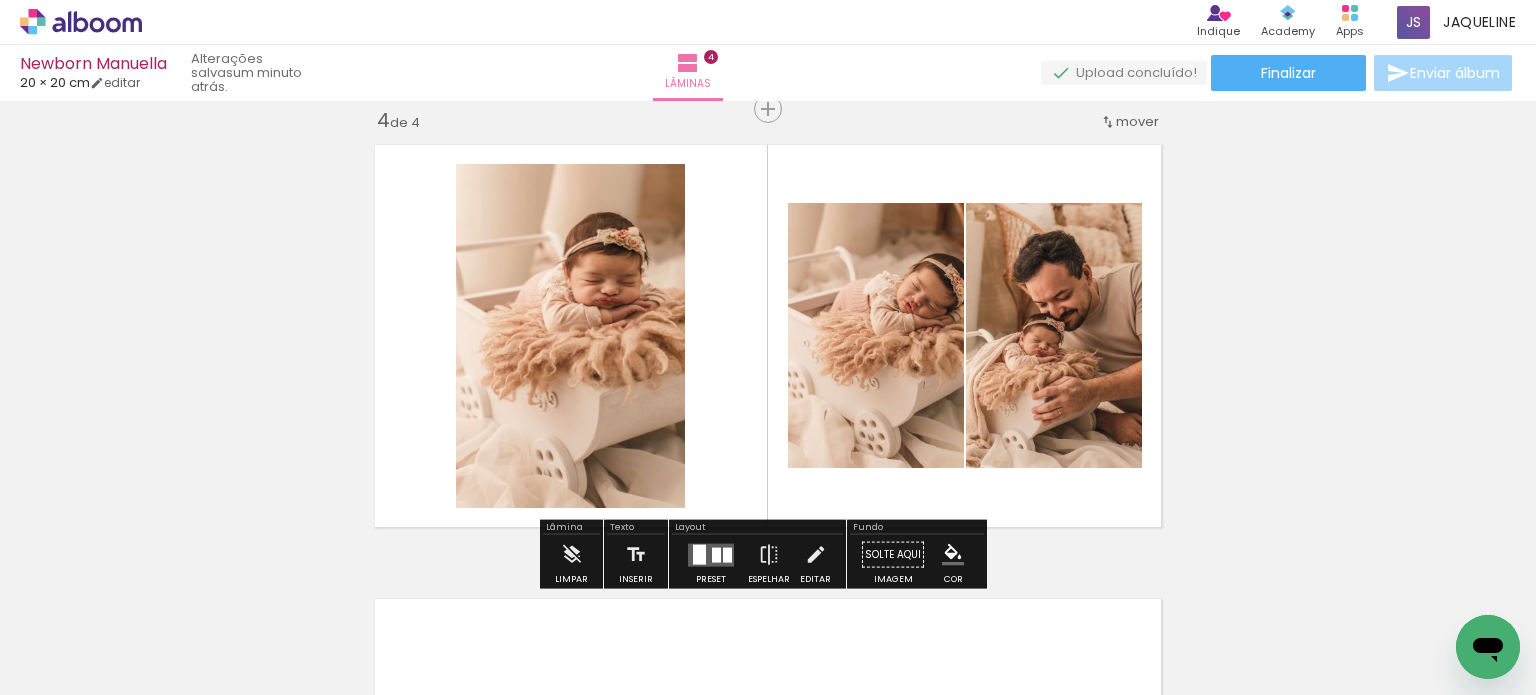 click 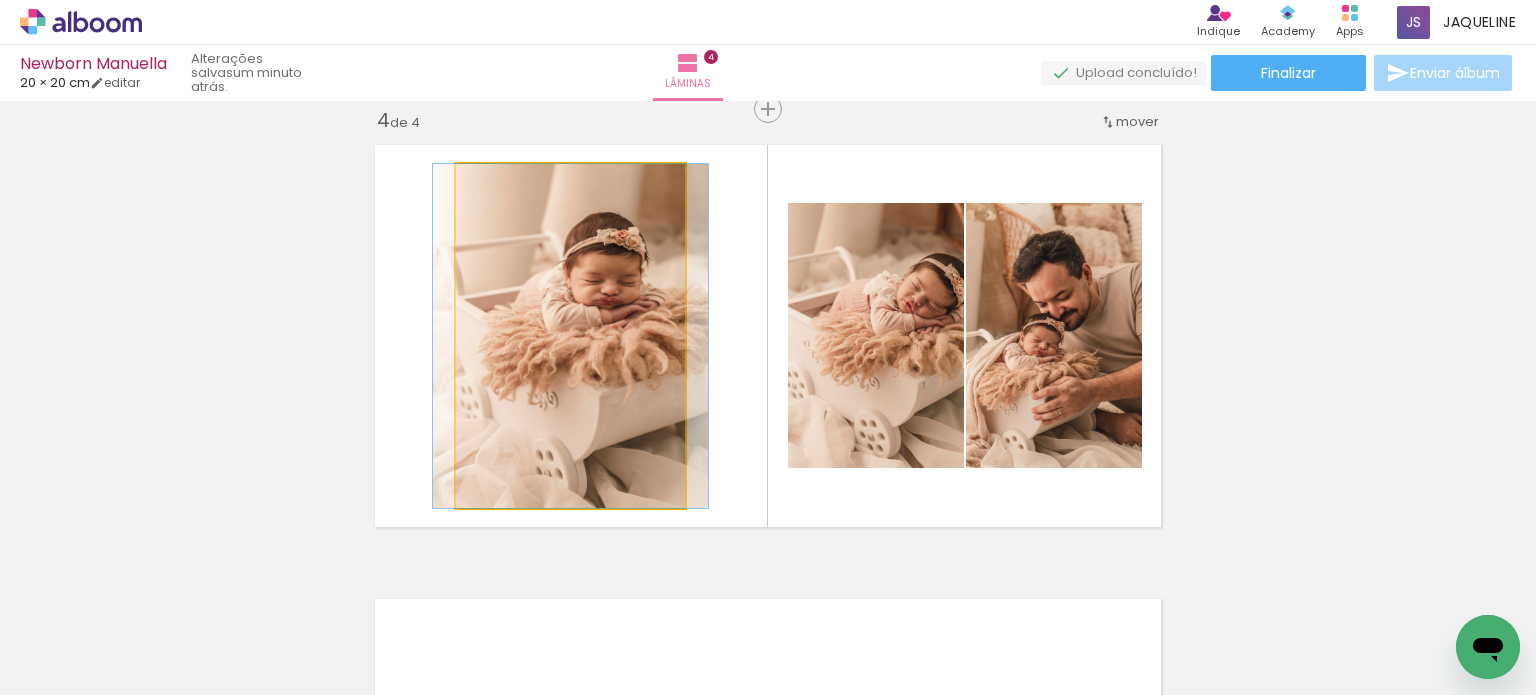 click 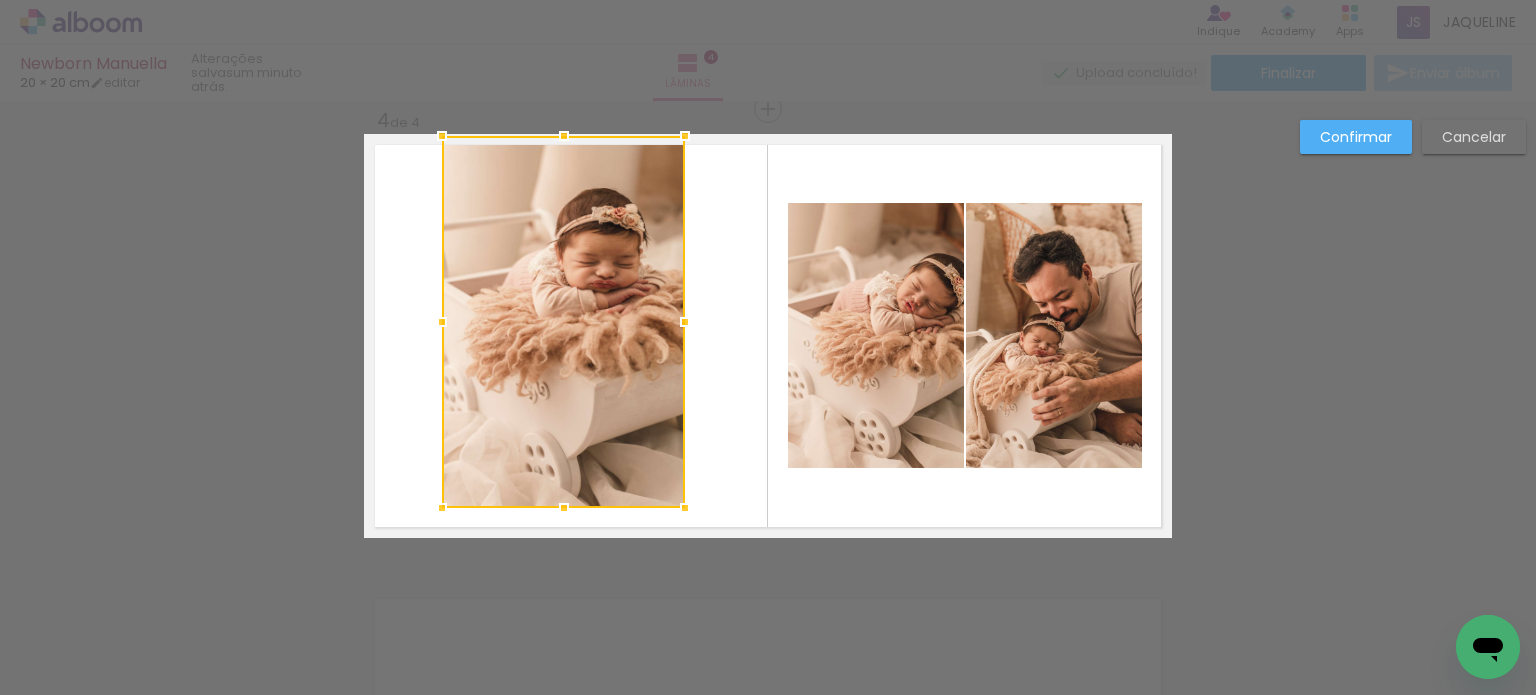 drag, startPoint x: 448, startPoint y: 162, endPoint x: 433, endPoint y: 144, distance: 23.43075 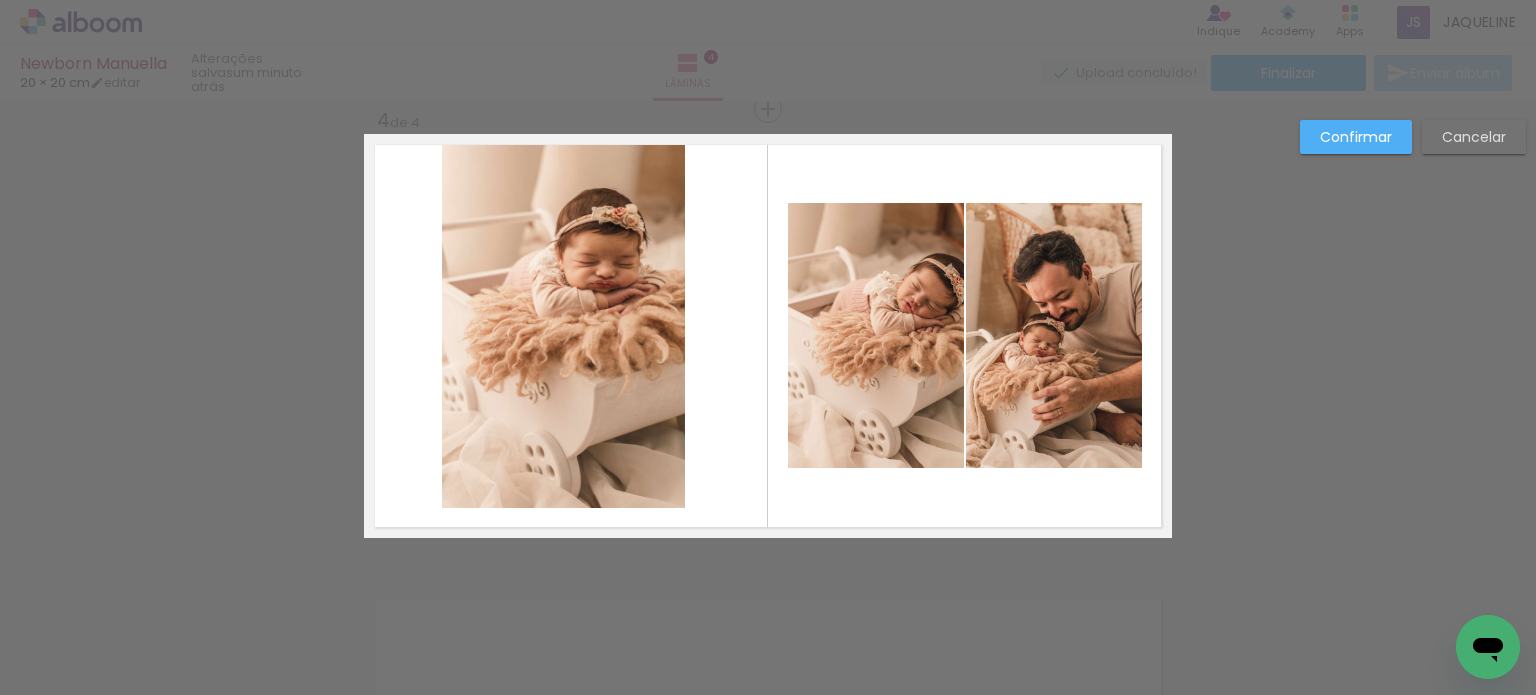 click at bounding box center [768, 336] 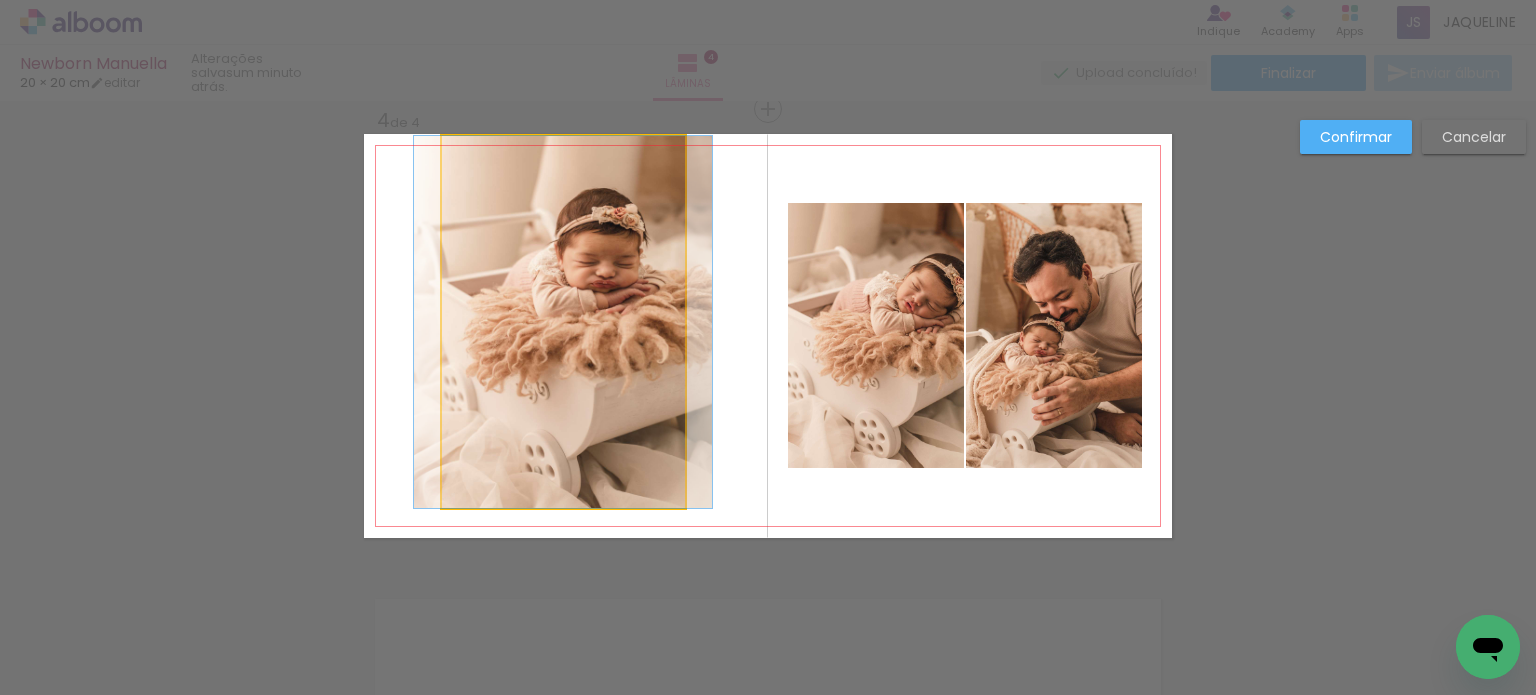 click 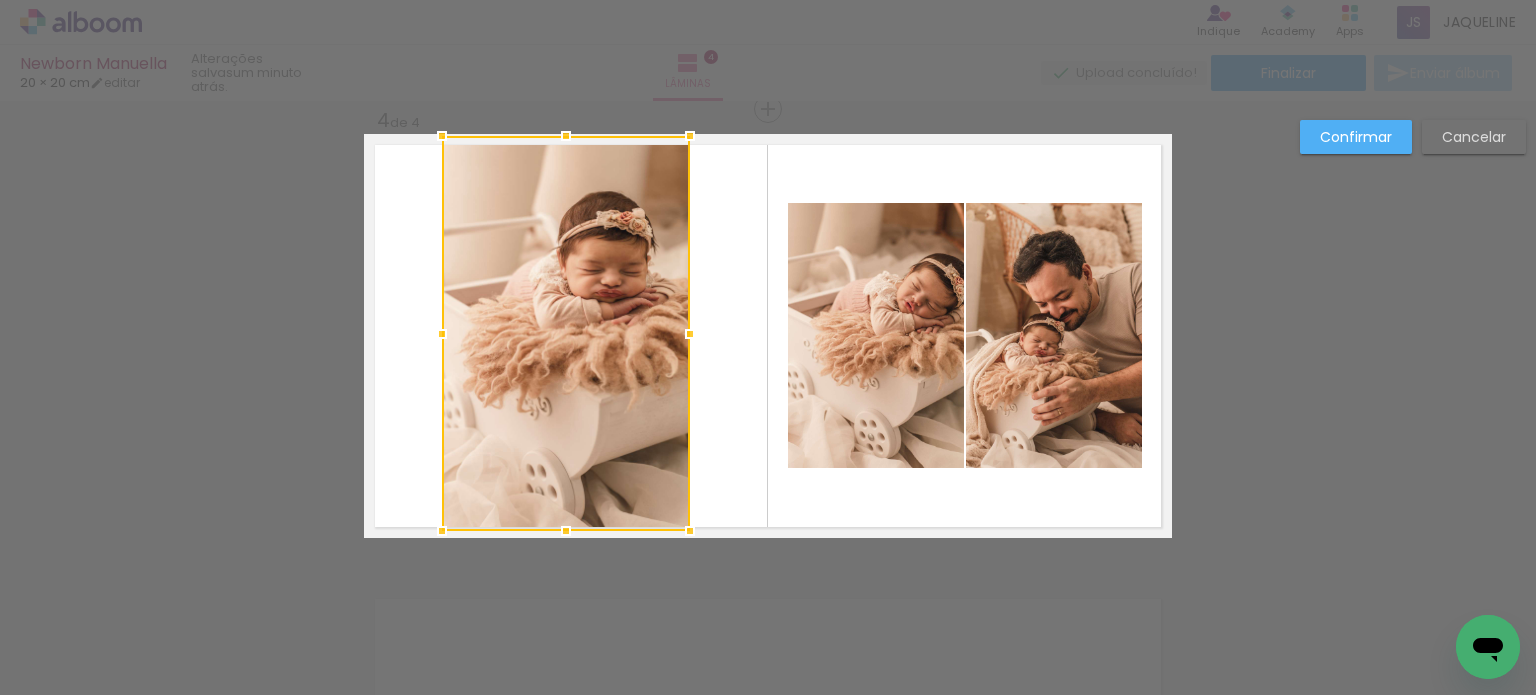 drag, startPoint x: 678, startPoint y: 506, endPoint x: 683, endPoint y: 518, distance: 13 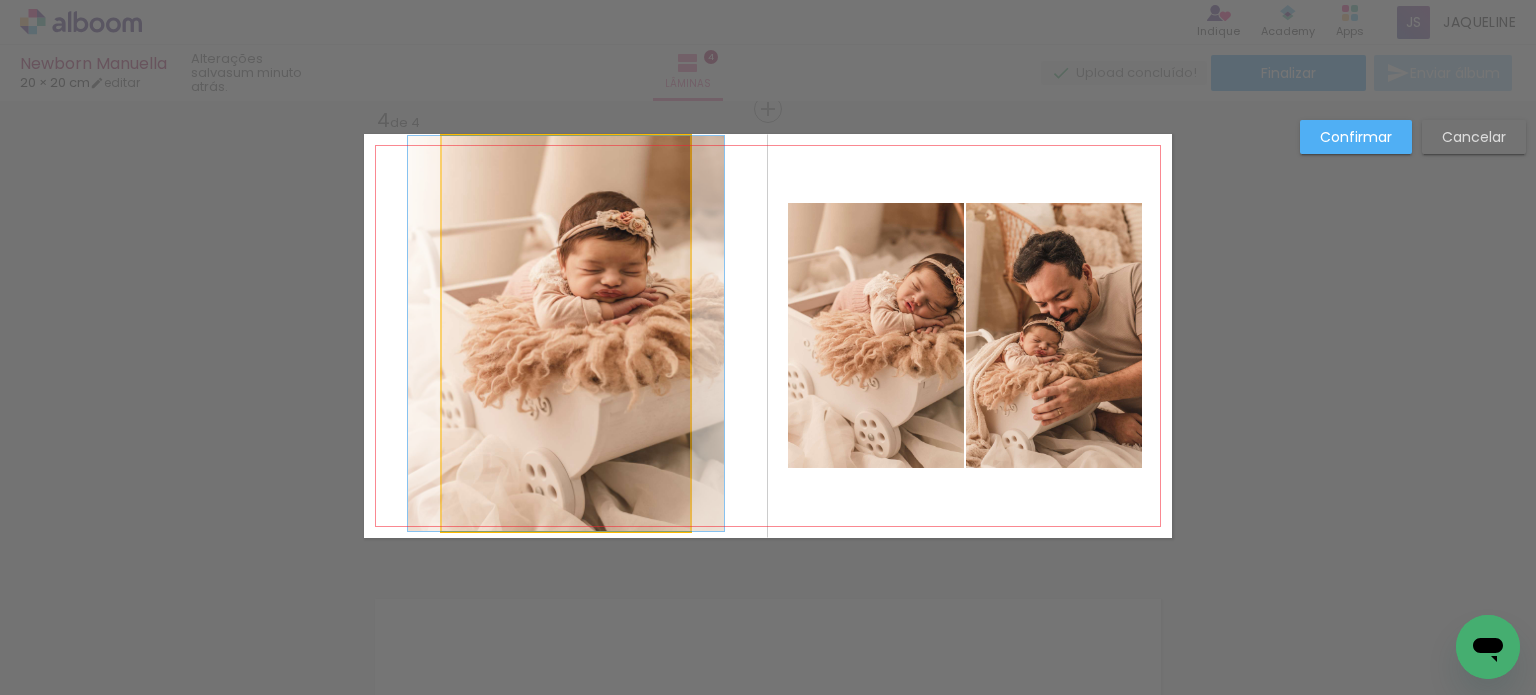 click 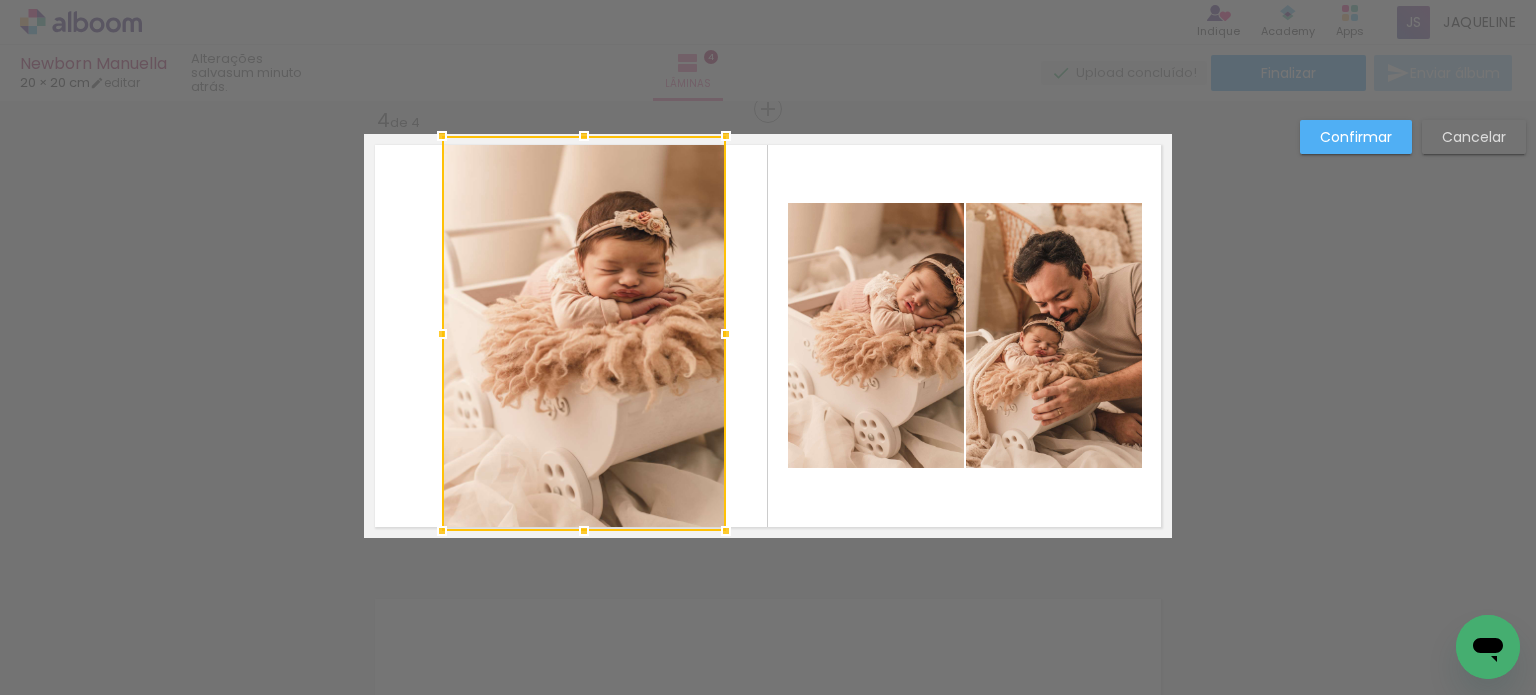 drag, startPoint x: 684, startPoint y: 336, endPoint x: 720, endPoint y: 336, distance: 36 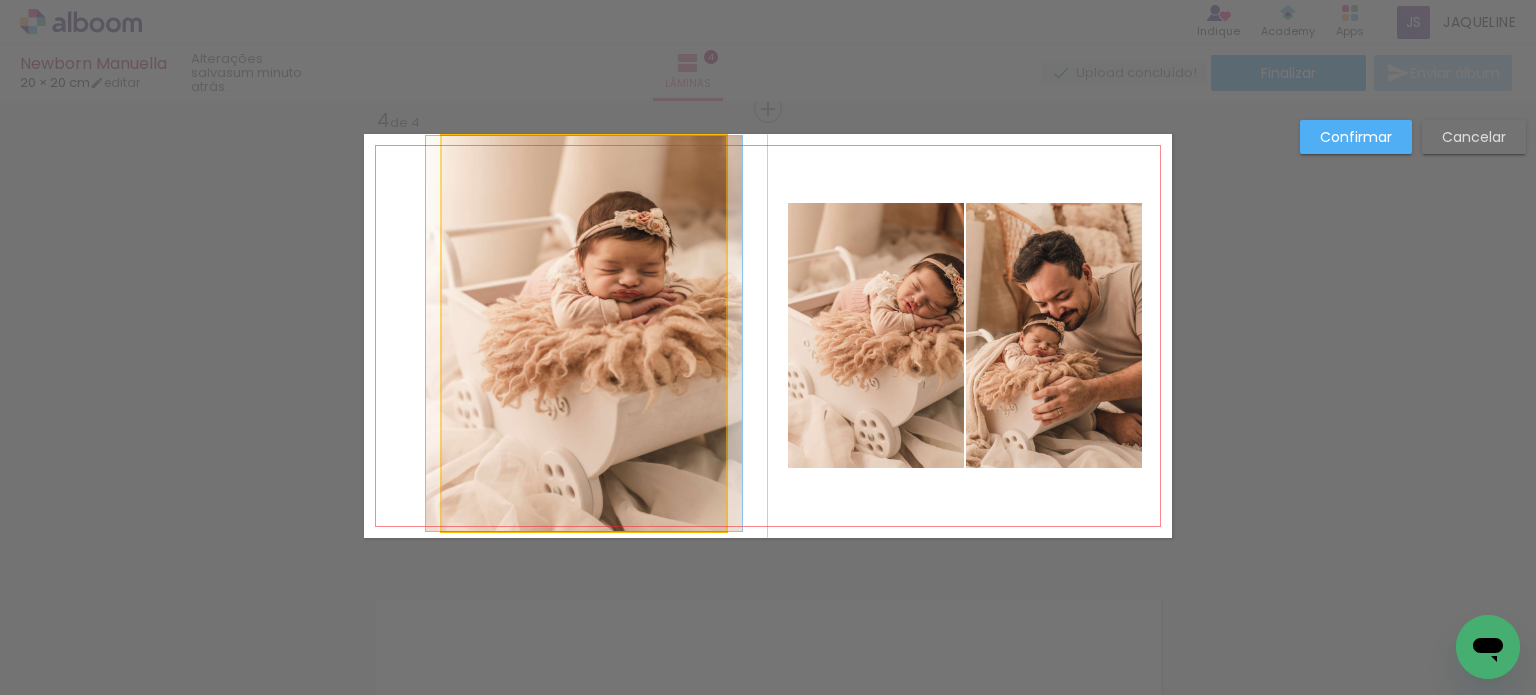 click 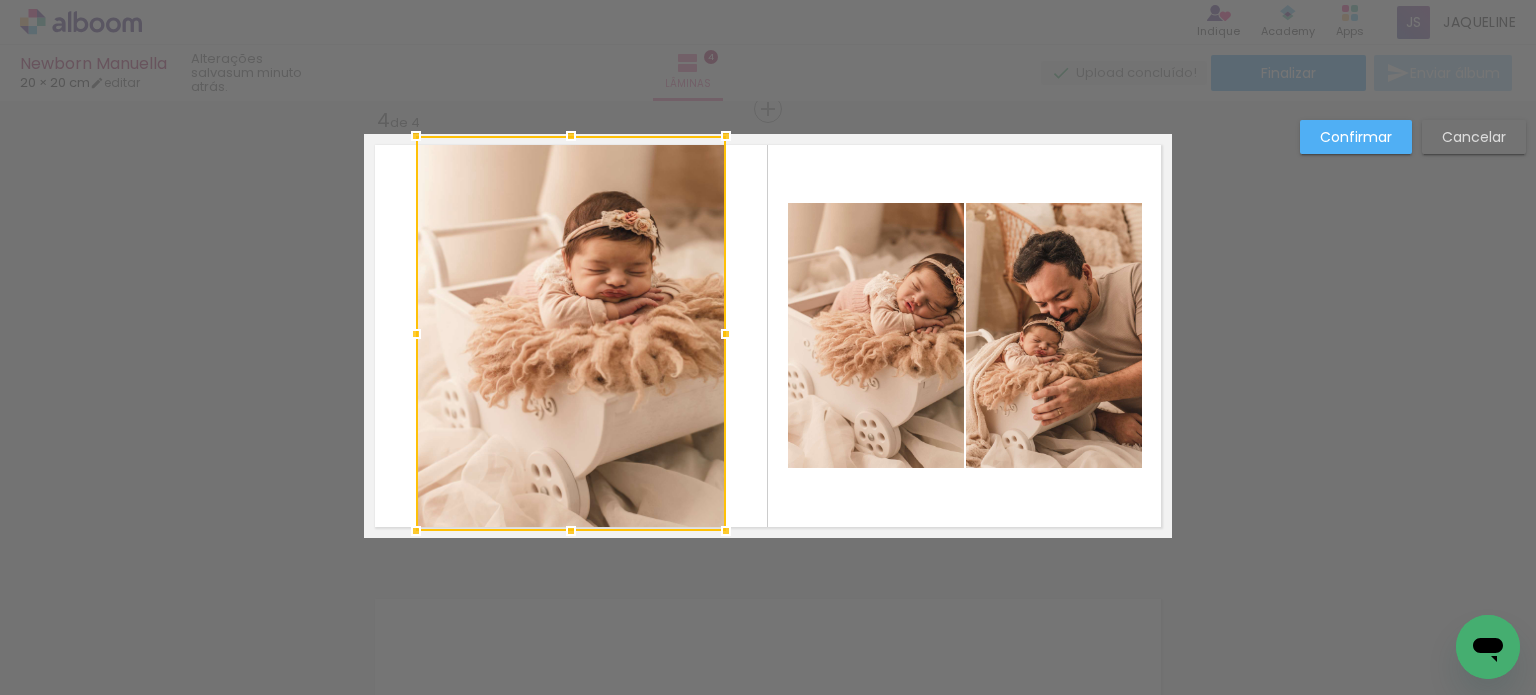 drag, startPoint x: 434, startPoint y: 335, endPoint x: 408, endPoint y: 343, distance: 27.202942 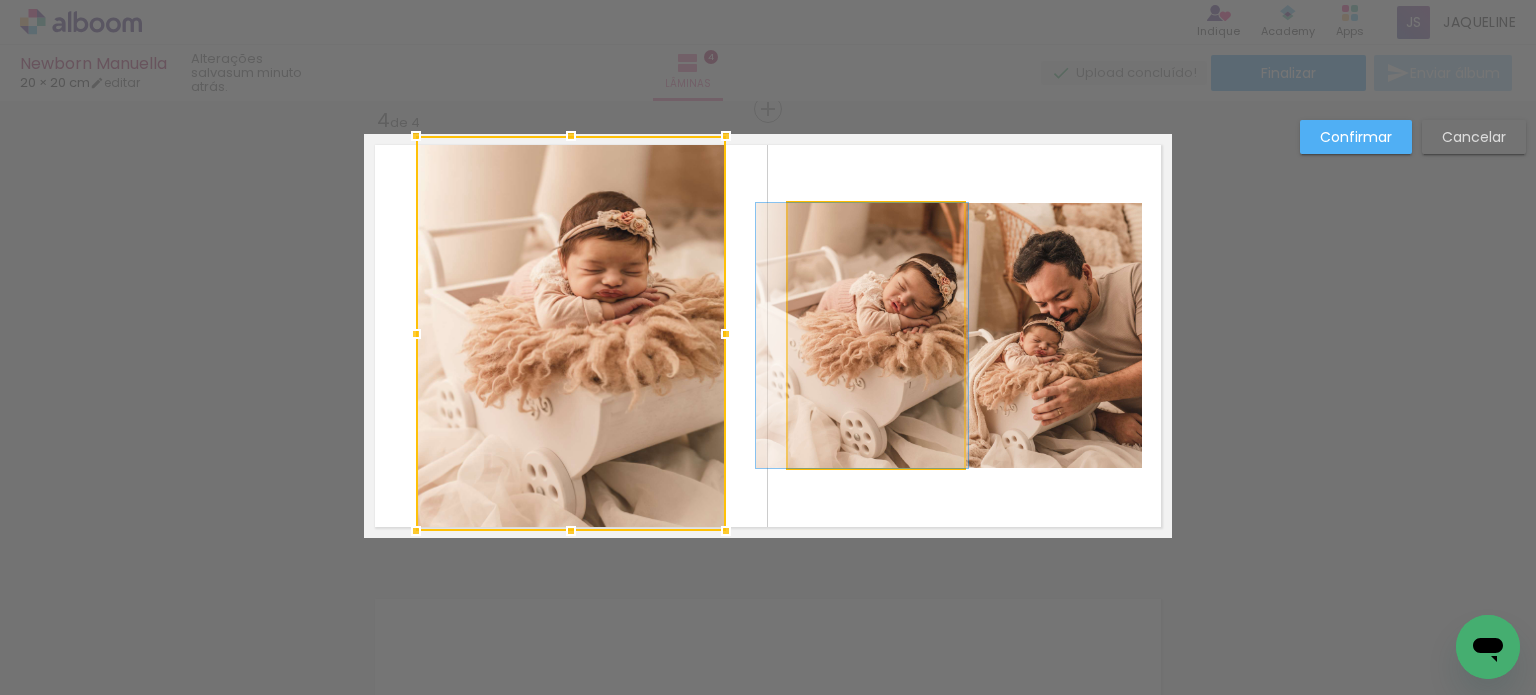 drag, startPoint x: 902, startPoint y: 371, endPoint x: 888, endPoint y: 371, distance: 14 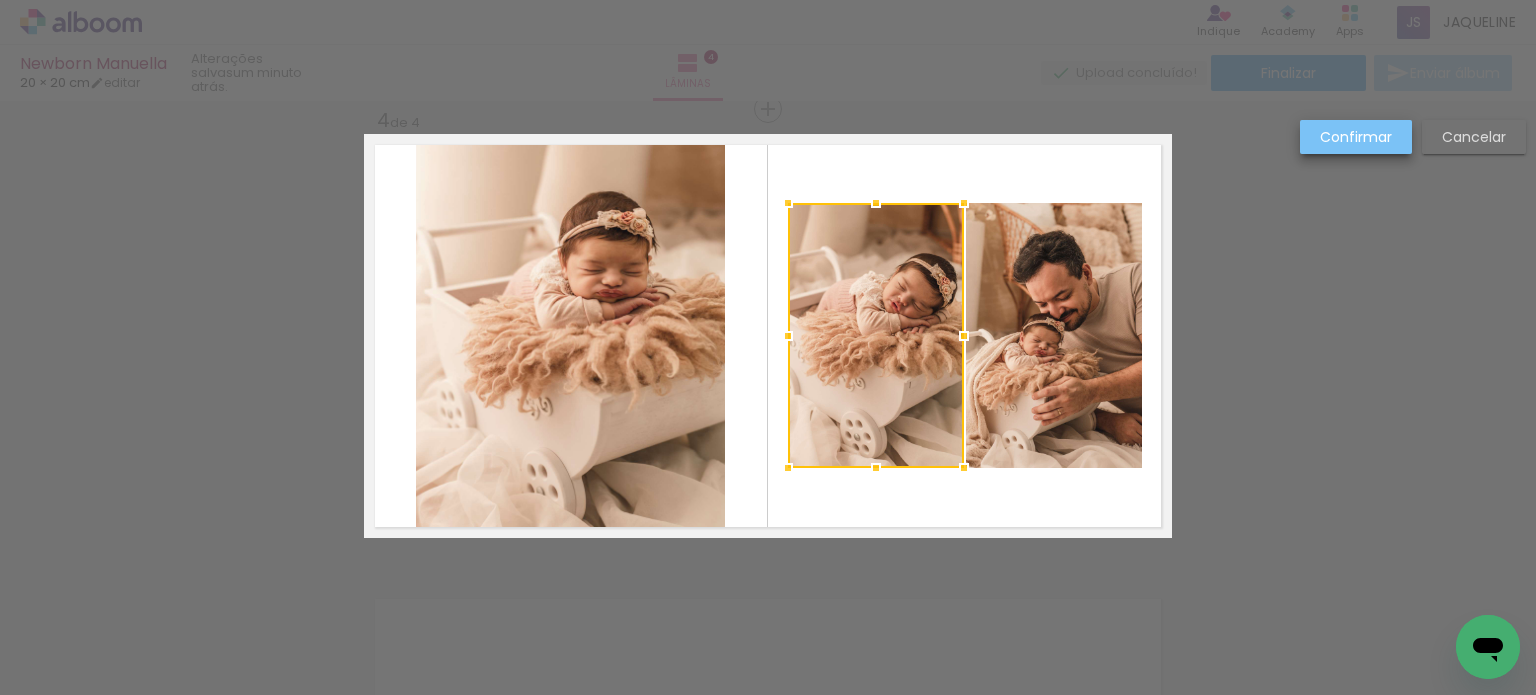 click on "Confirmar" at bounding box center (0, 0) 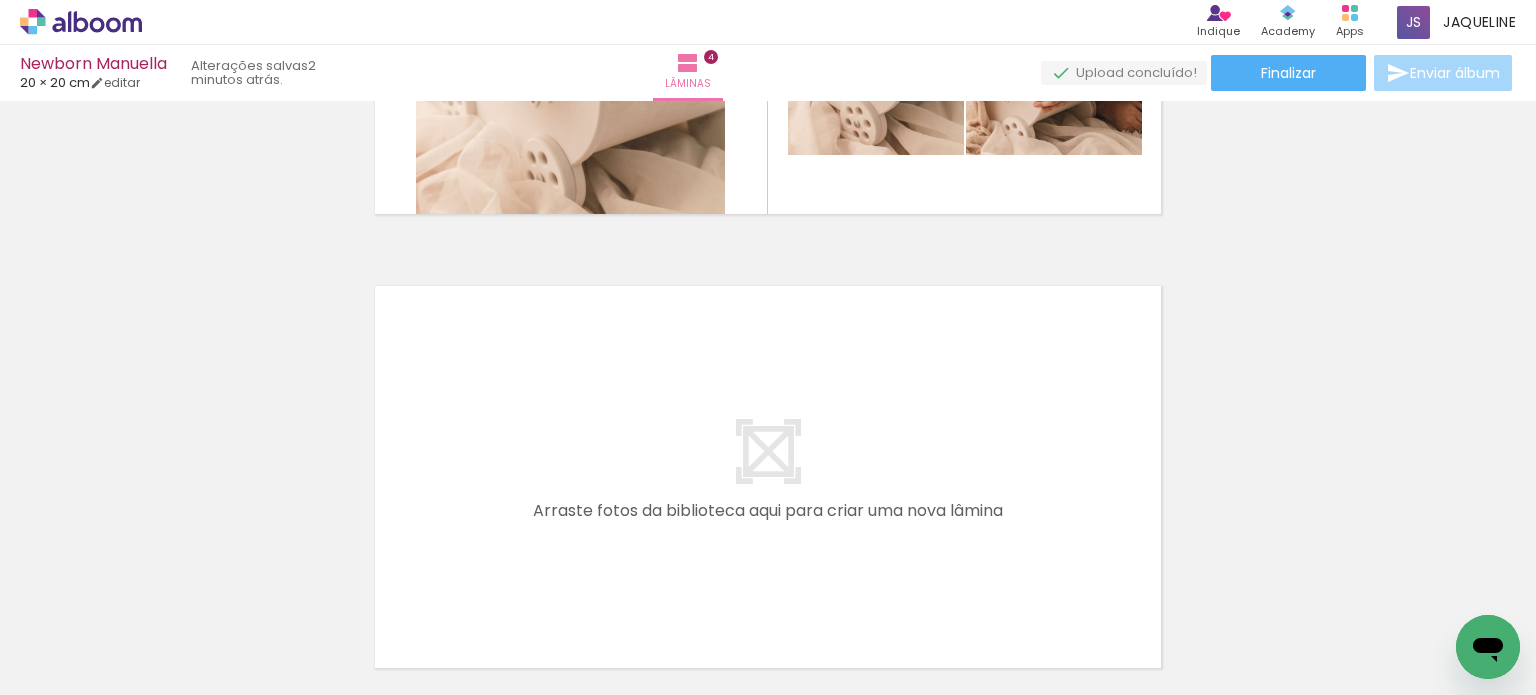 scroll, scrollTop: 1711, scrollLeft: 0, axis: vertical 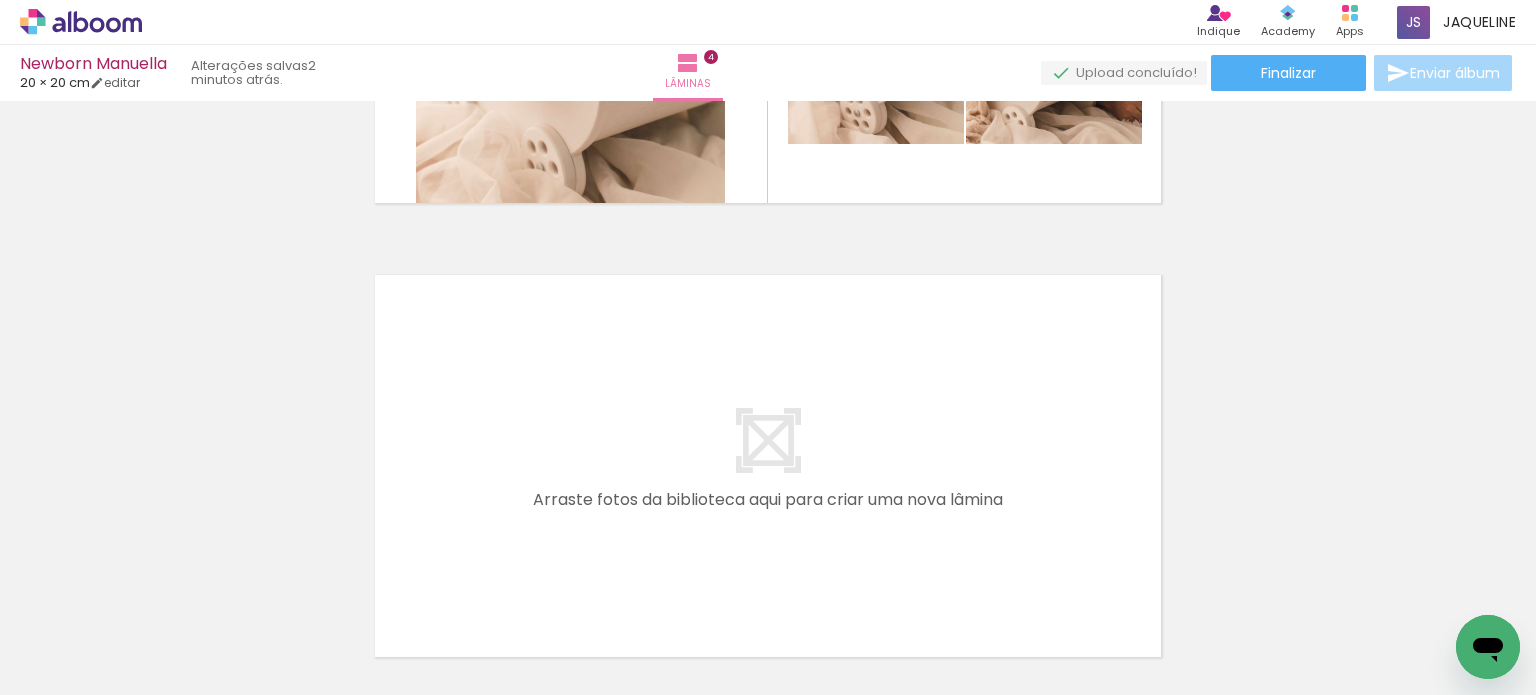 drag, startPoint x: 1116, startPoint y: 646, endPoint x: 950, endPoint y: 406, distance: 291.815 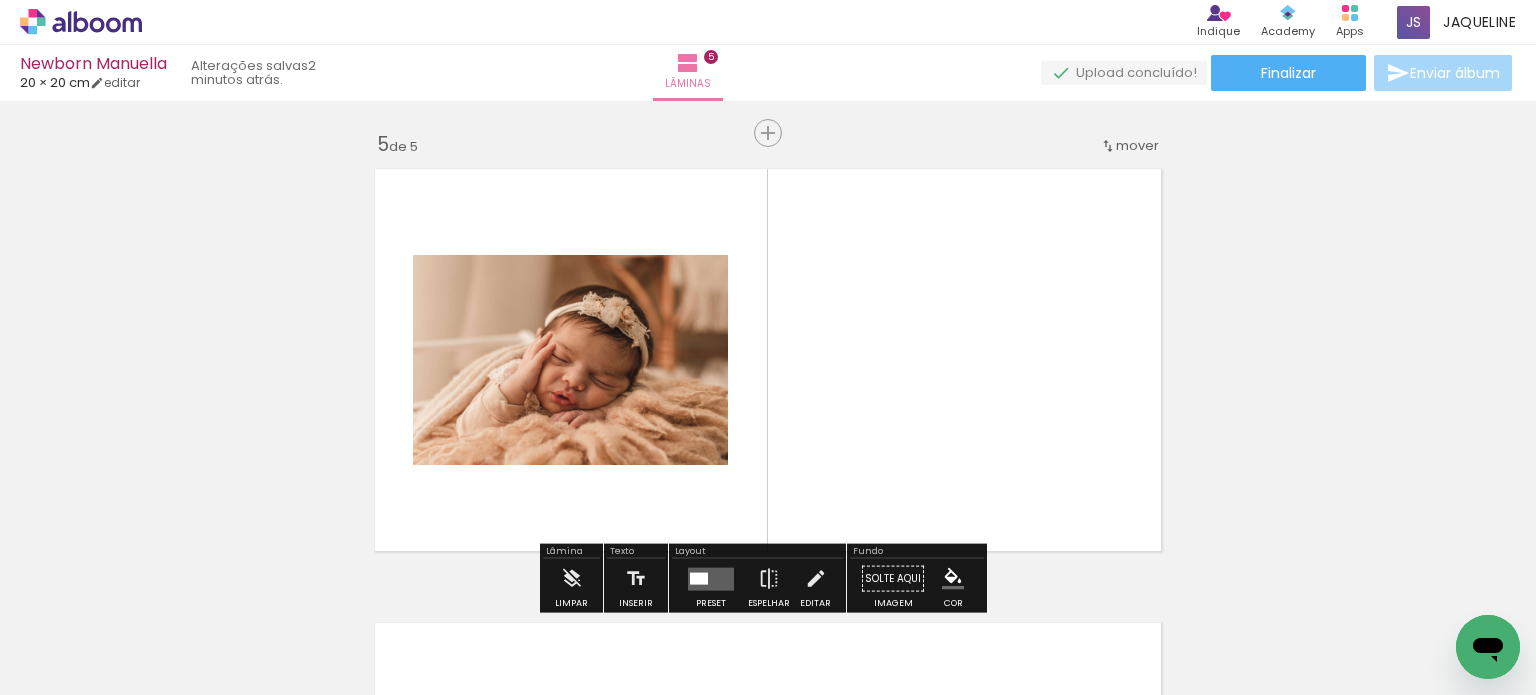 scroll, scrollTop: 1841, scrollLeft: 0, axis: vertical 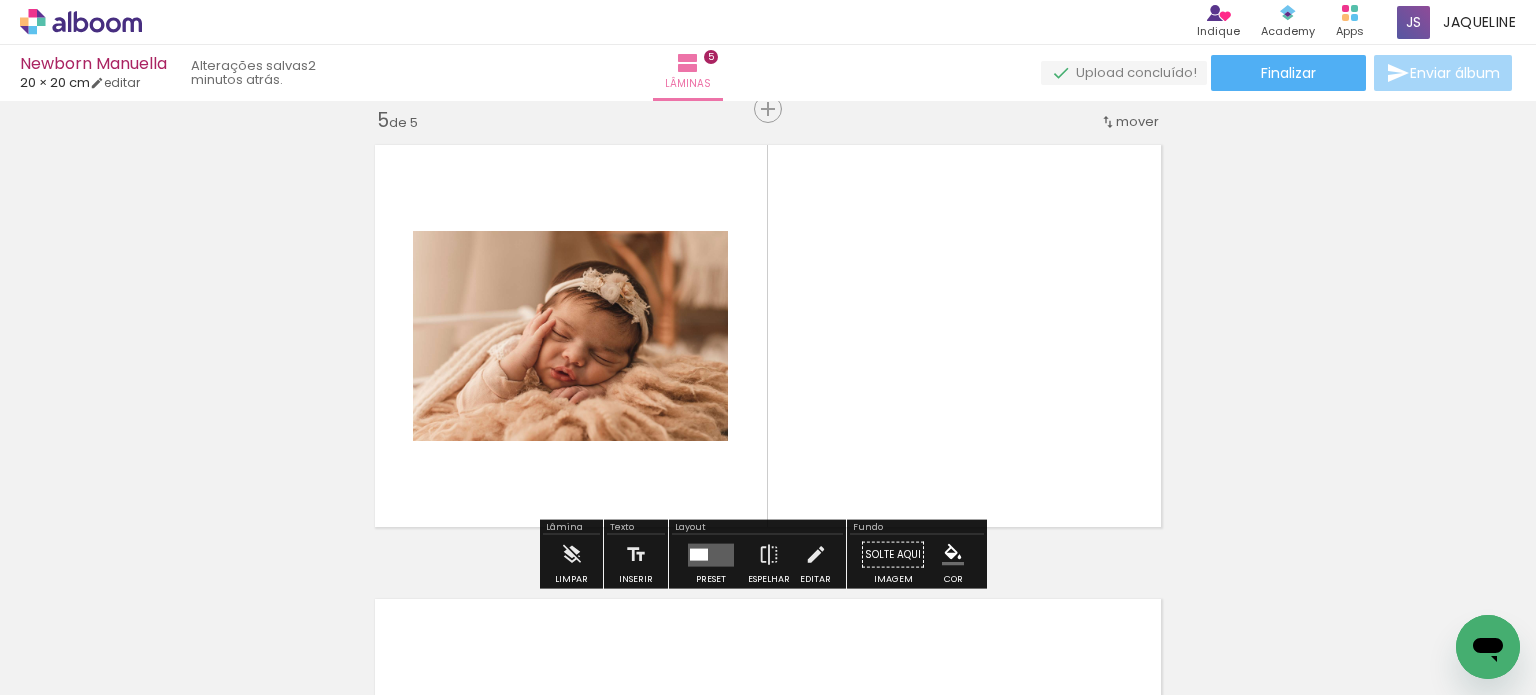 drag, startPoint x: 789, startPoint y: 647, endPoint x: 908, endPoint y: 319, distance: 348.91977 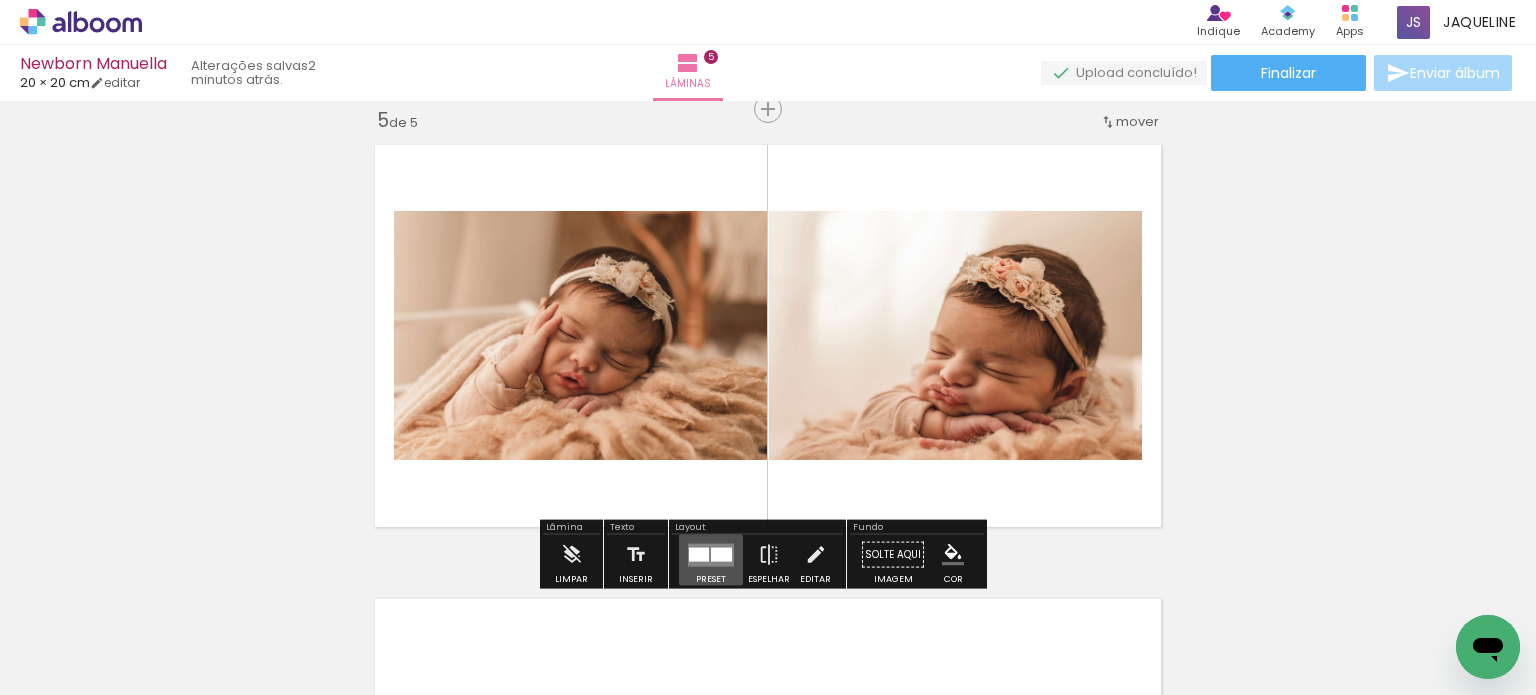 click at bounding box center (721, 554) 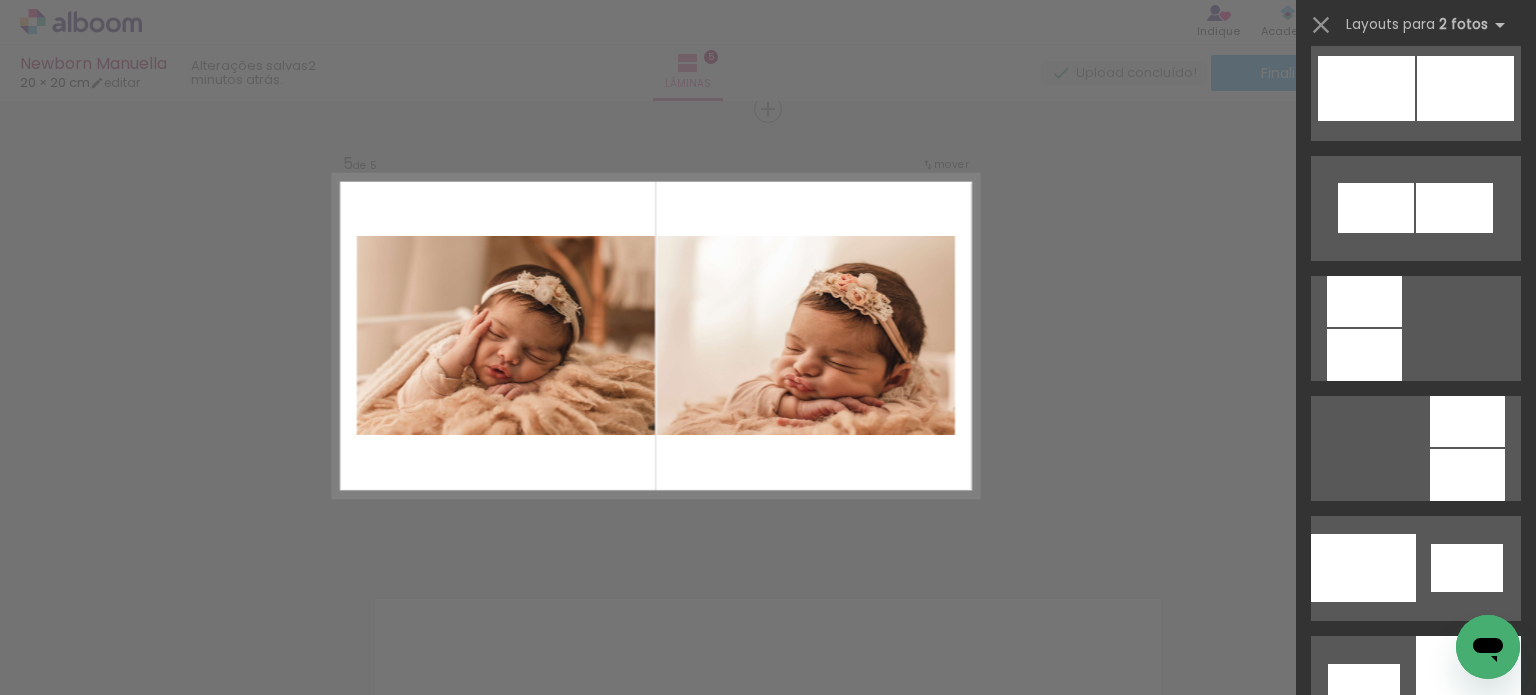 scroll, scrollTop: 2438, scrollLeft: 0, axis: vertical 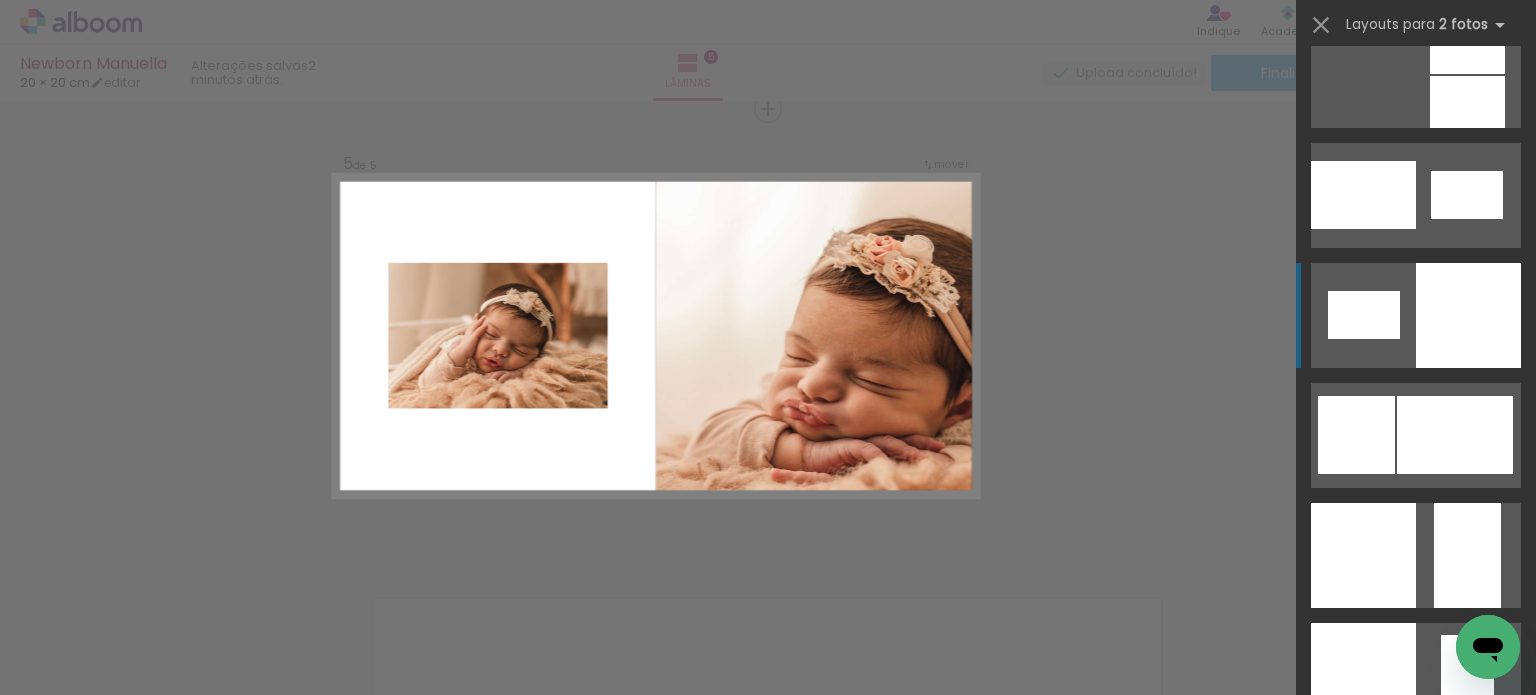 click at bounding box center (1364, -18) 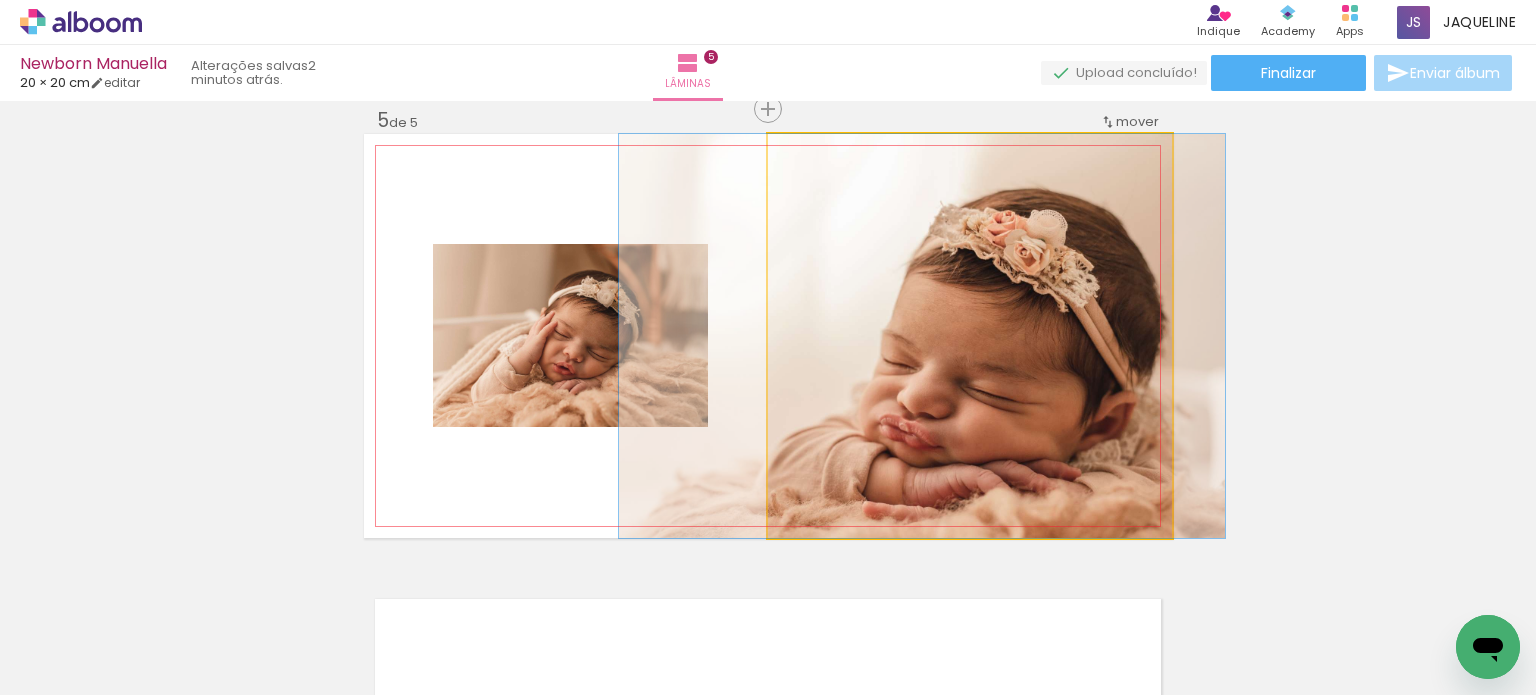 drag, startPoint x: 1028, startPoint y: 423, endPoint x: 980, endPoint y: 415, distance: 48.6621 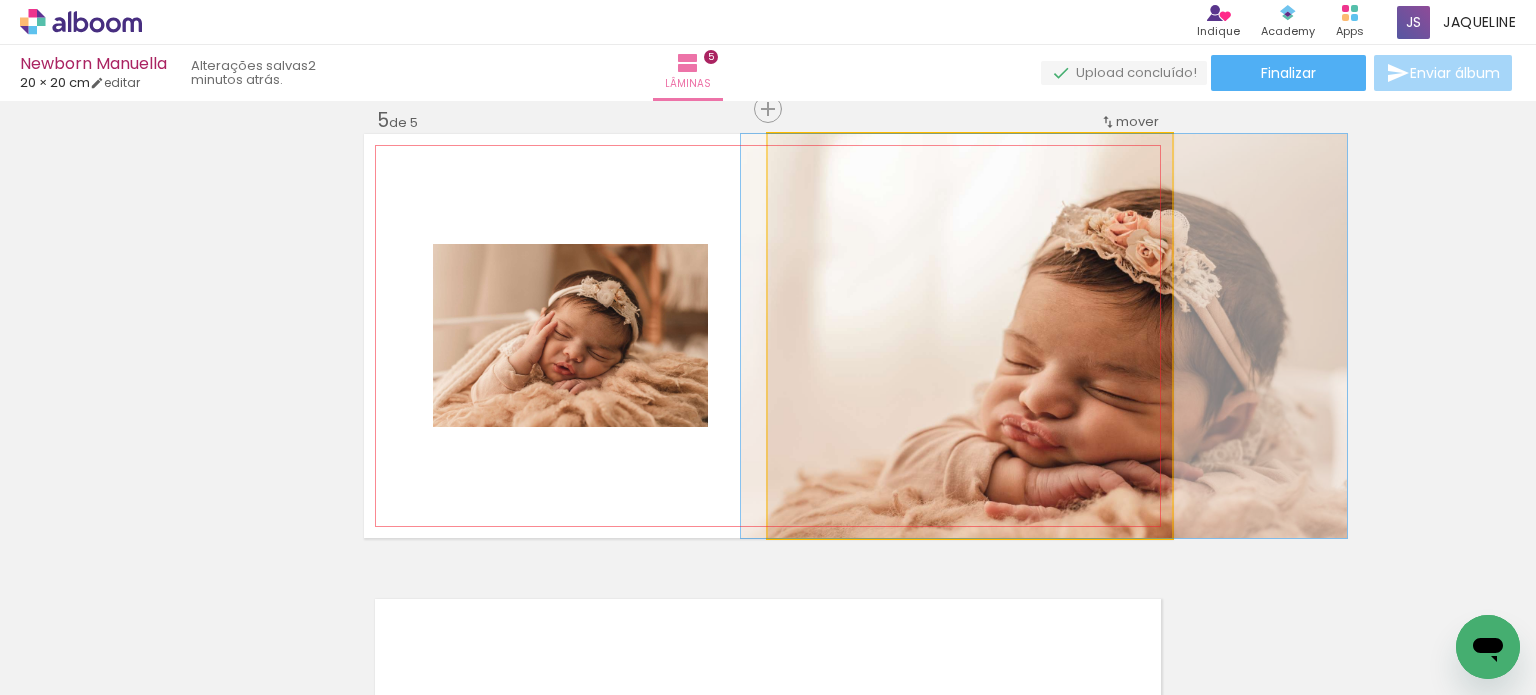 drag, startPoint x: 957, startPoint y: 385, endPoint x: 1095, endPoint y: 384, distance: 138.00362 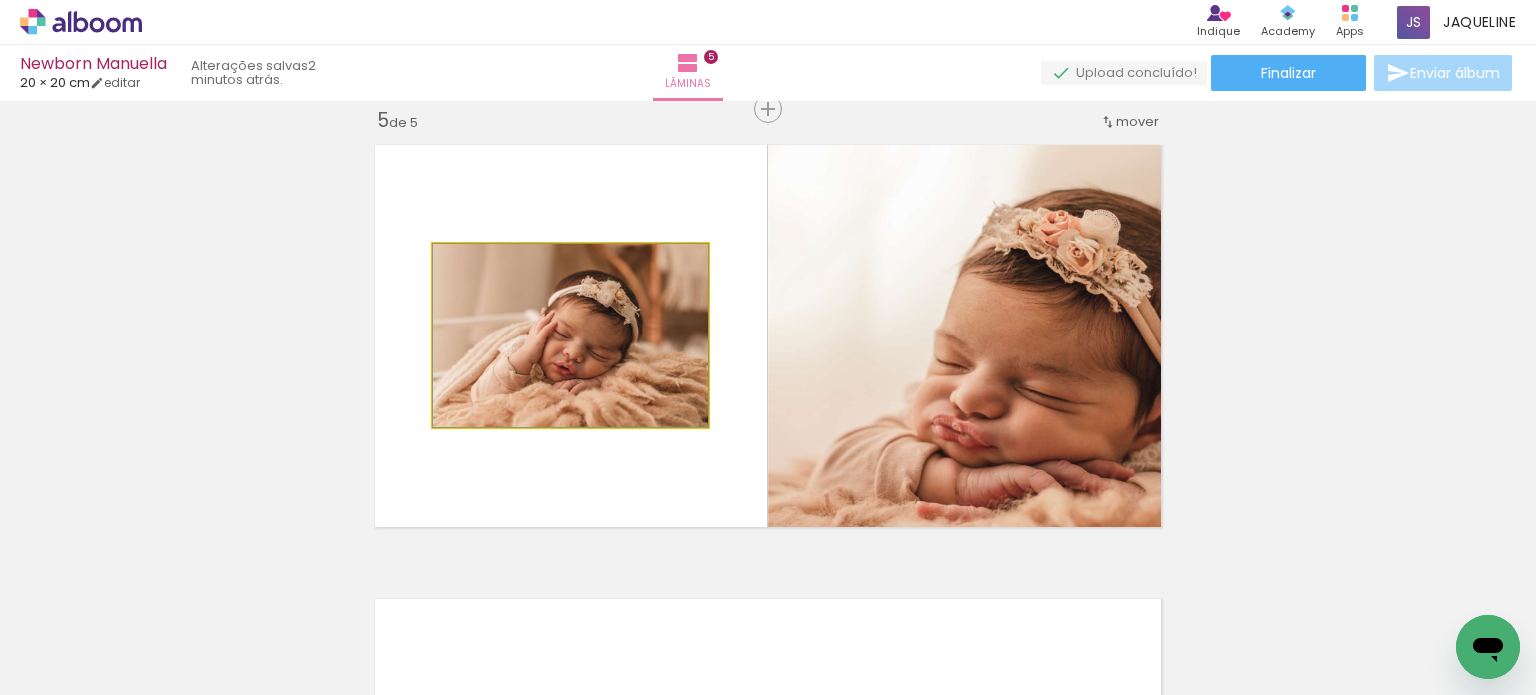 drag, startPoint x: 631, startPoint y: 365, endPoint x: 1001, endPoint y: 367, distance: 370.0054 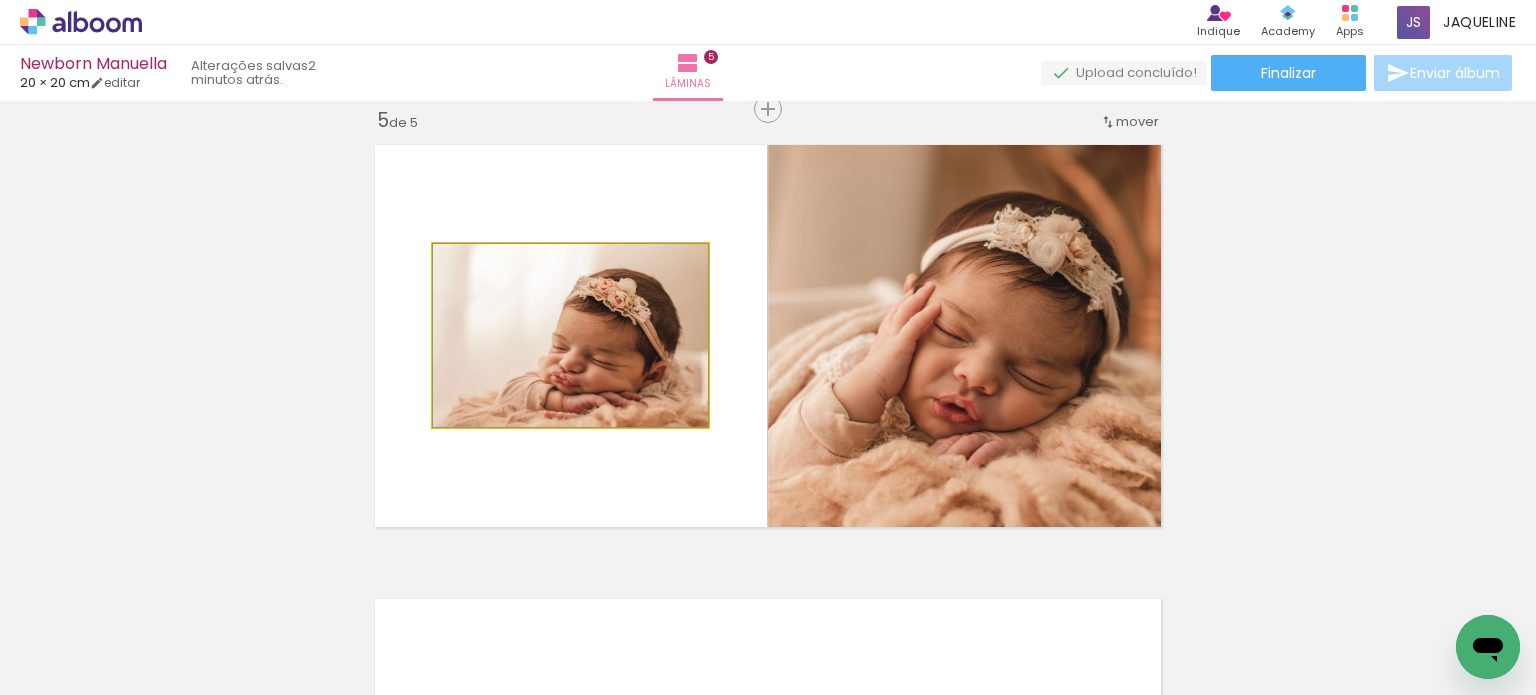 drag, startPoint x: 658, startPoint y: 355, endPoint x: 944, endPoint y: 379, distance: 287.00522 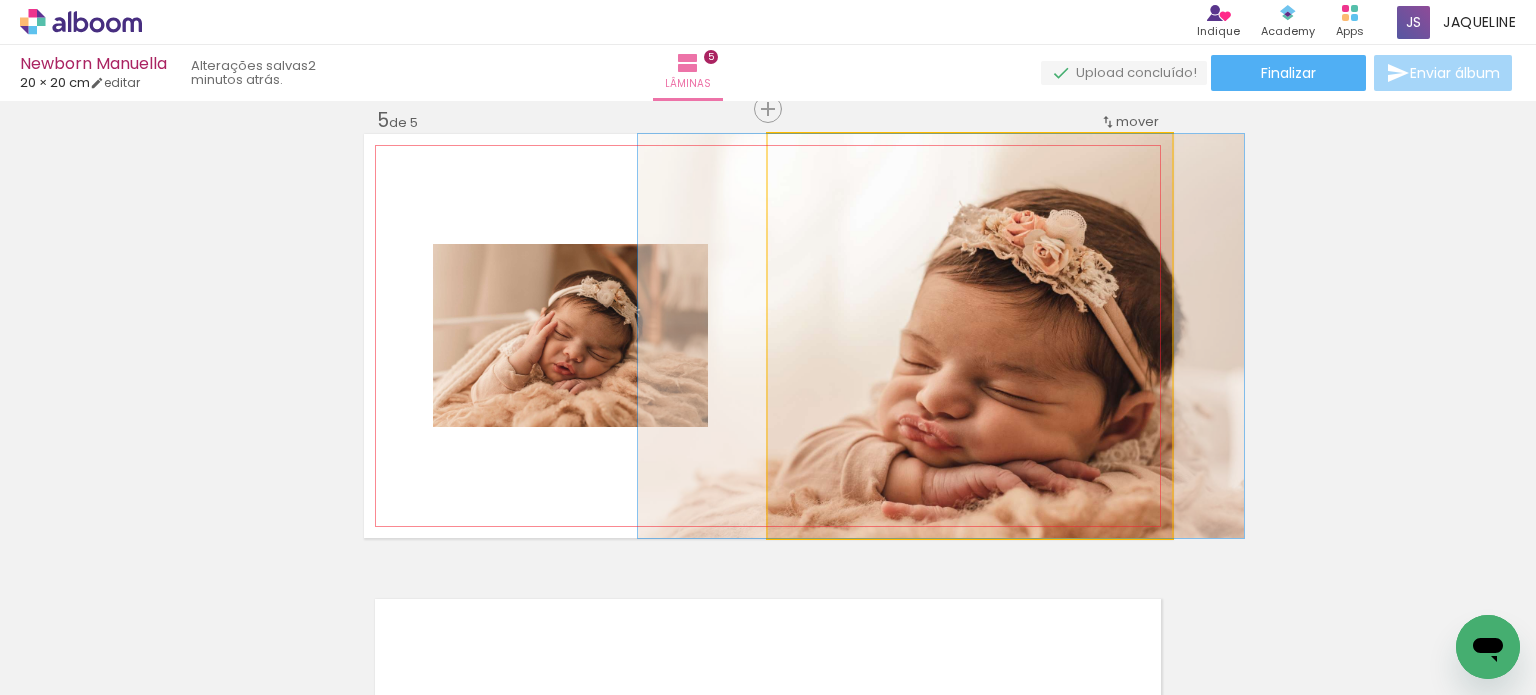 drag, startPoint x: 1041, startPoint y: 451, endPoint x: 1012, endPoint y: 449, distance: 29.068884 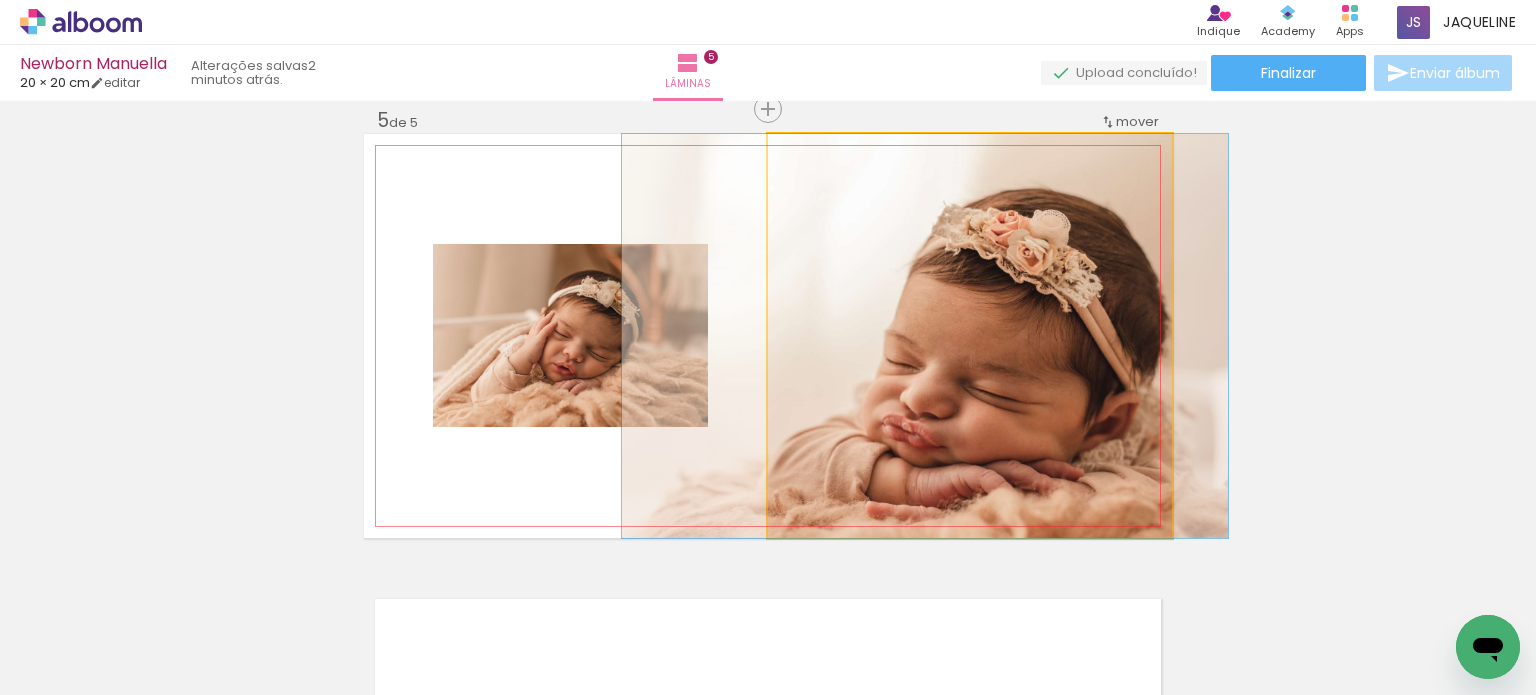 drag, startPoint x: 1076, startPoint y: 449, endPoint x: 1061, endPoint y: 447, distance: 15.132746 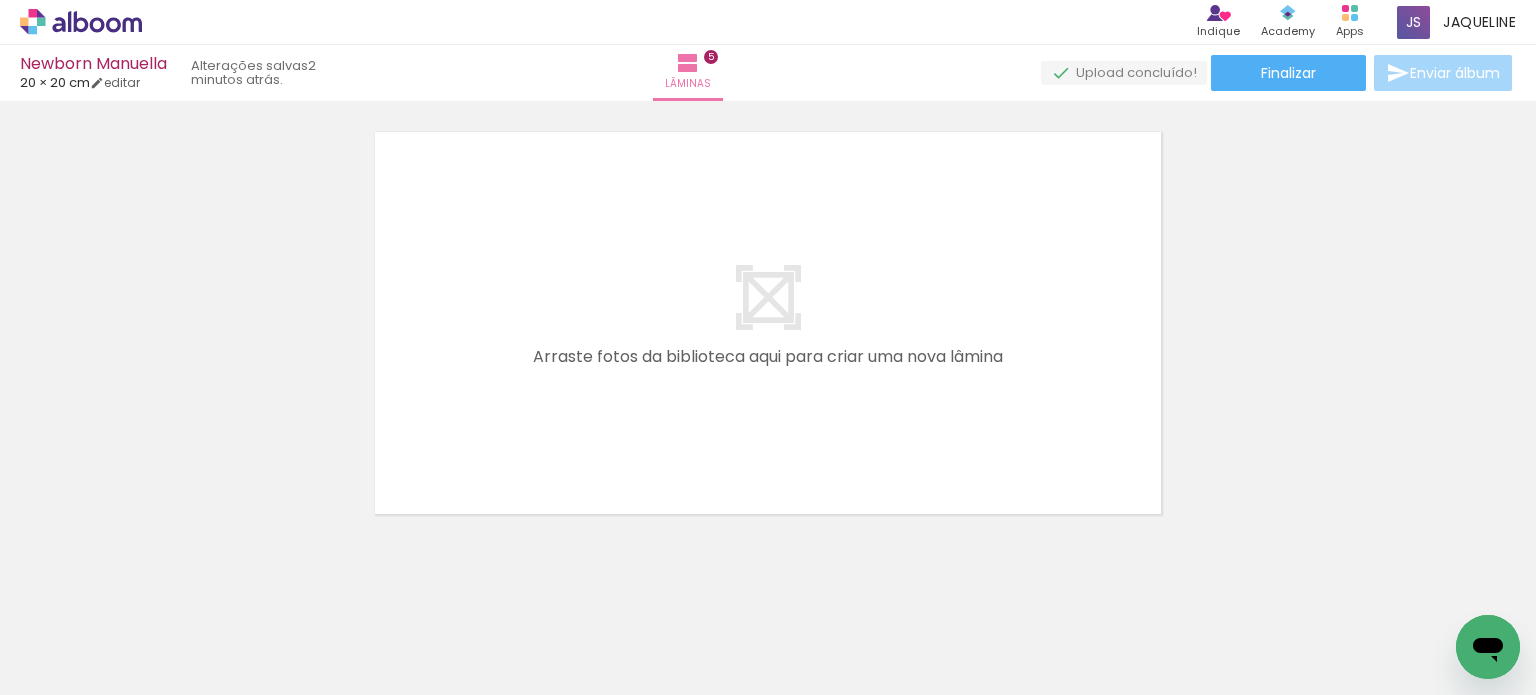 scroll, scrollTop: 2332, scrollLeft: 0, axis: vertical 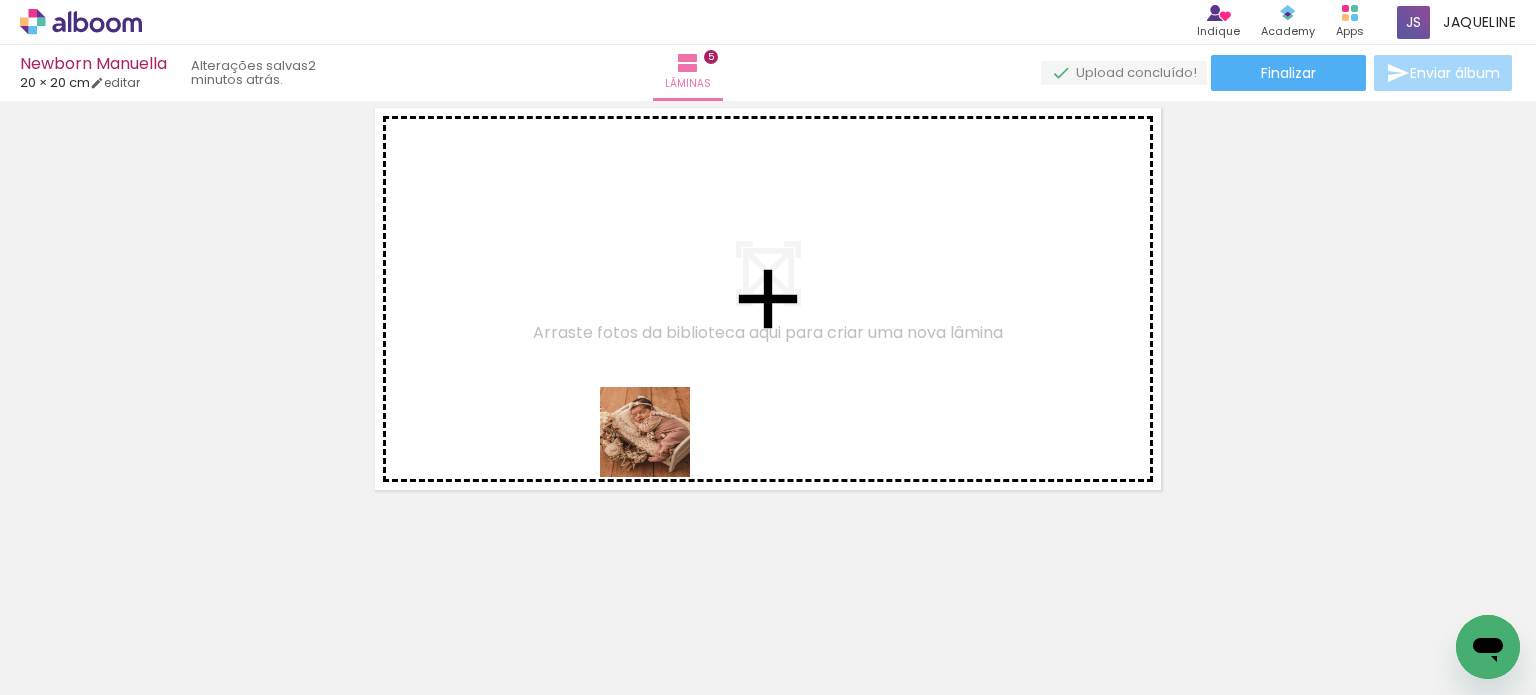 drag, startPoint x: 508, startPoint y: 638, endPoint x: 660, endPoint y: 447, distance: 244.10039 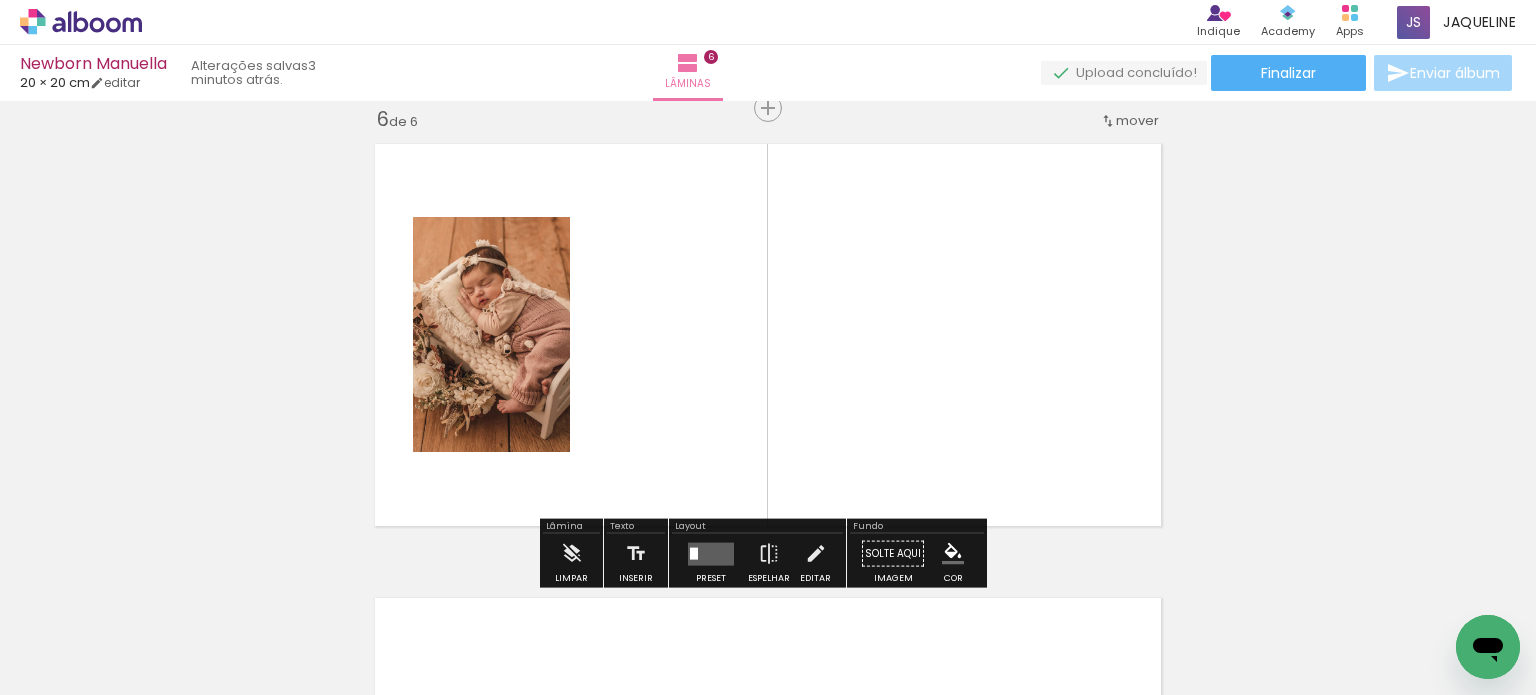 scroll, scrollTop: 2295, scrollLeft: 0, axis: vertical 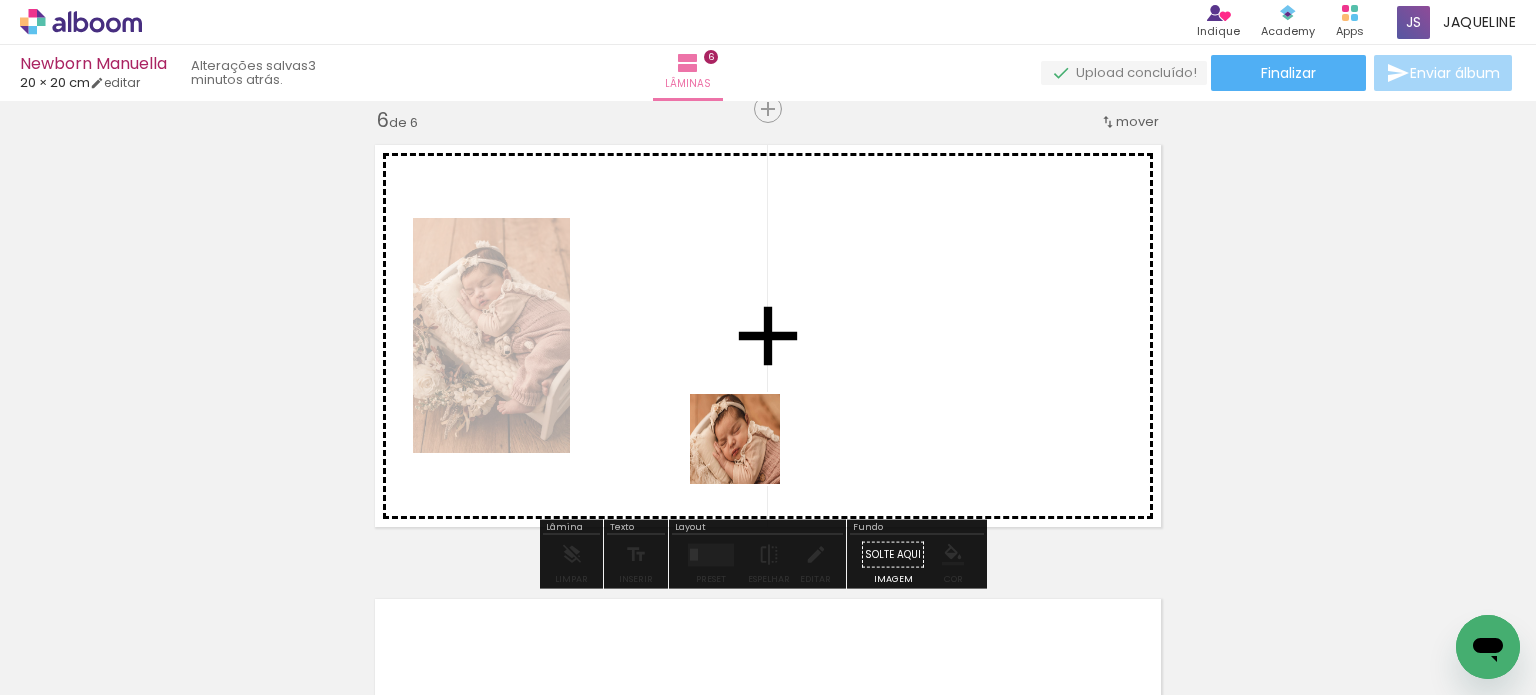 drag, startPoint x: 668, startPoint y: 612, endPoint x: 768, endPoint y: 422, distance: 214.7091 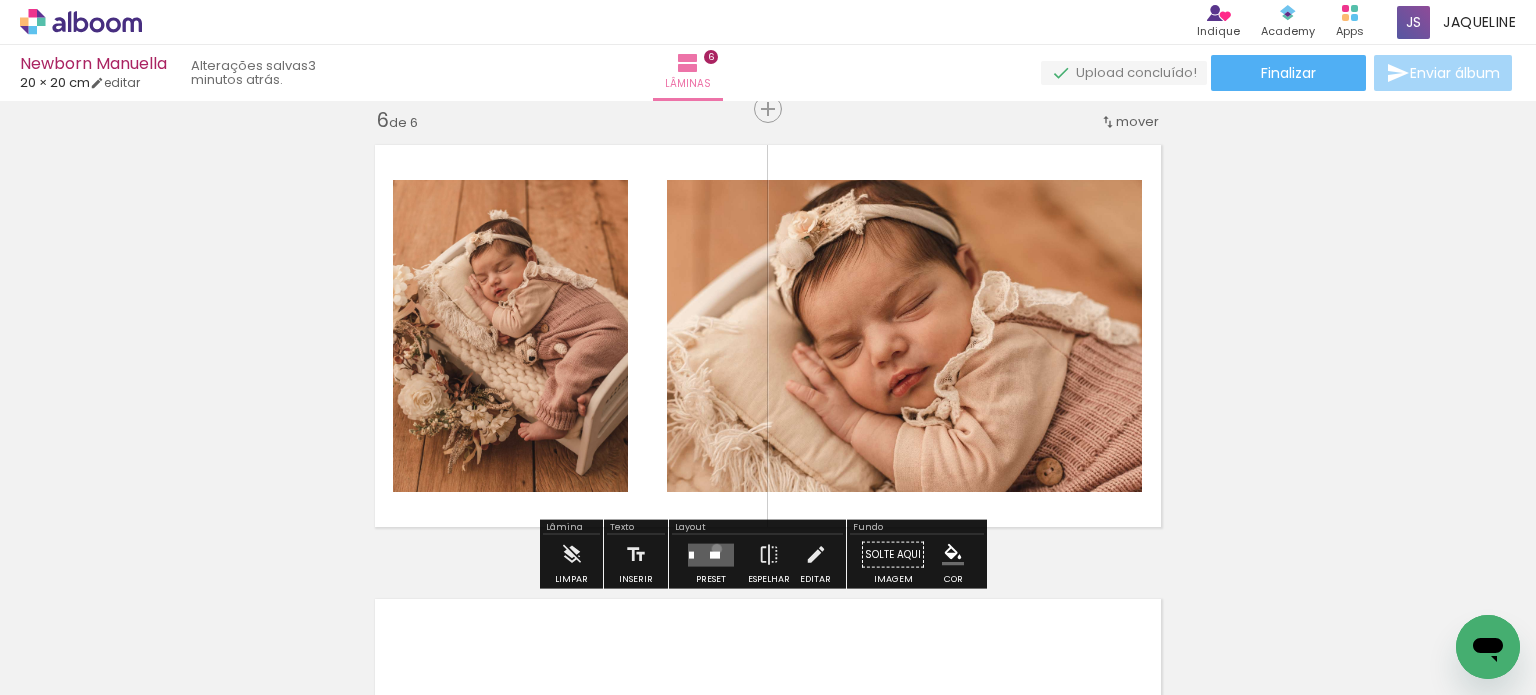 click at bounding box center (711, 554) 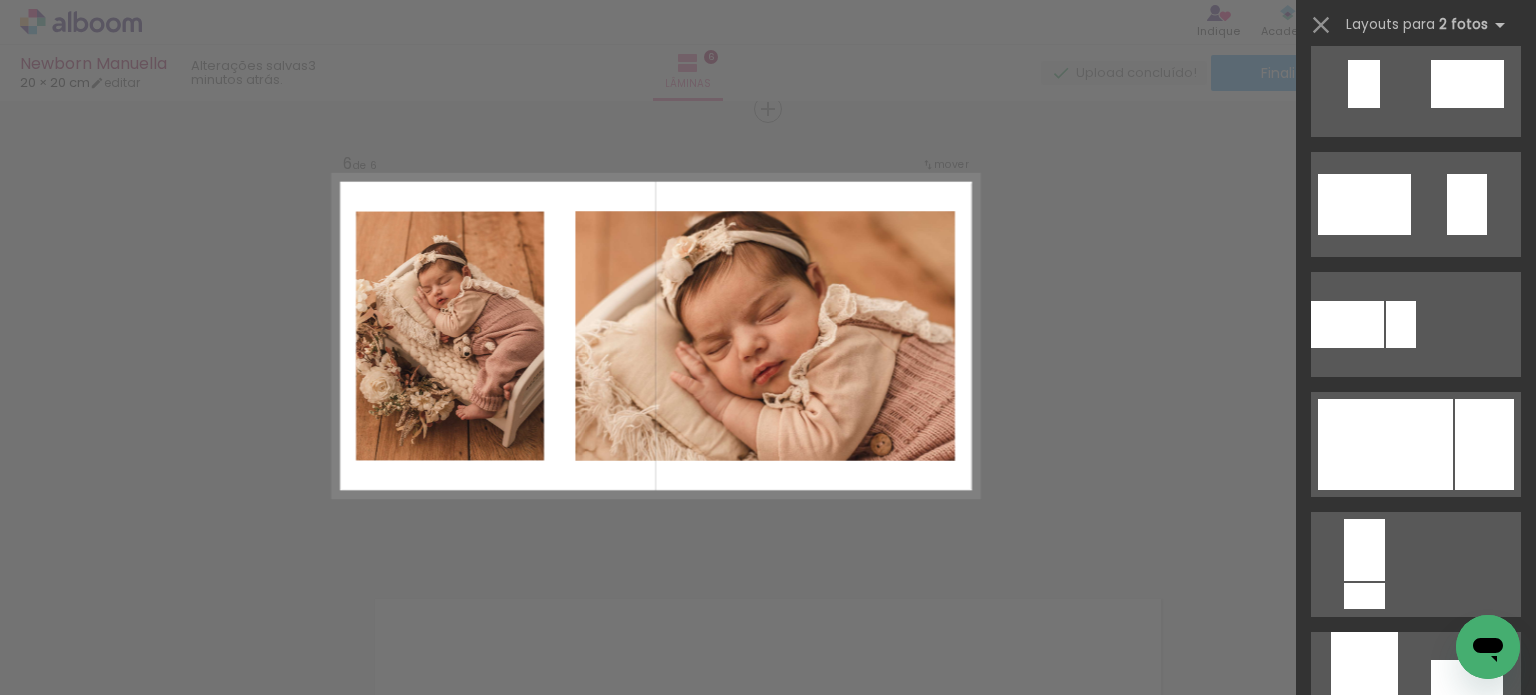 scroll, scrollTop: 972, scrollLeft: 0, axis: vertical 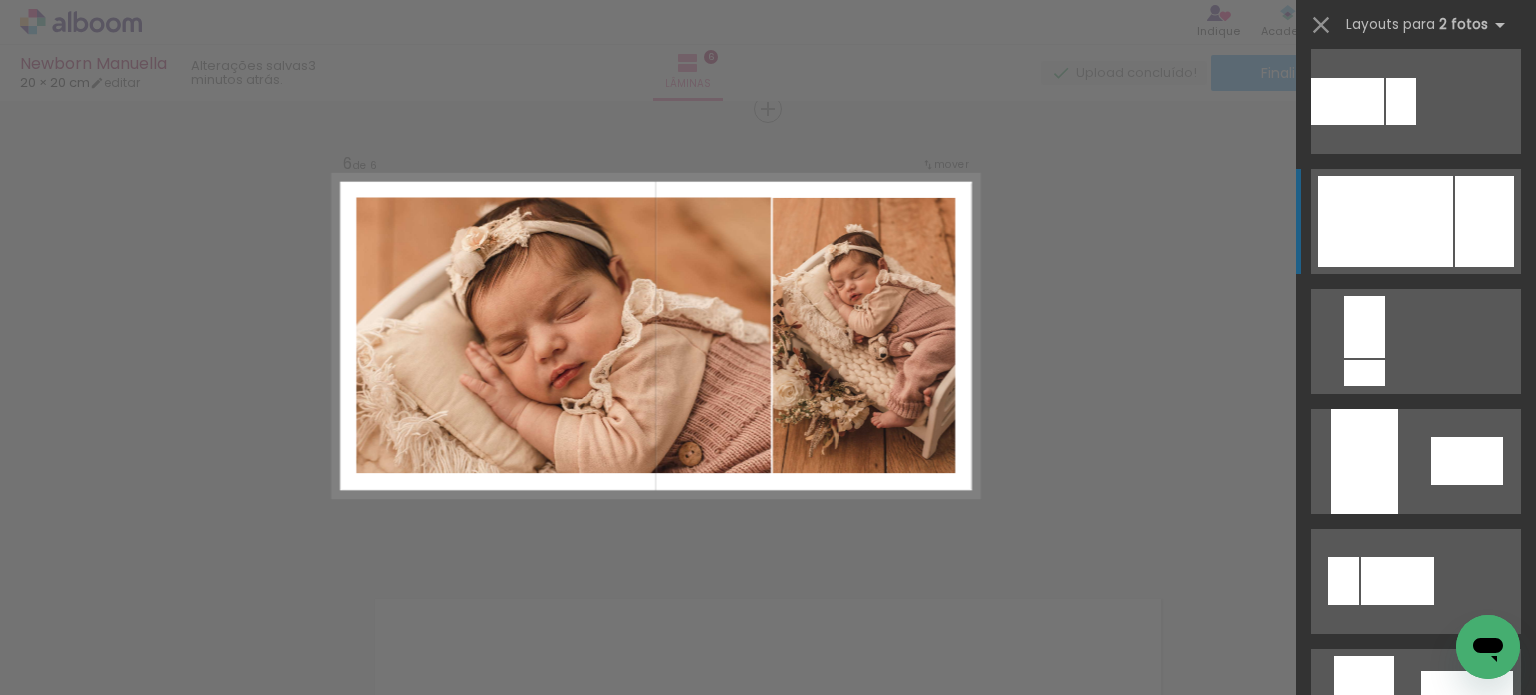 click at bounding box center (1364, 701) 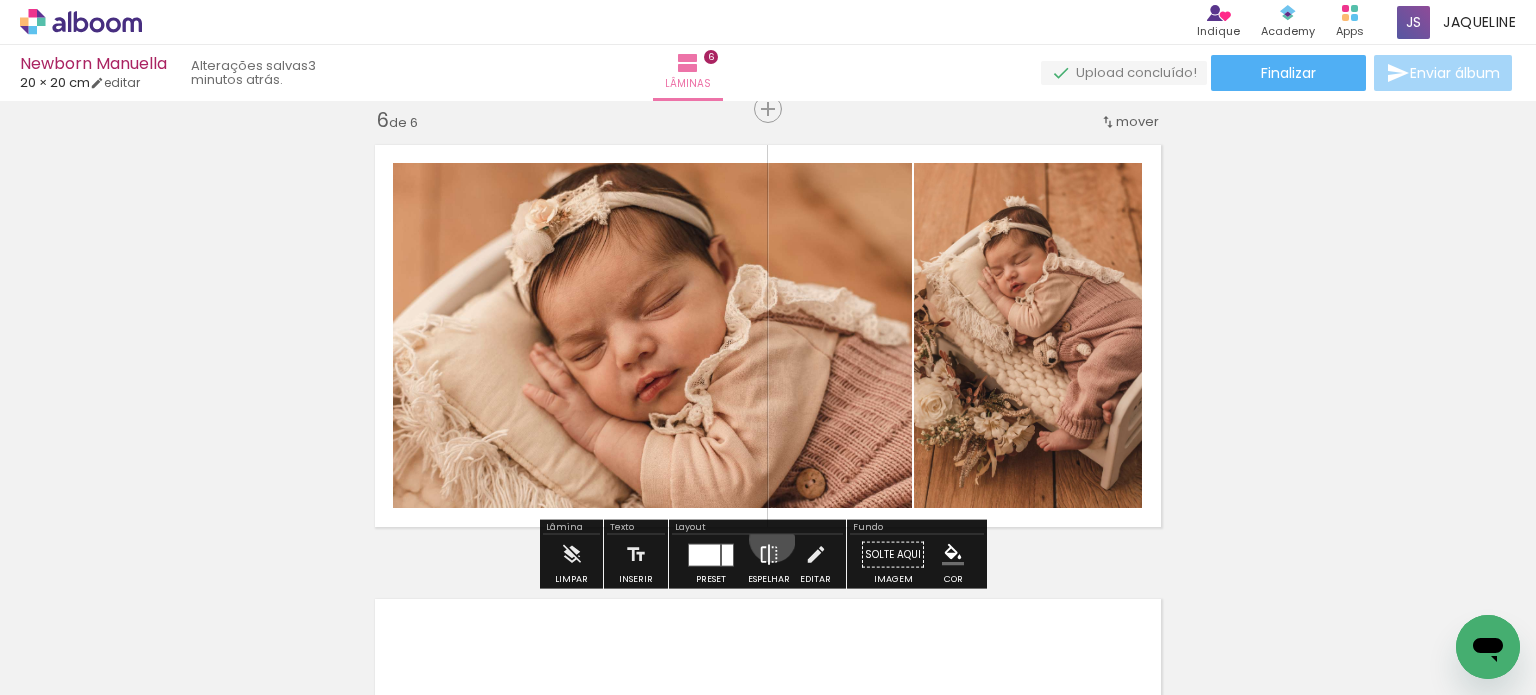 click at bounding box center [769, 555] 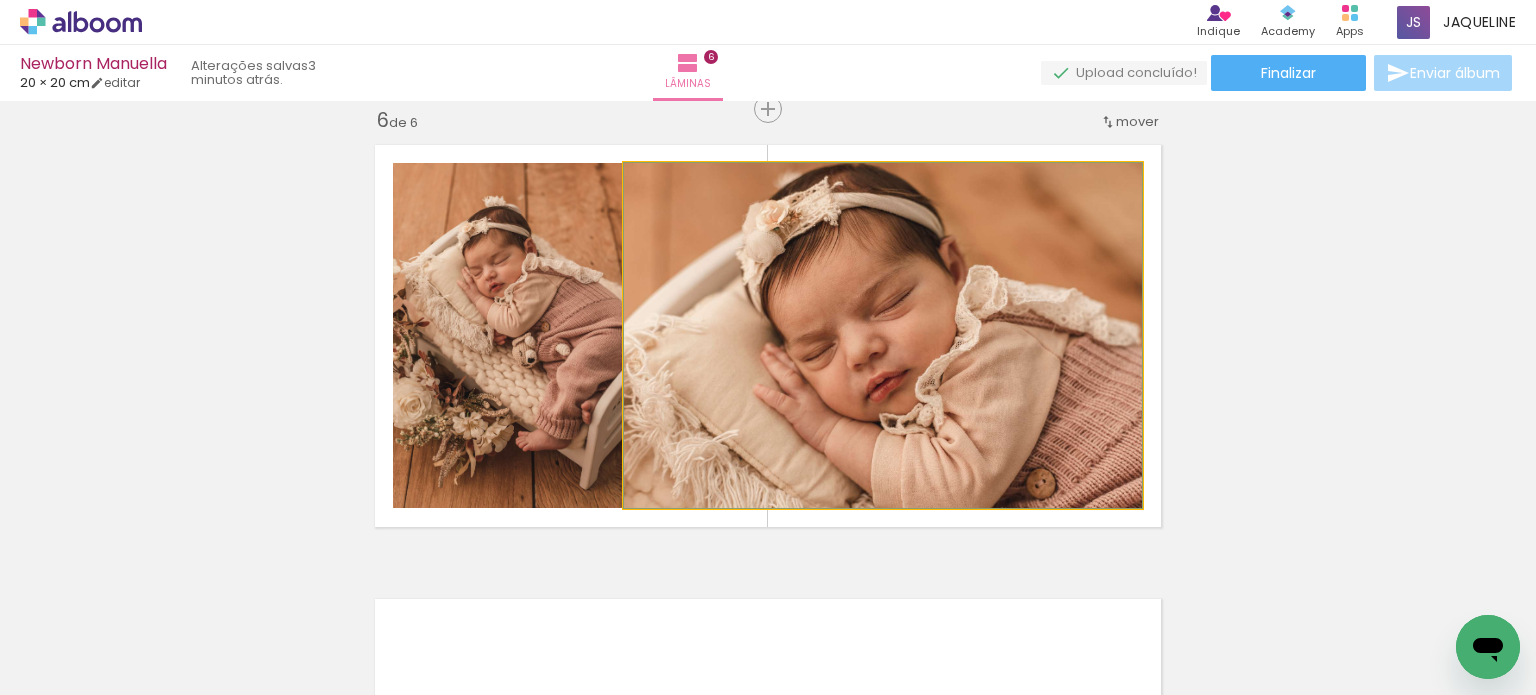 drag, startPoint x: 976, startPoint y: 368, endPoint x: 1000, endPoint y: 368, distance: 24 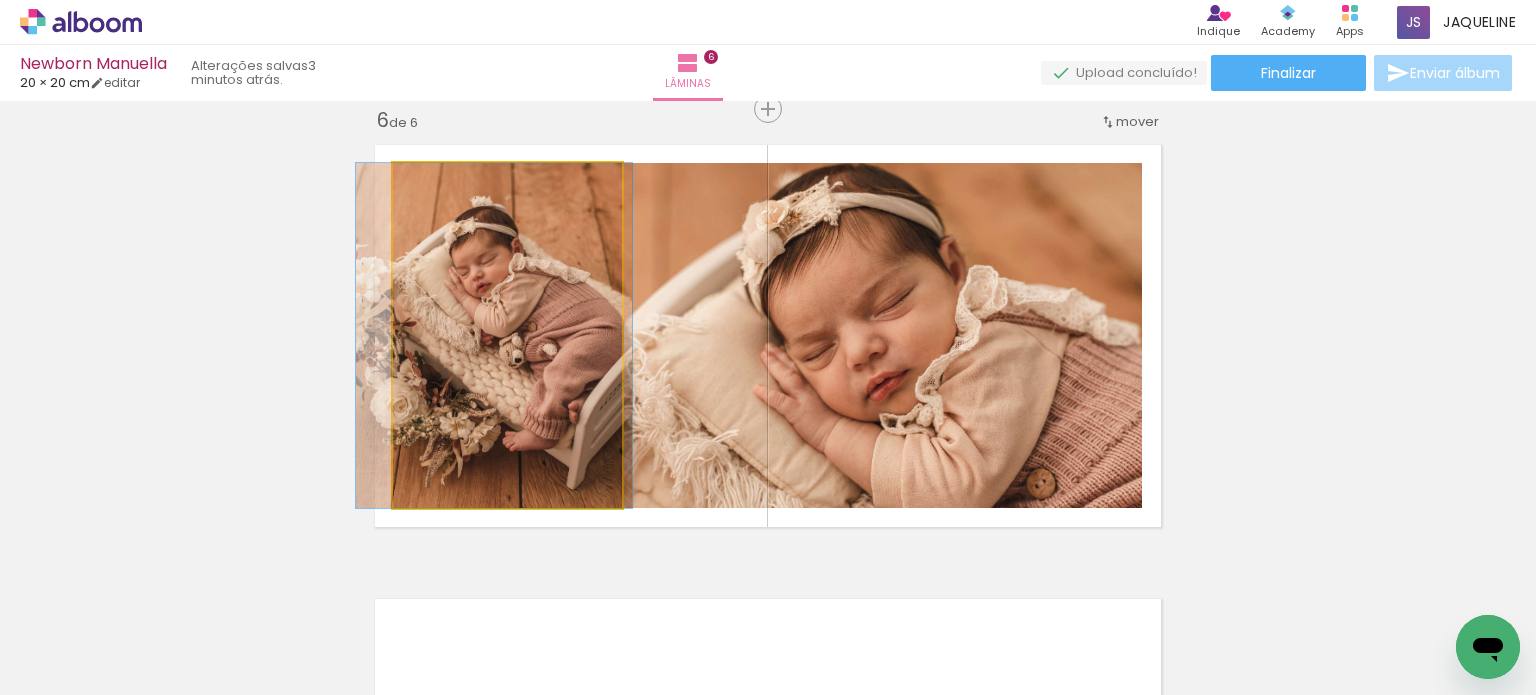 drag, startPoint x: 537, startPoint y: 391, endPoint x: 525, endPoint y: 389, distance: 12.165525 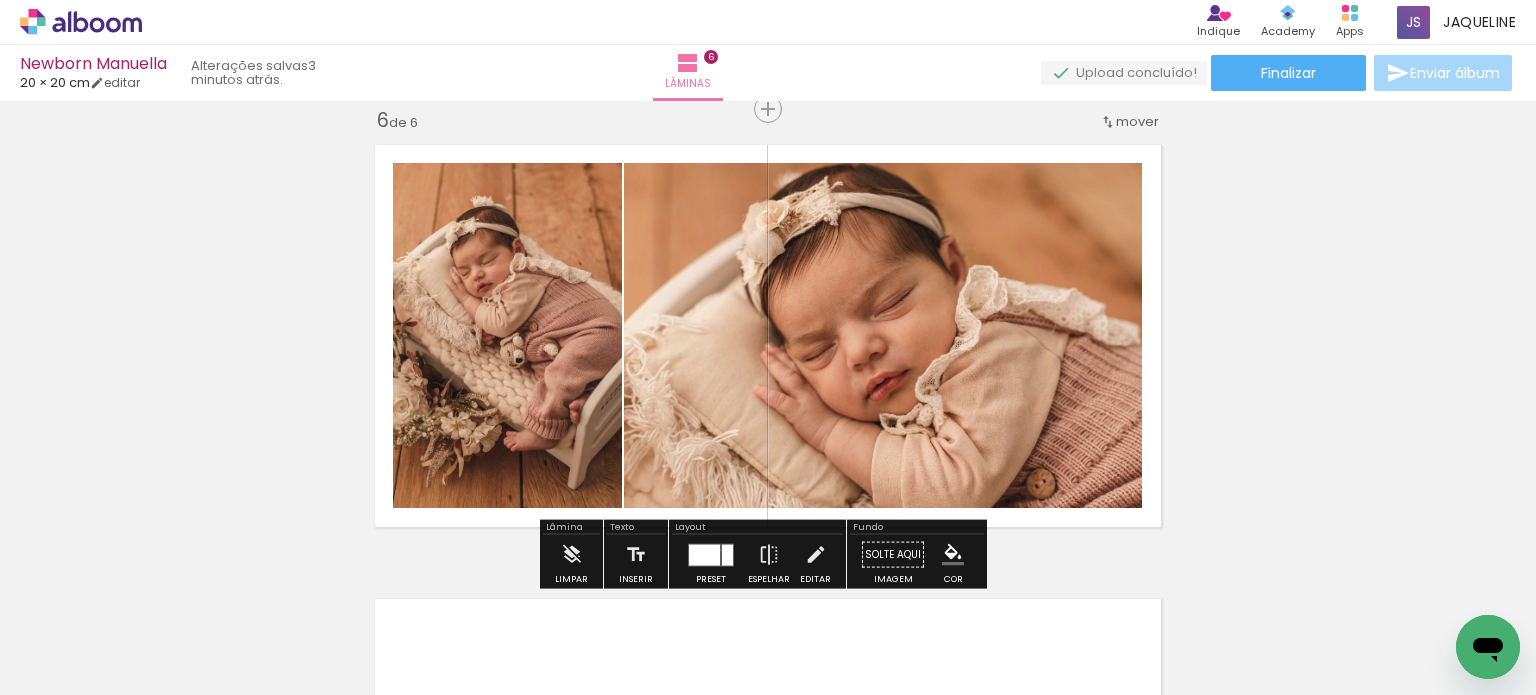 click at bounding box center [727, 554] 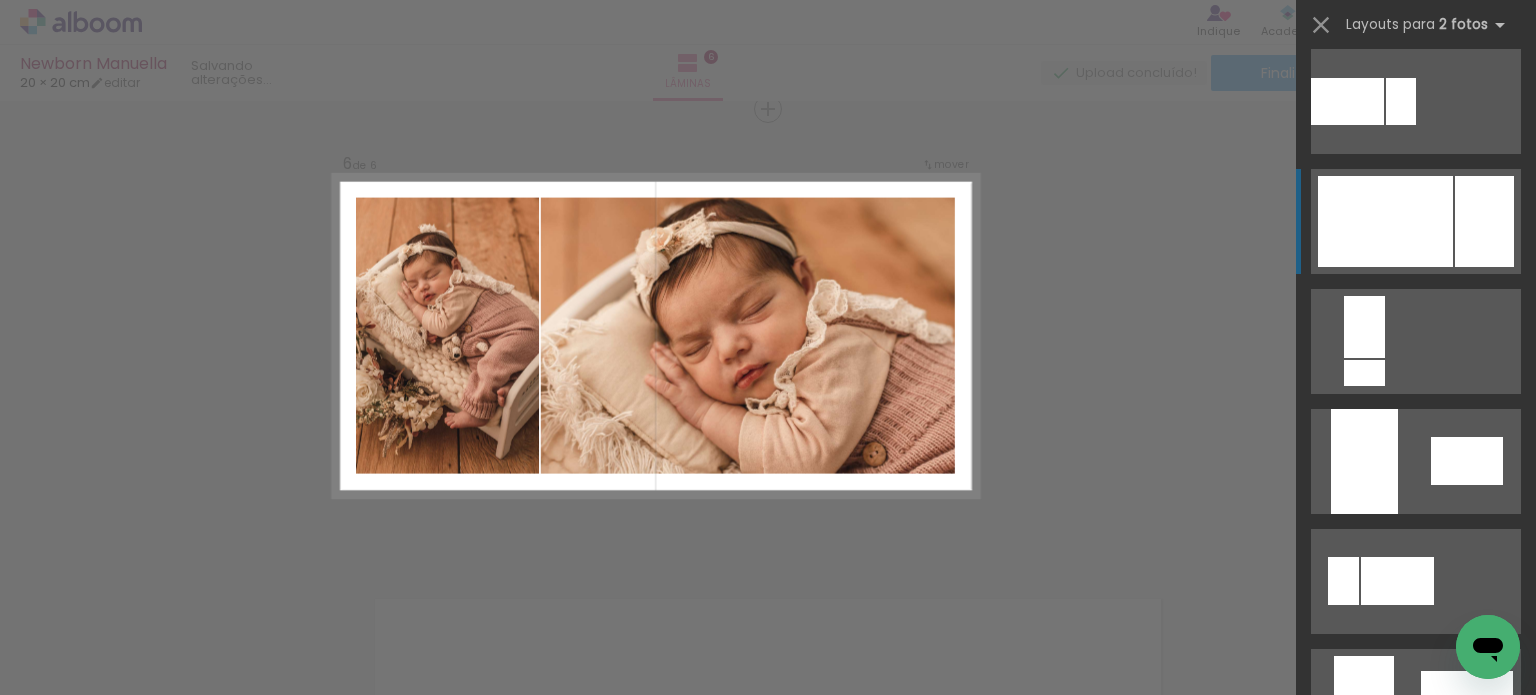 scroll, scrollTop: 1080, scrollLeft: 0, axis: vertical 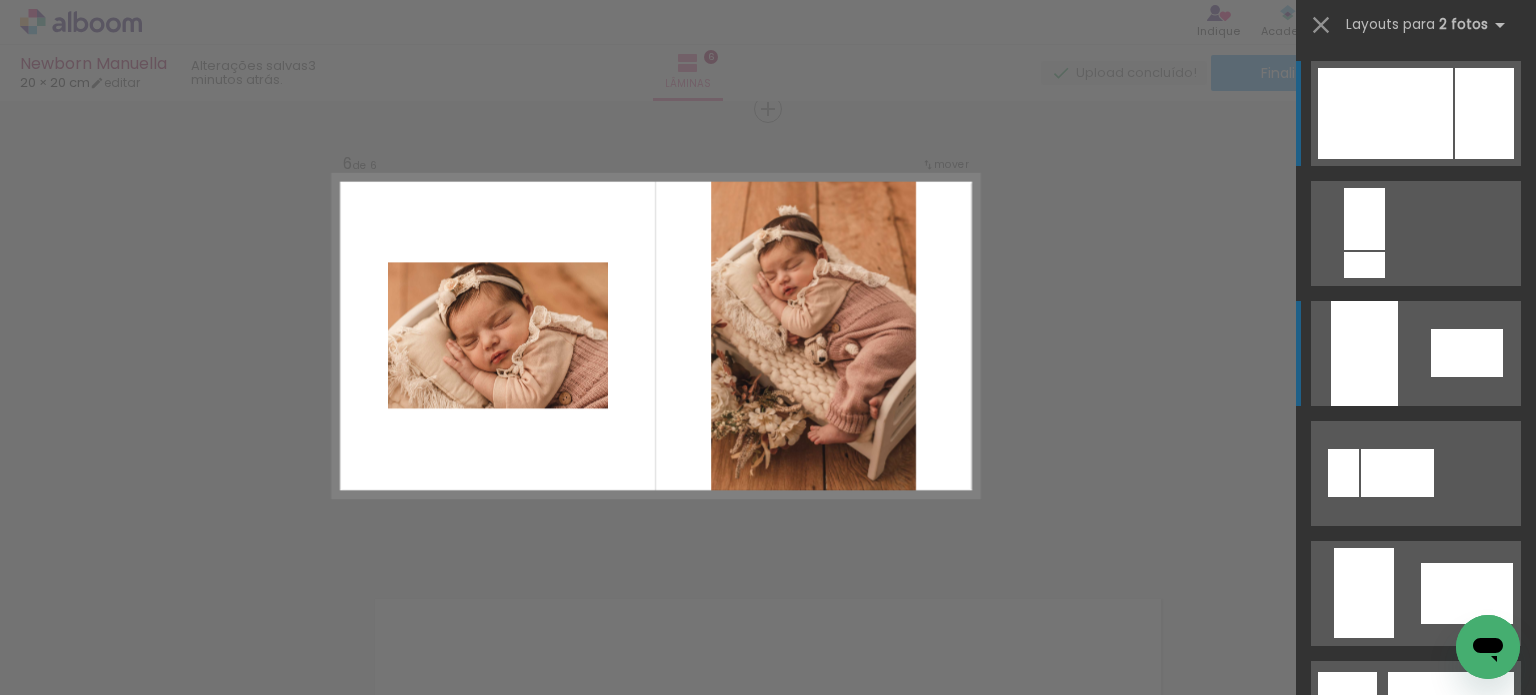 click at bounding box center (1416, 593) 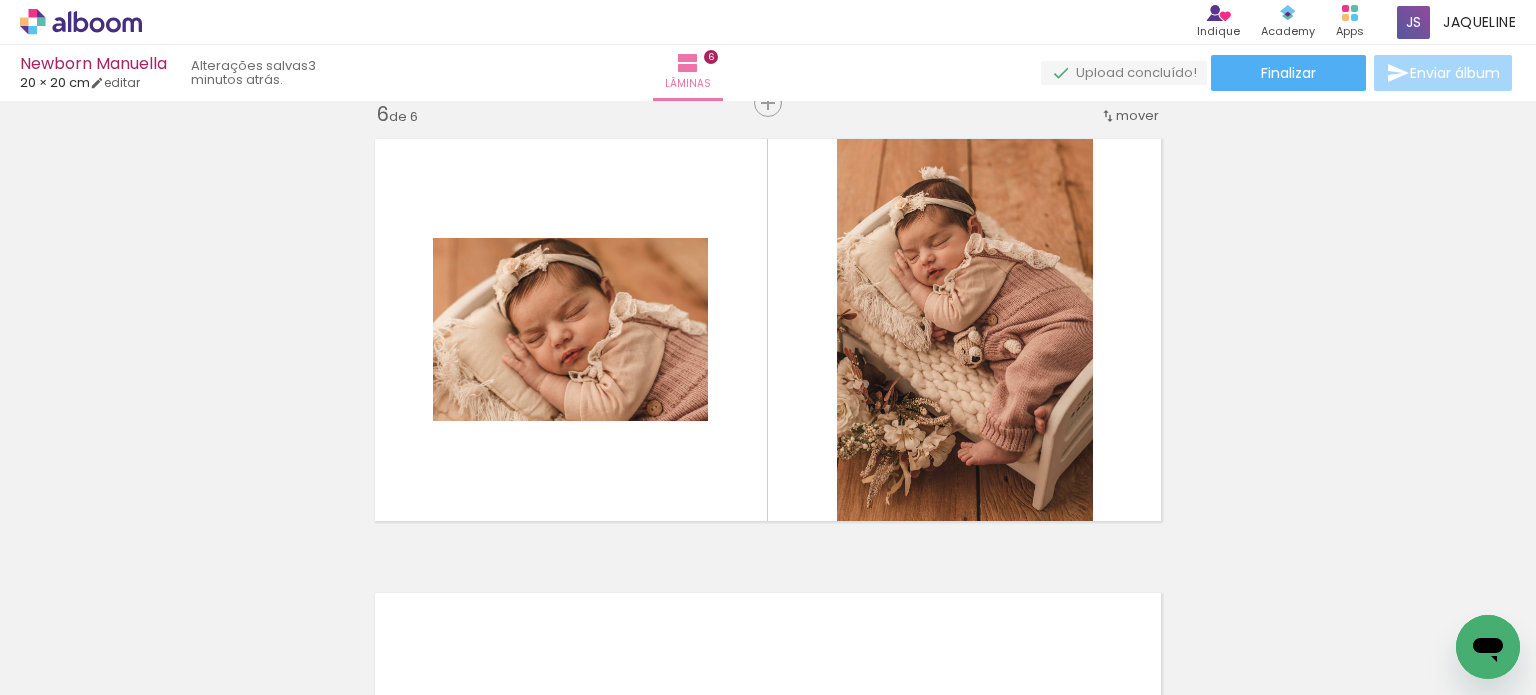 scroll, scrollTop: 2306, scrollLeft: 0, axis: vertical 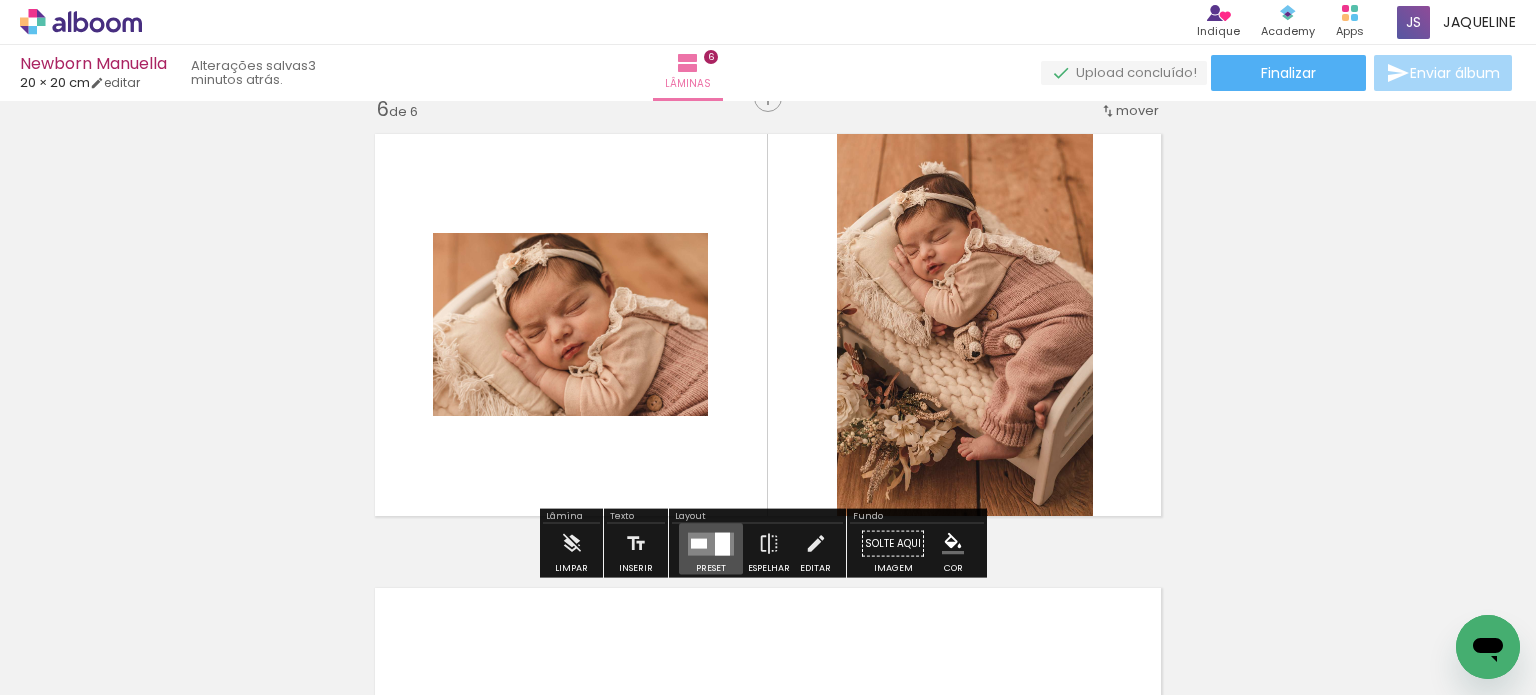 click at bounding box center (722, 543) 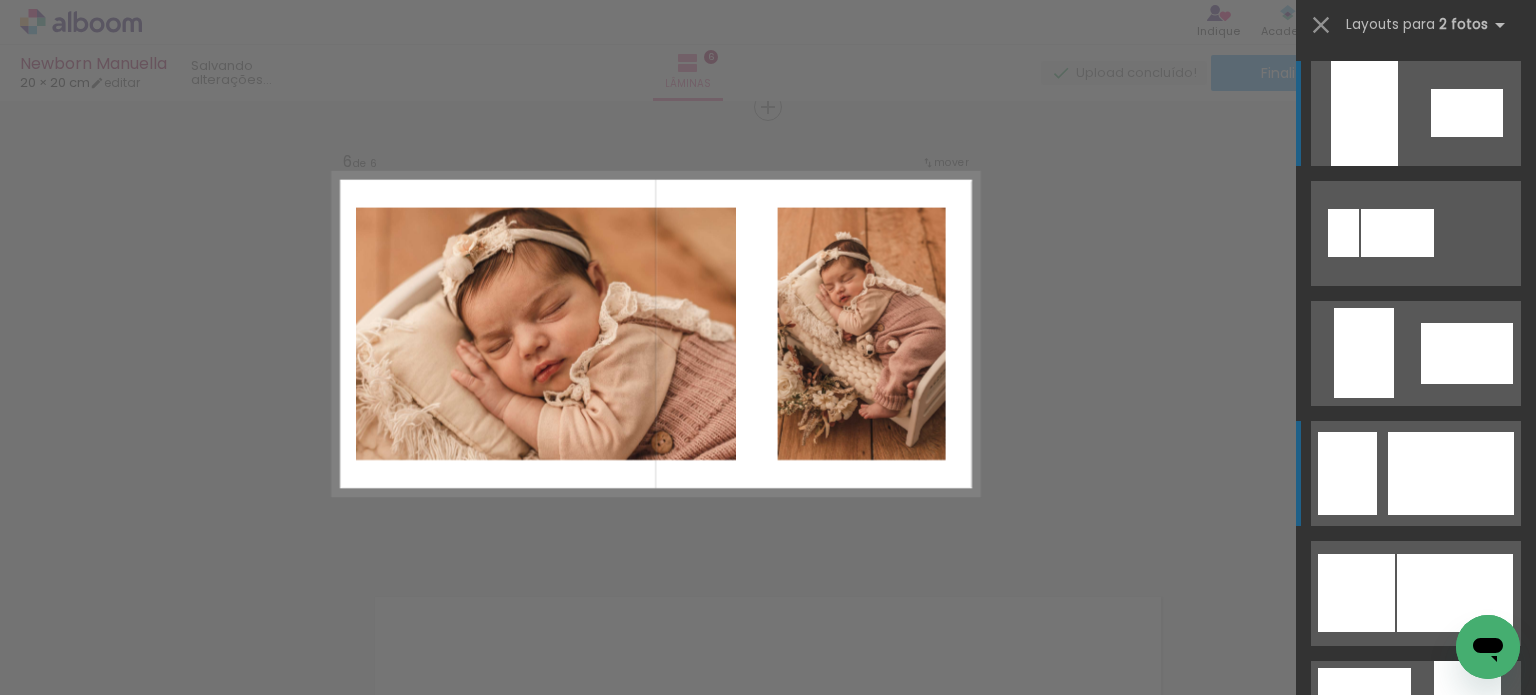 scroll, scrollTop: 2295, scrollLeft: 0, axis: vertical 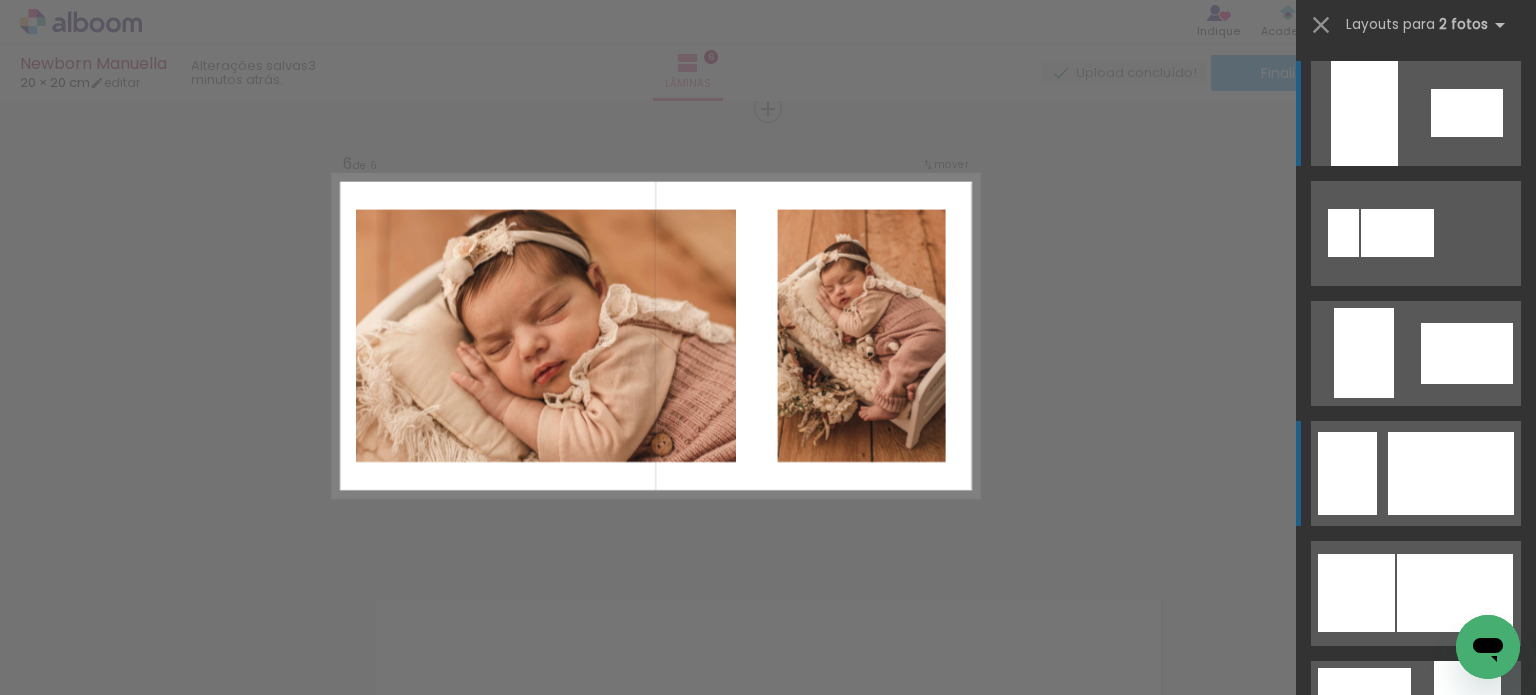 click at bounding box center (1451, 473) 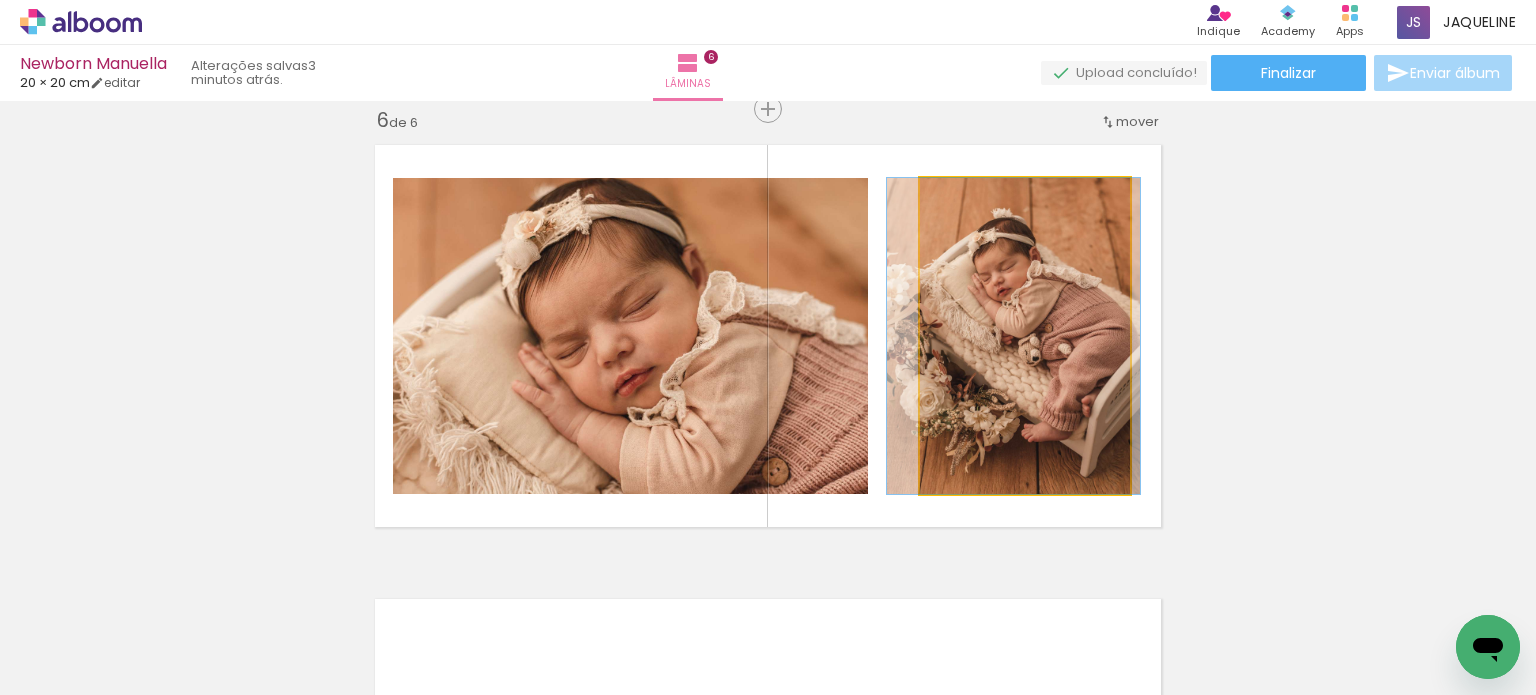 click 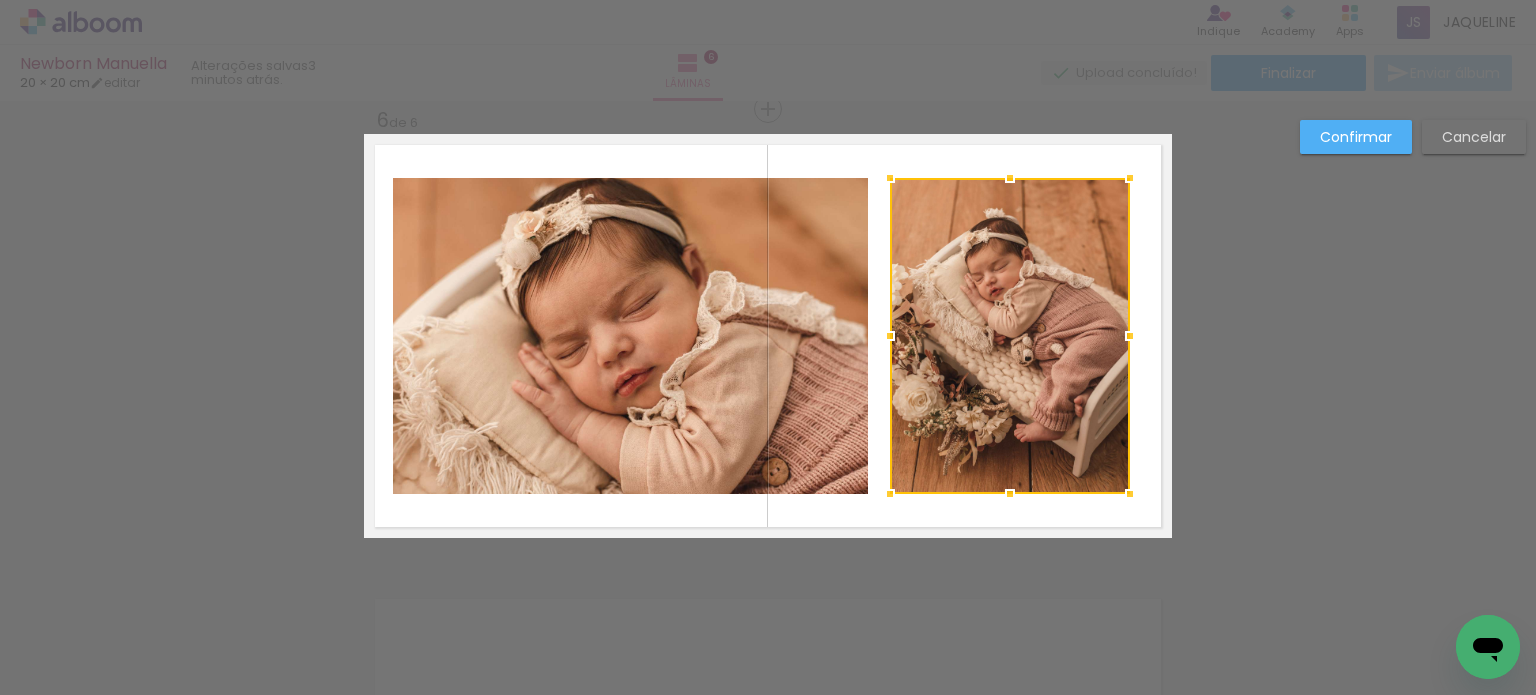 drag, startPoint x: 915, startPoint y: 331, endPoint x: 884, endPoint y: 331, distance: 31 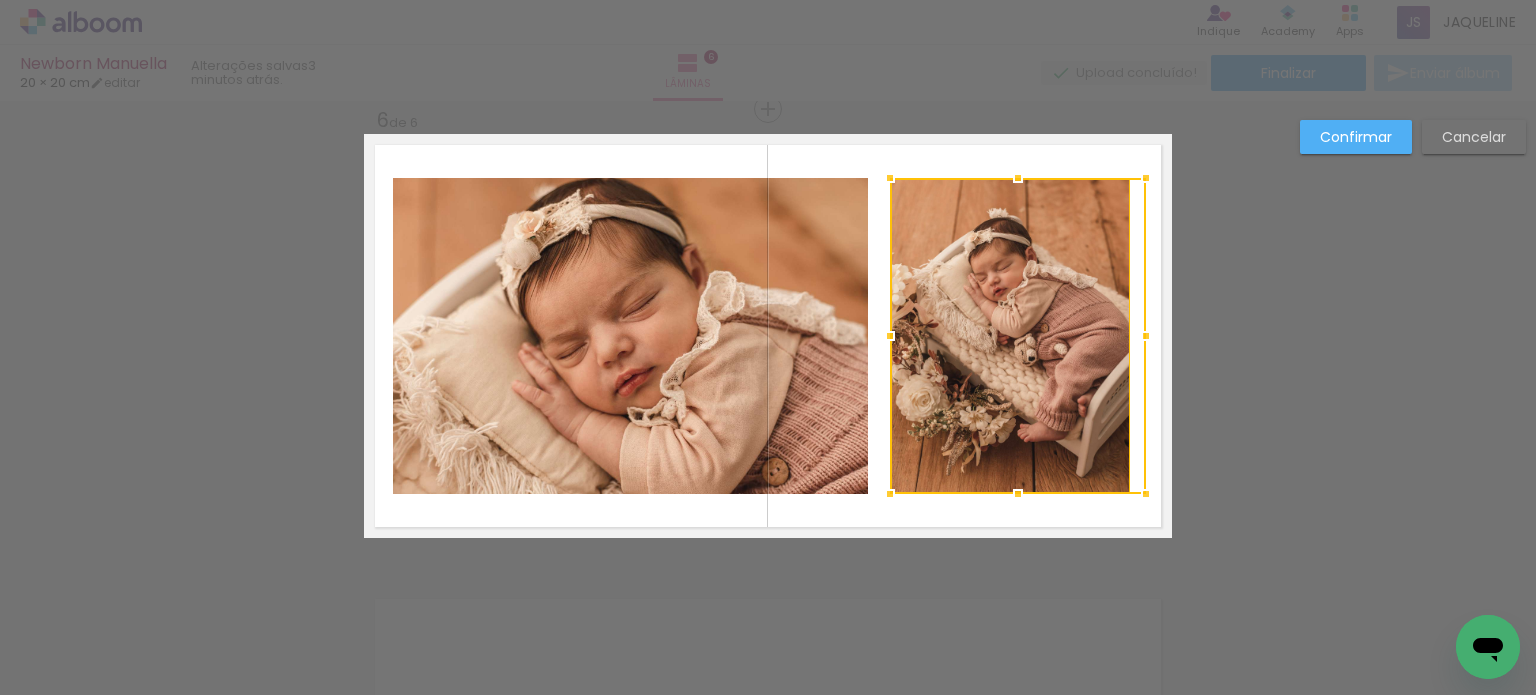drag, startPoint x: 1123, startPoint y: 328, endPoint x: 1139, endPoint y: 328, distance: 16 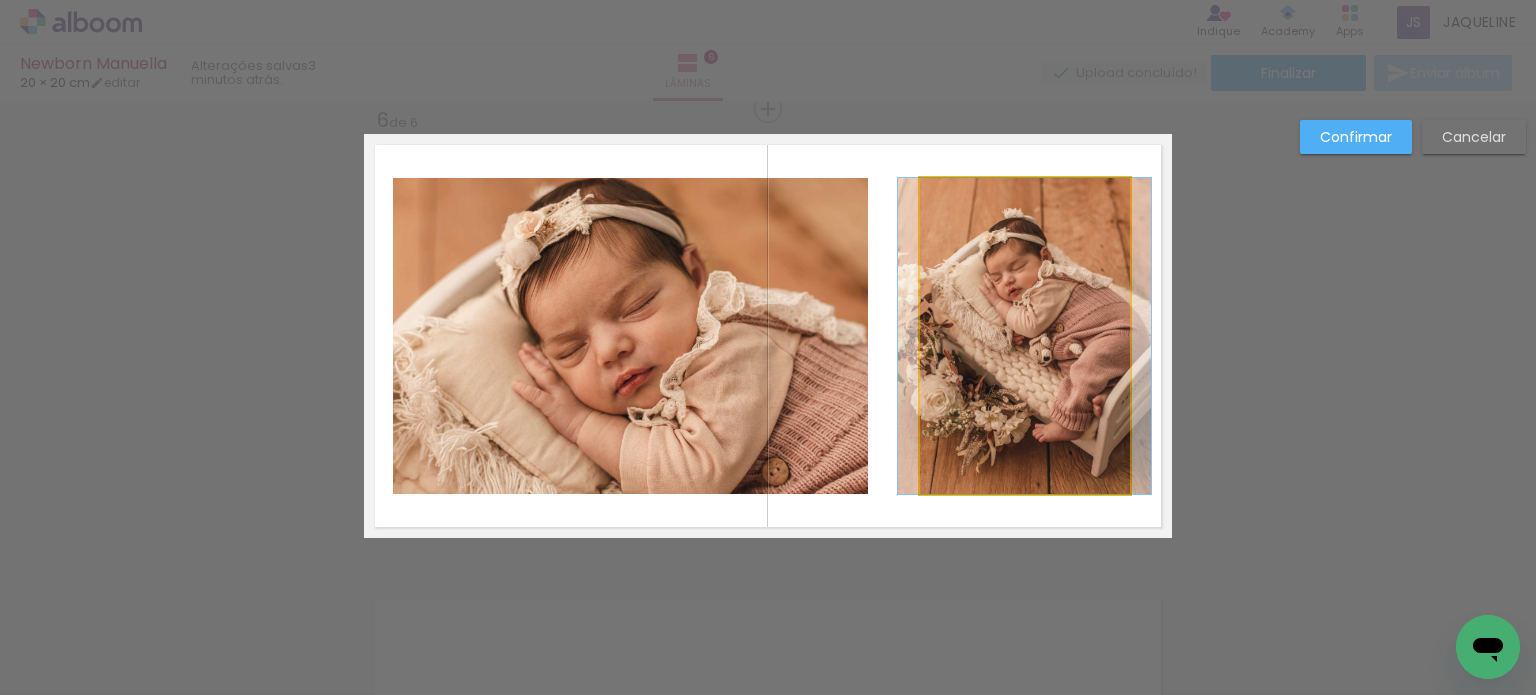click 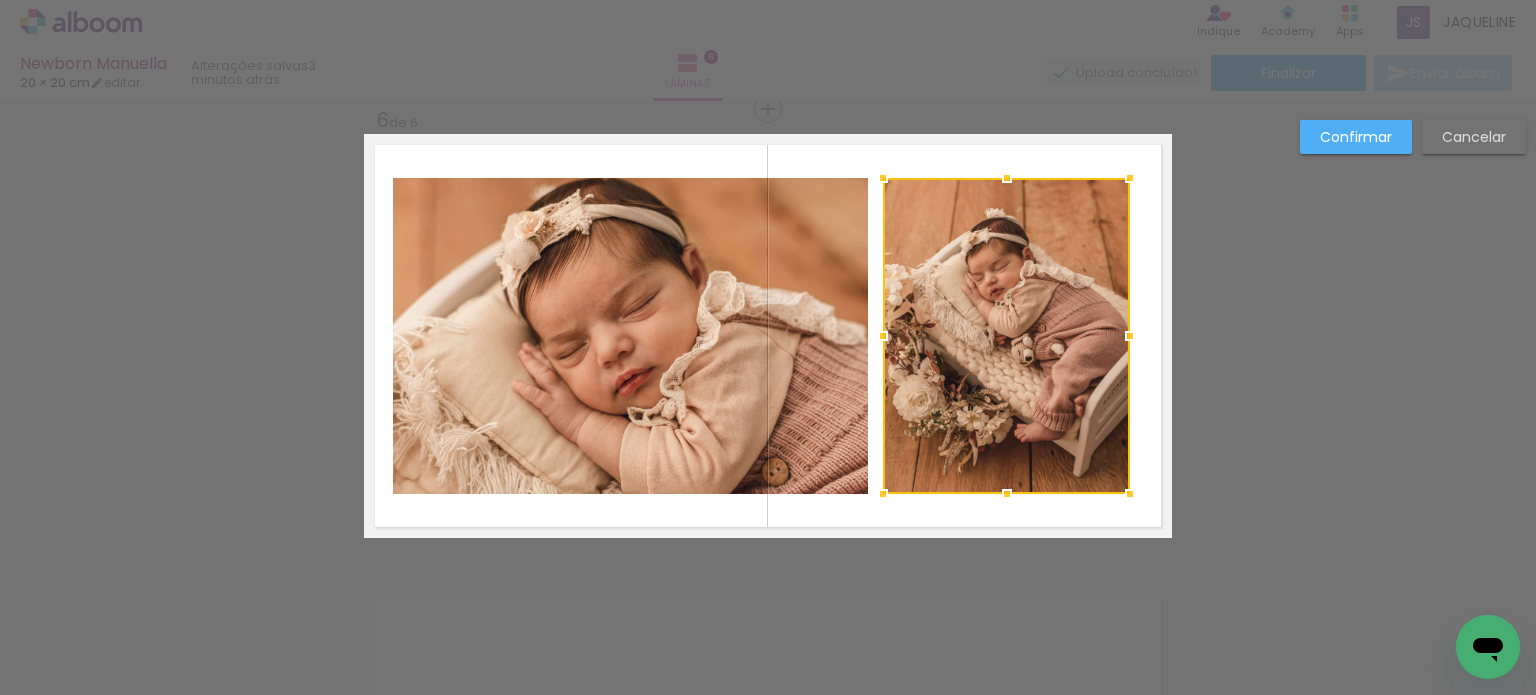 drag, startPoint x: 914, startPoint y: 339, endPoint x: 877, endPoint y: 340, distance: 37.01351 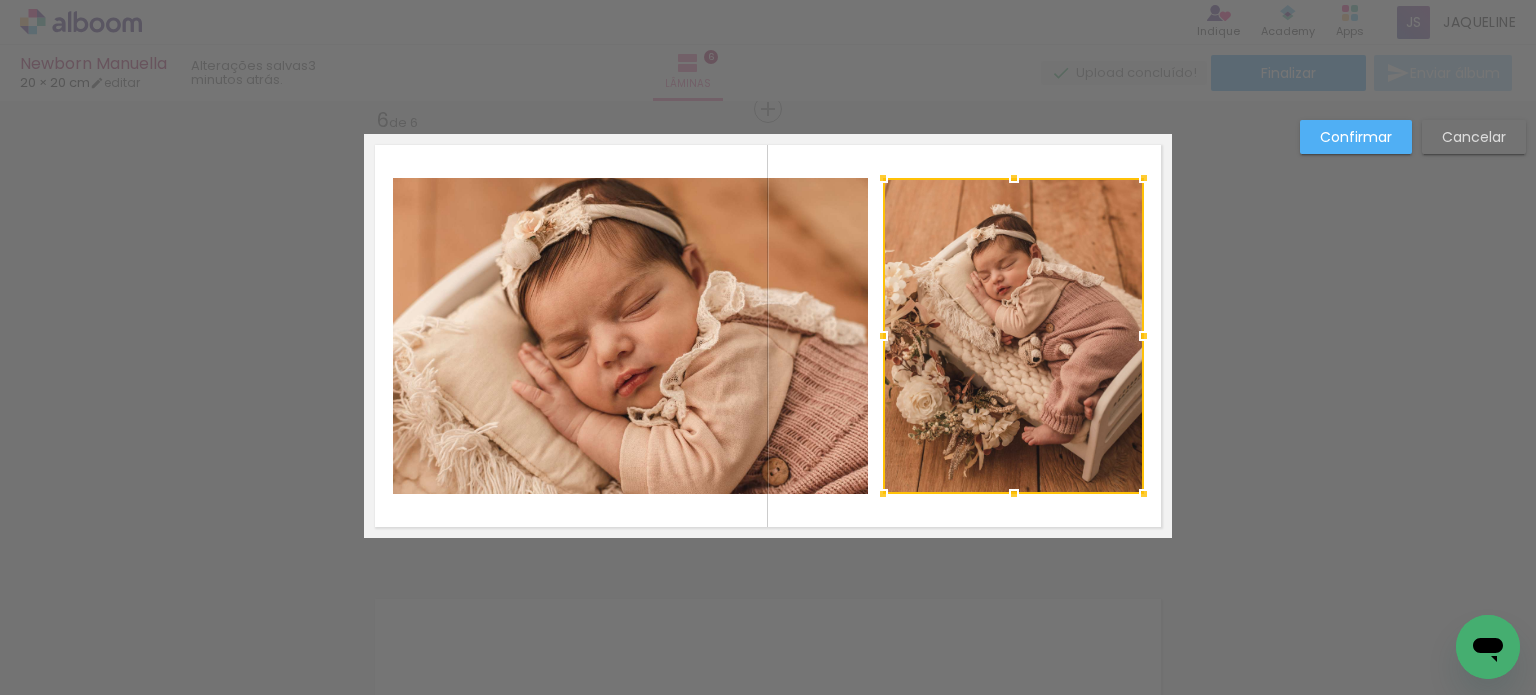 drag, startPoint x: 1125, startPoint y: 339, endPoint x: 1140, endPoint y: 339, distance: 15 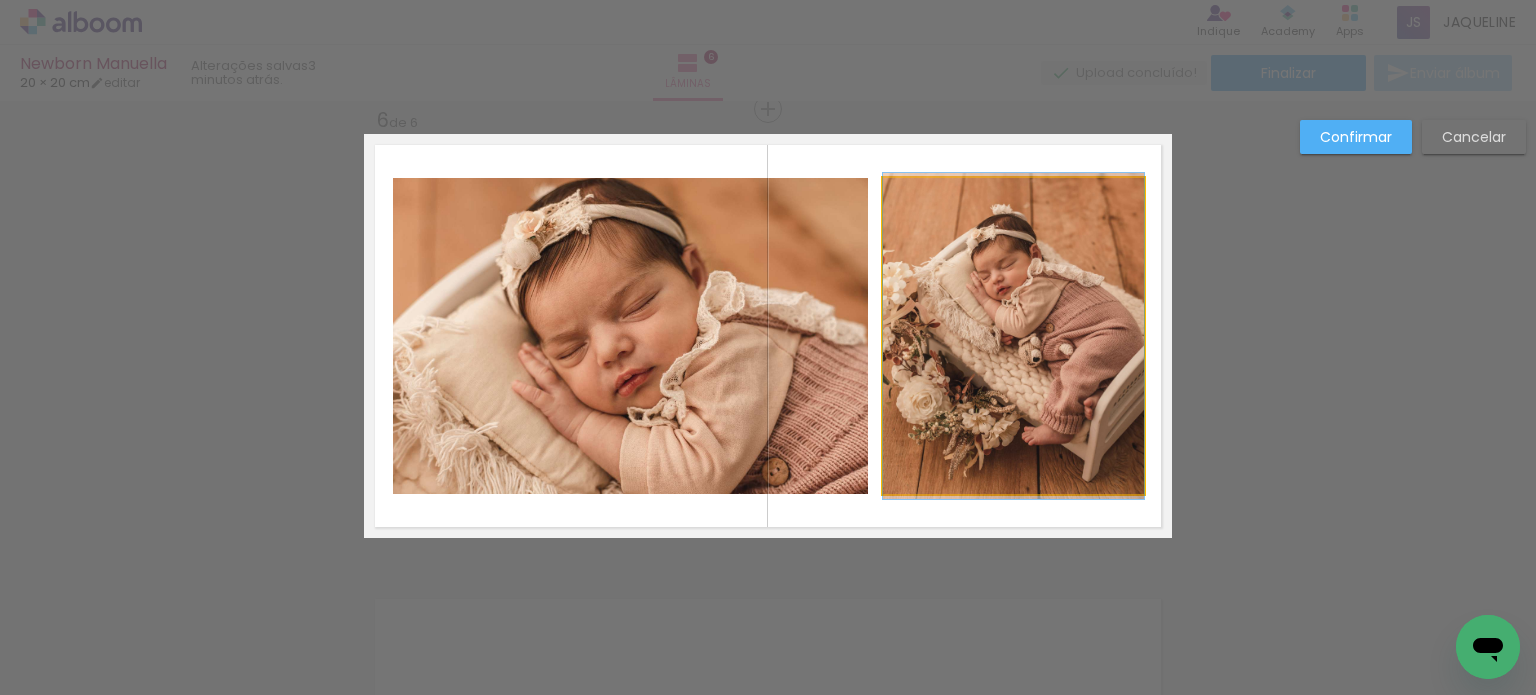 click 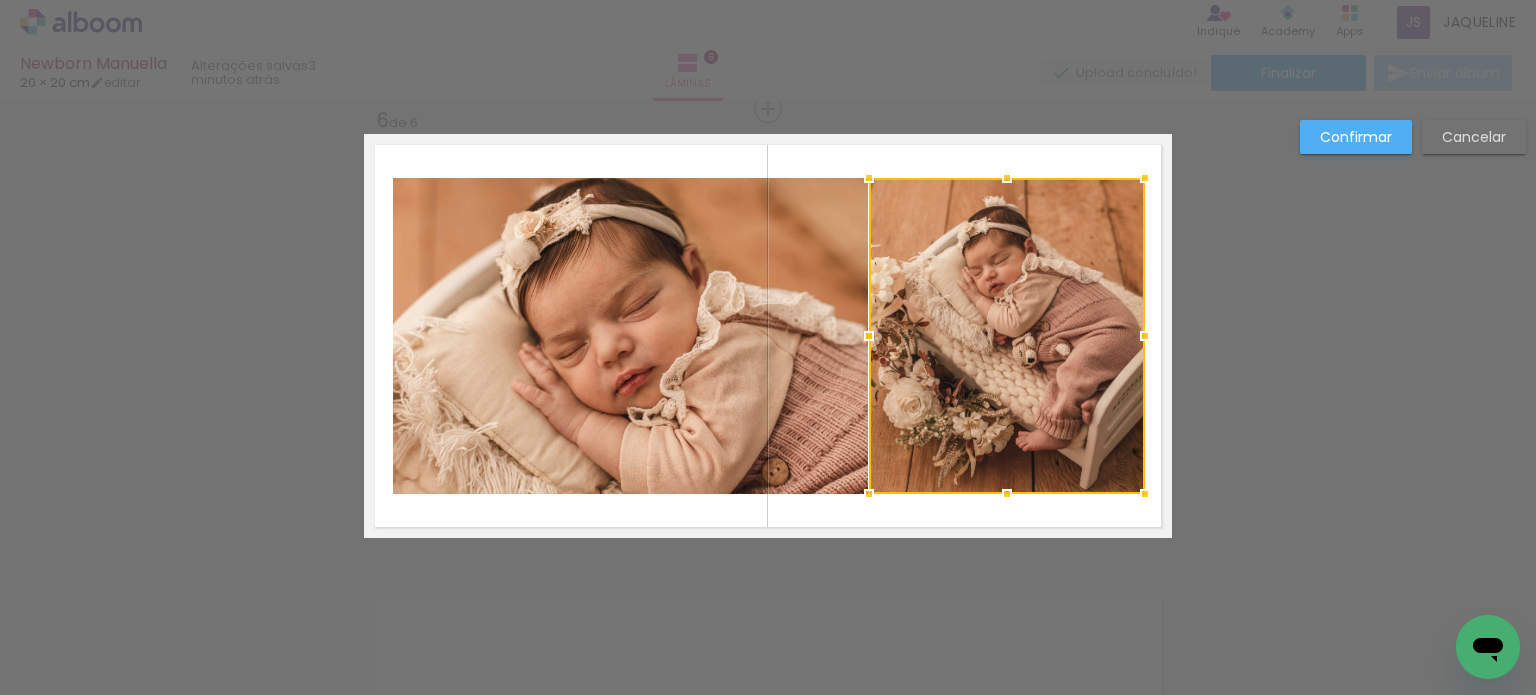 drag, startPoint x: 876, startPoint y: 332, endPoint x: 864, endPoint y: 334, distance: 12.165525 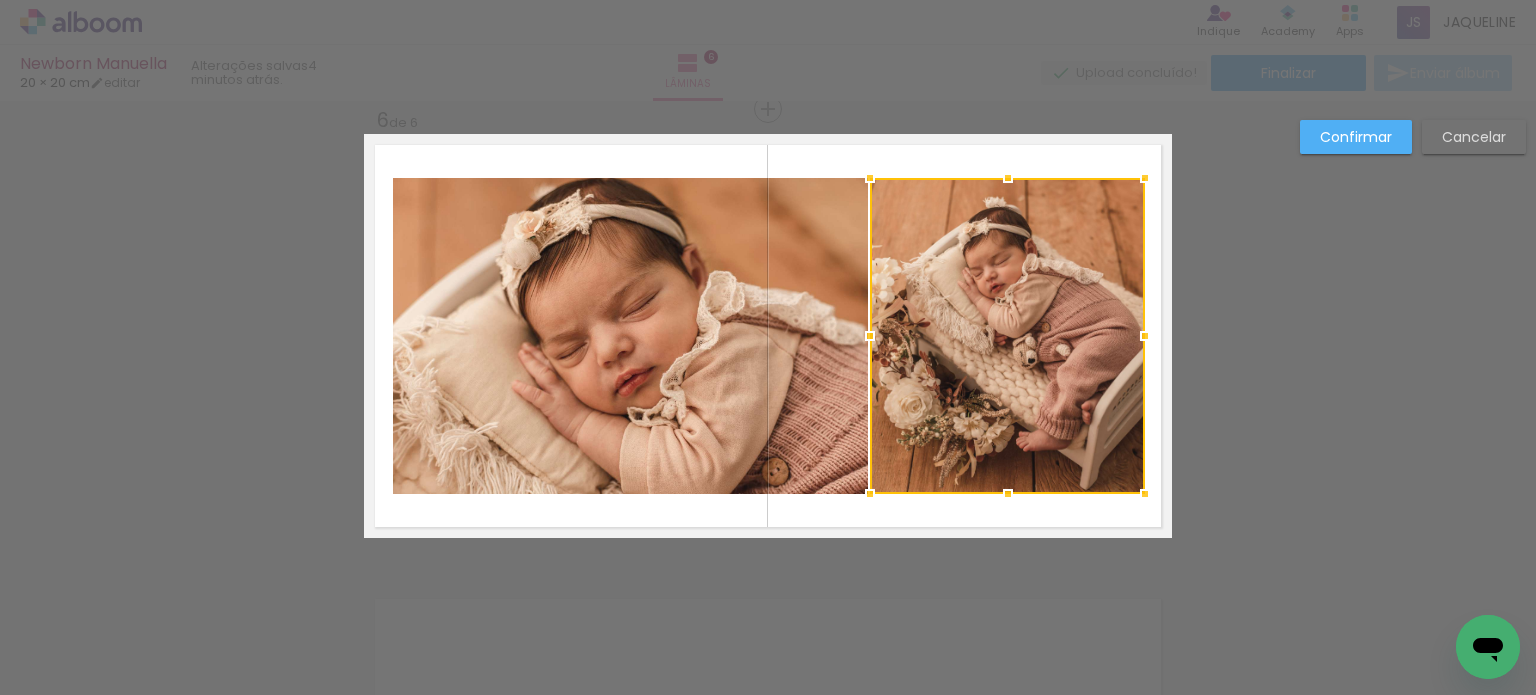 click at bounding box center [870, 336] 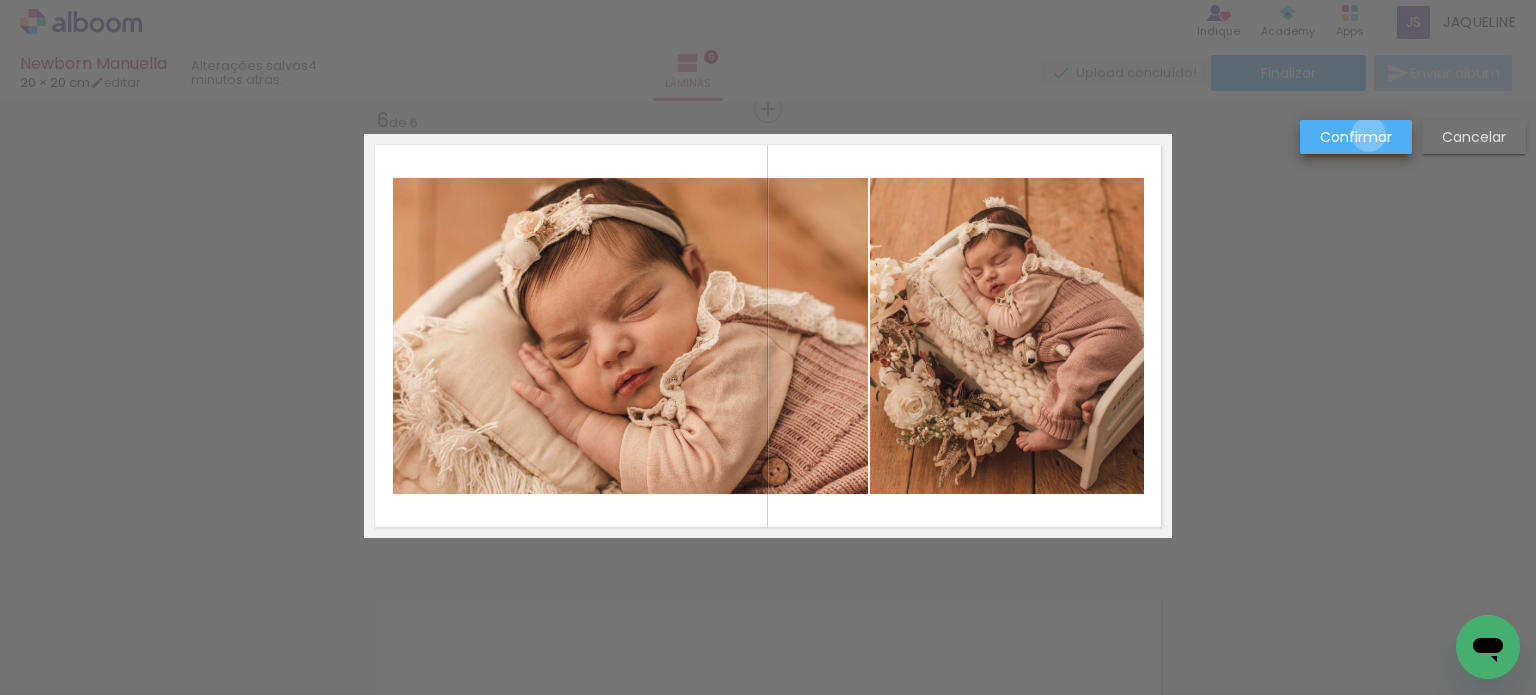 click on "Confirmar" at bounding box center (0, 0) 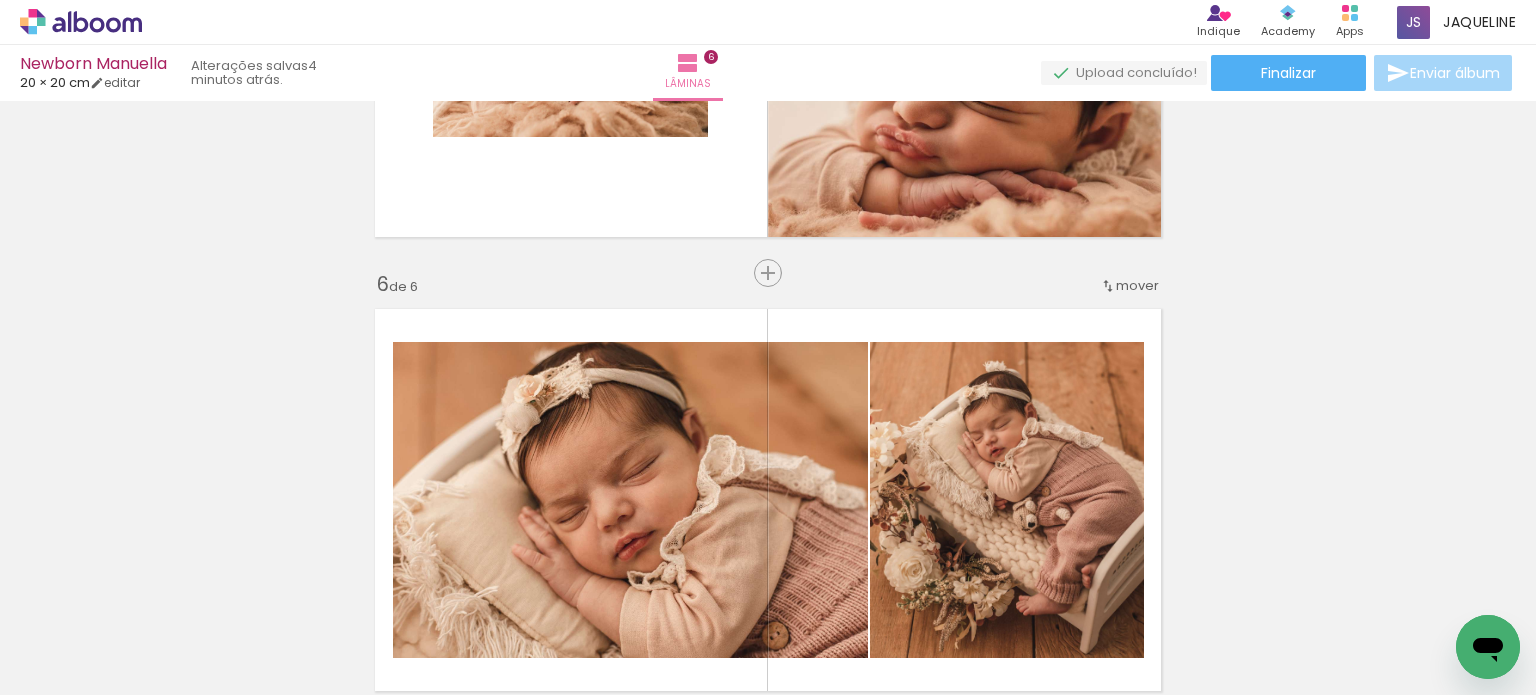 scroll, scrollTop: 2305, scrollLeft: 0, axis: vertical 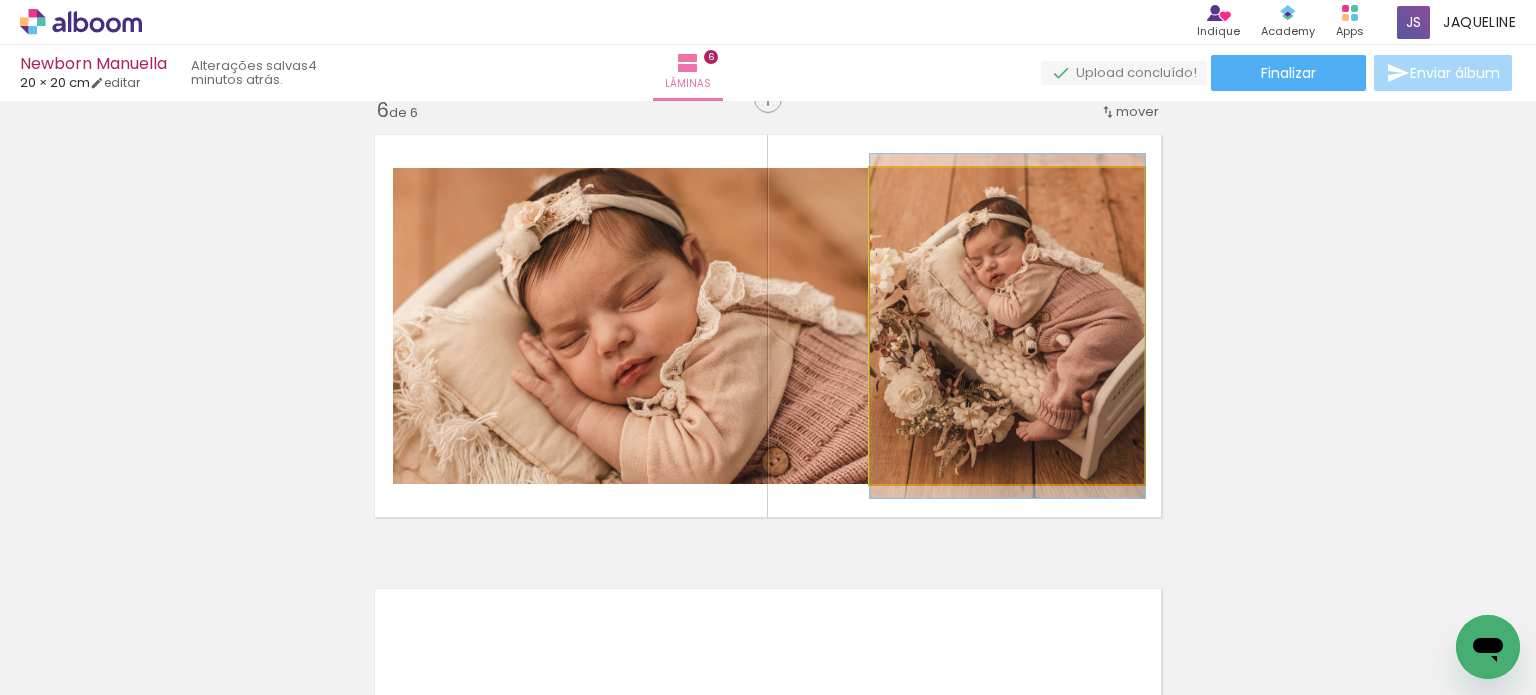 click 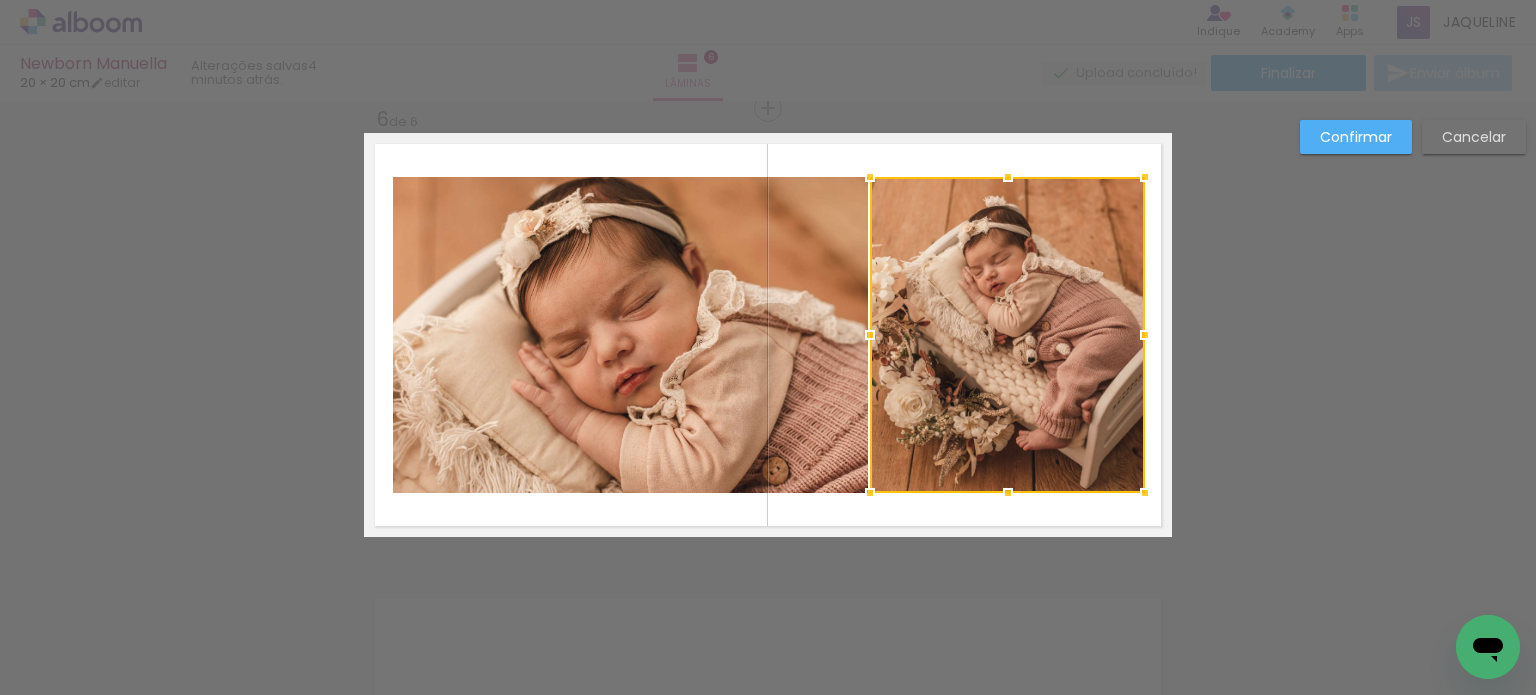 scroll, scrollTop: 2295, scrollLeft: 0, axis: vertical 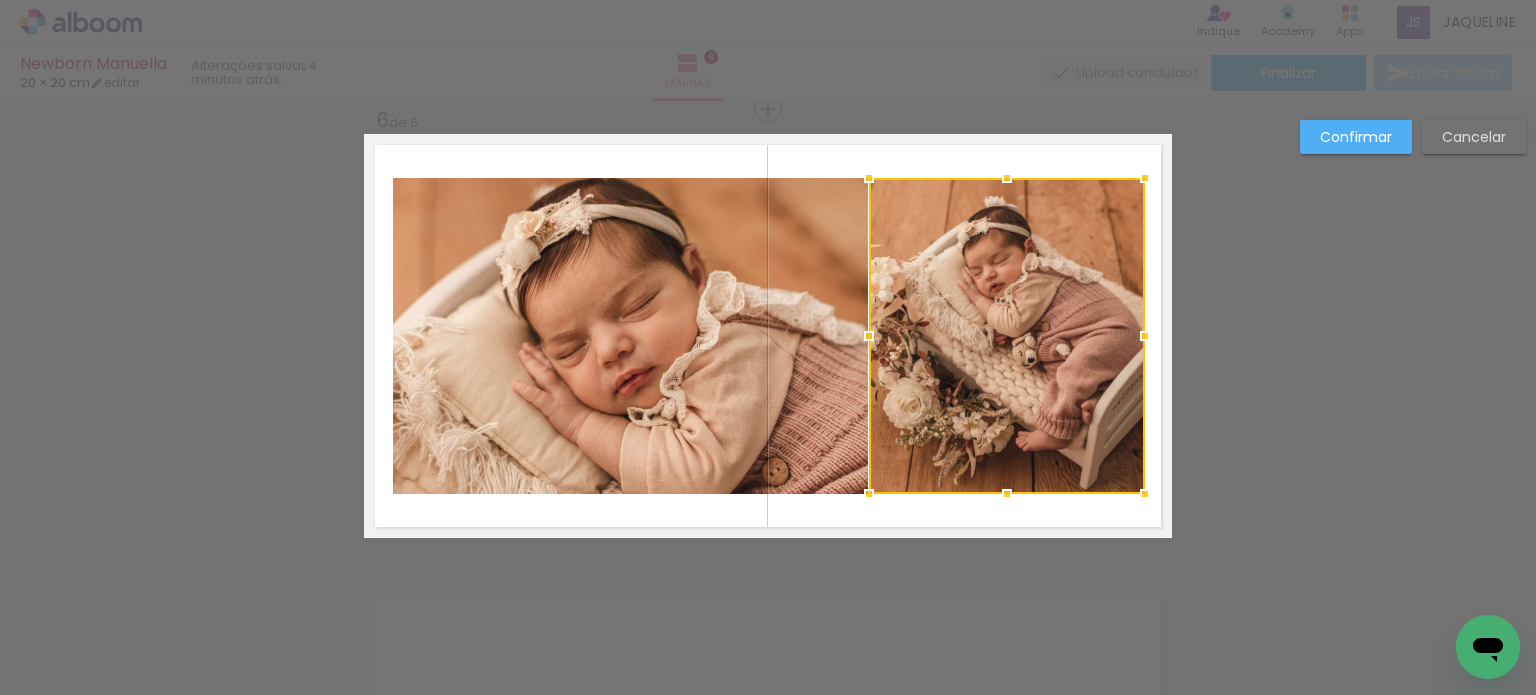 click at bounding box center [869, 336] 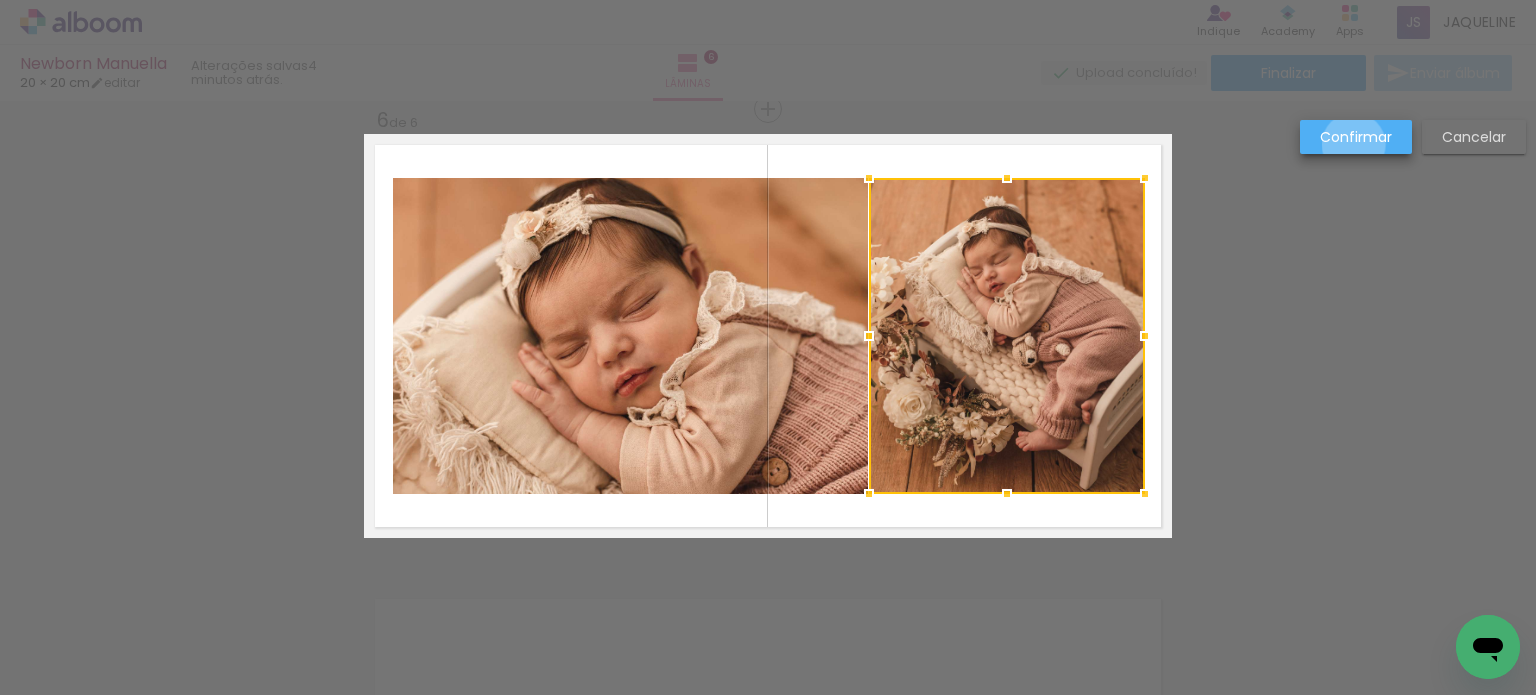 click on "Confirmar" at bounding box center [0, 0] 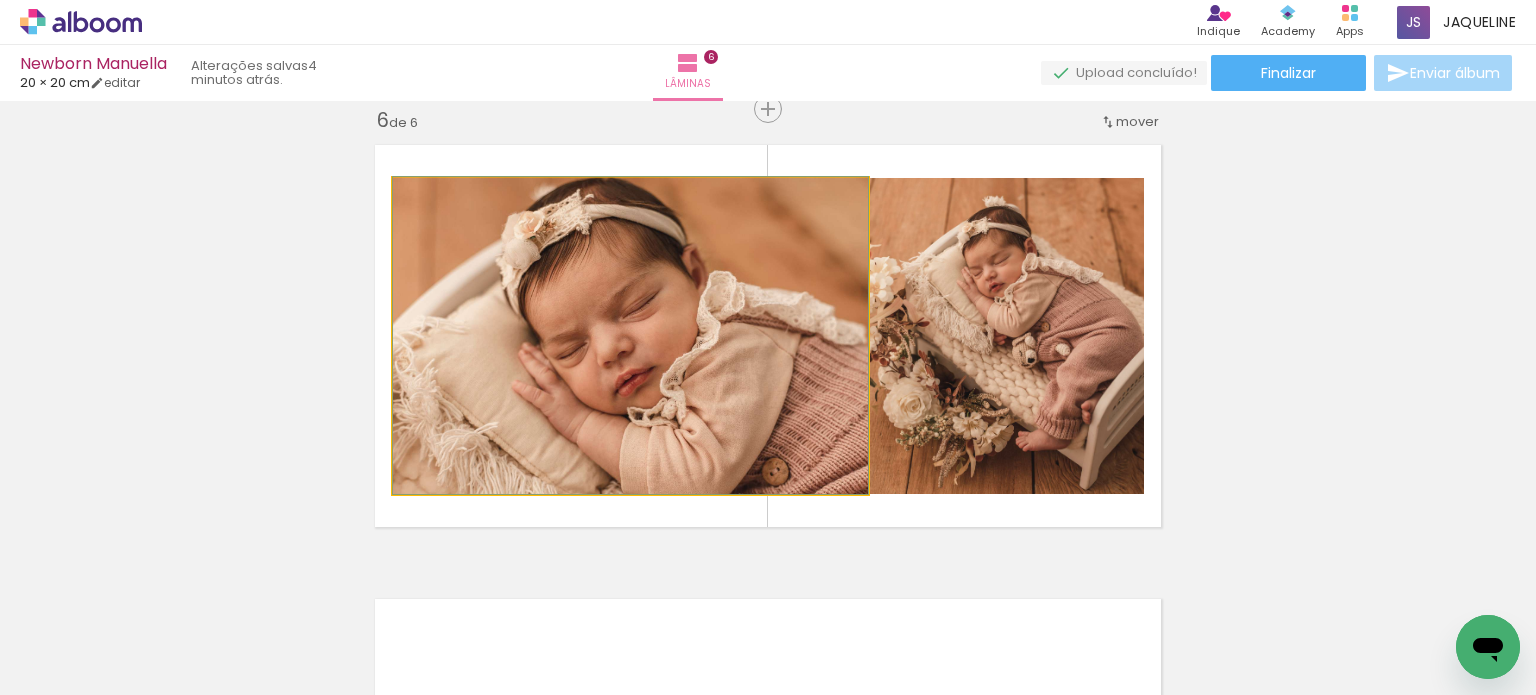 drag, startPoint x: 795, startPoint y: 327, endPoint x: 795, endPoint y: 343, distance: 16 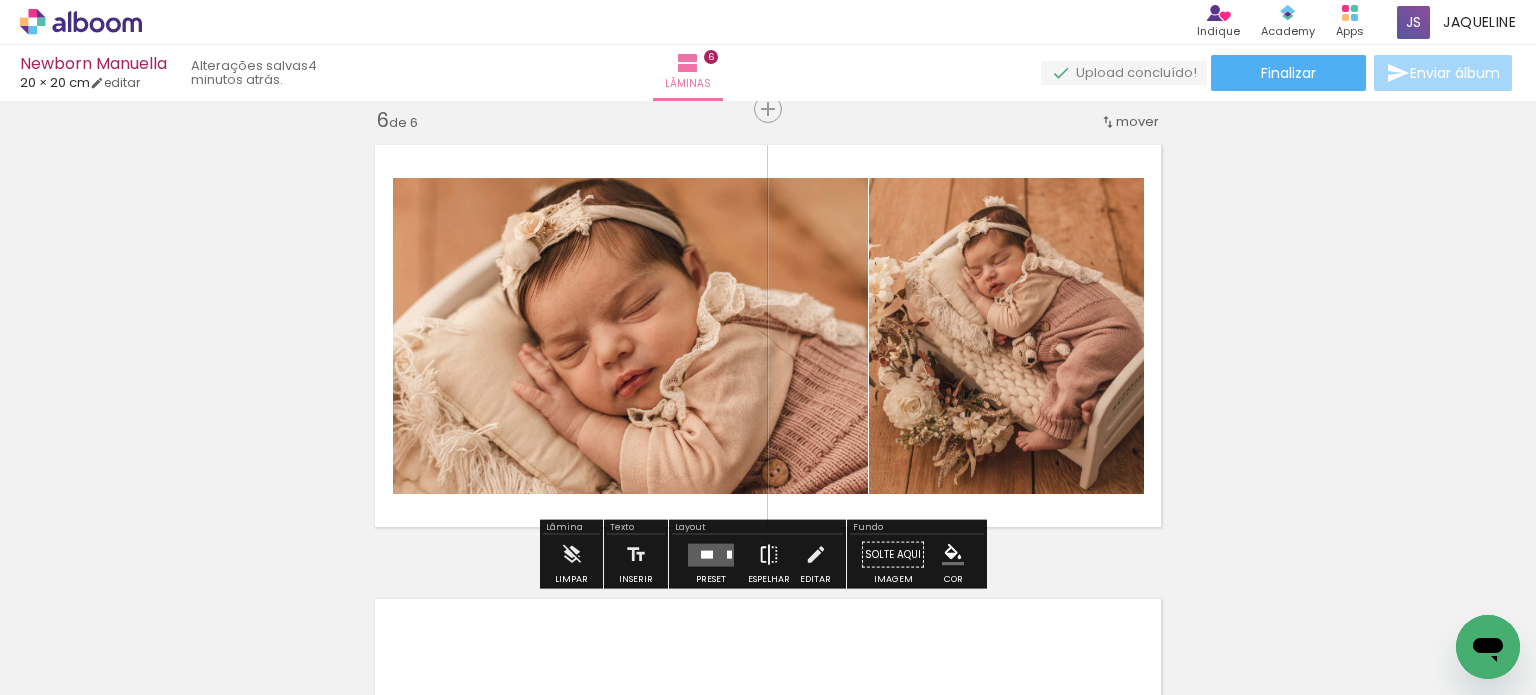 click at bounding box center (769, 555) 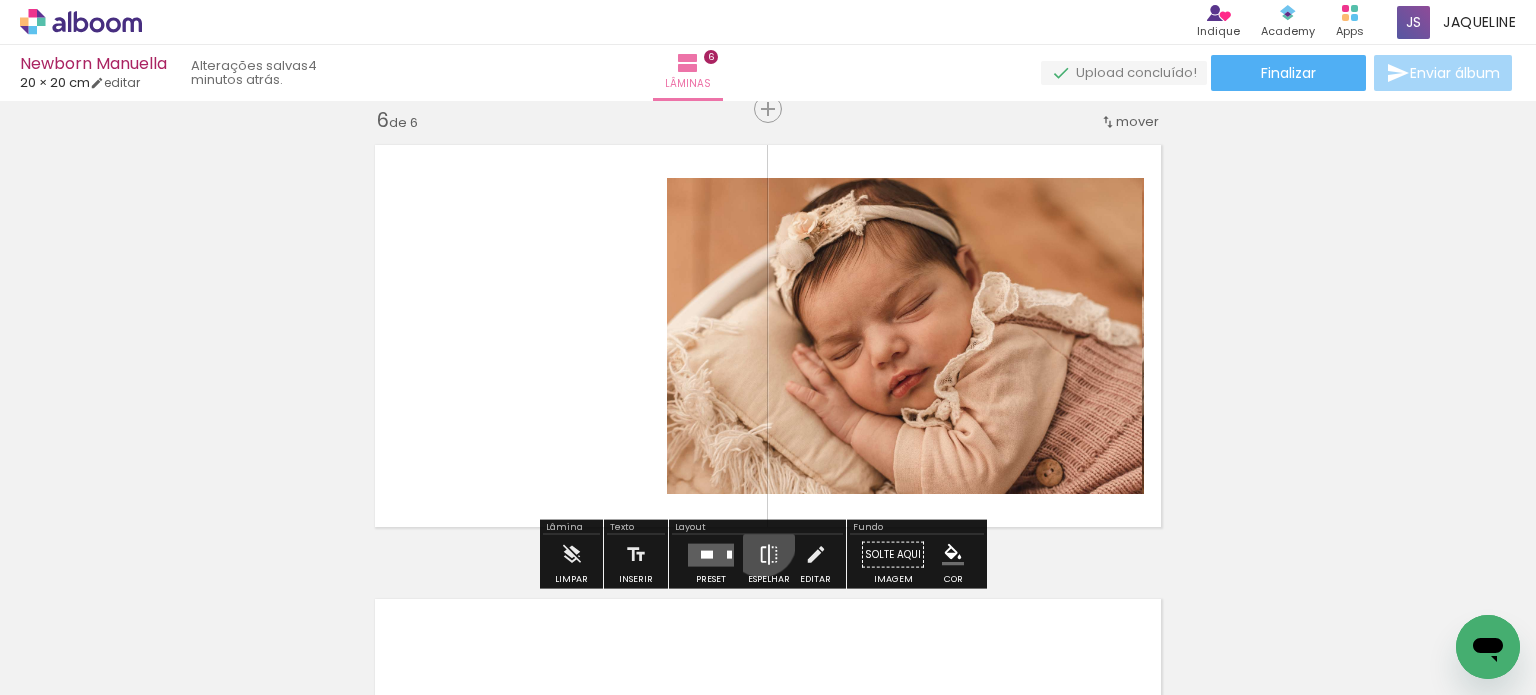 click at bounding box center [769, 555] 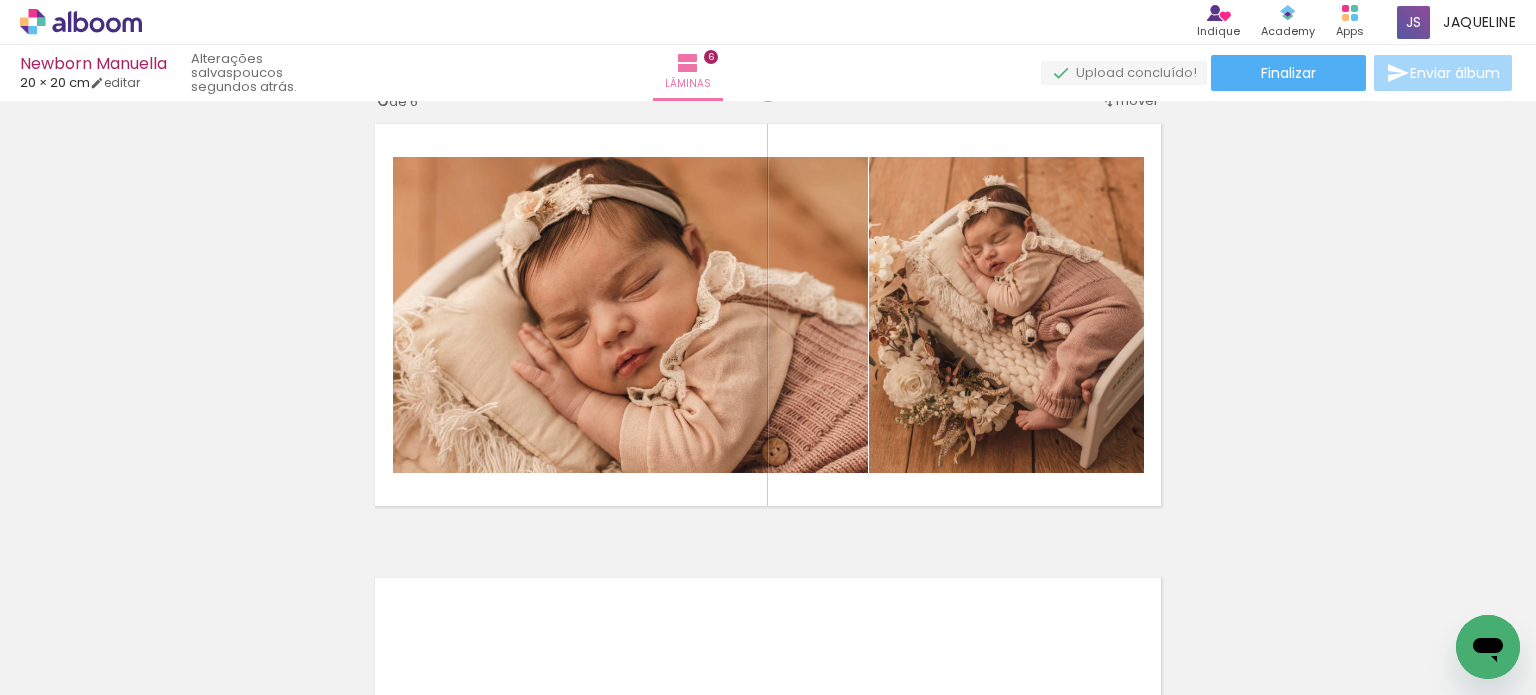 scroll, scrollTop: 2320, scrollLeft: 0, axis: vertical 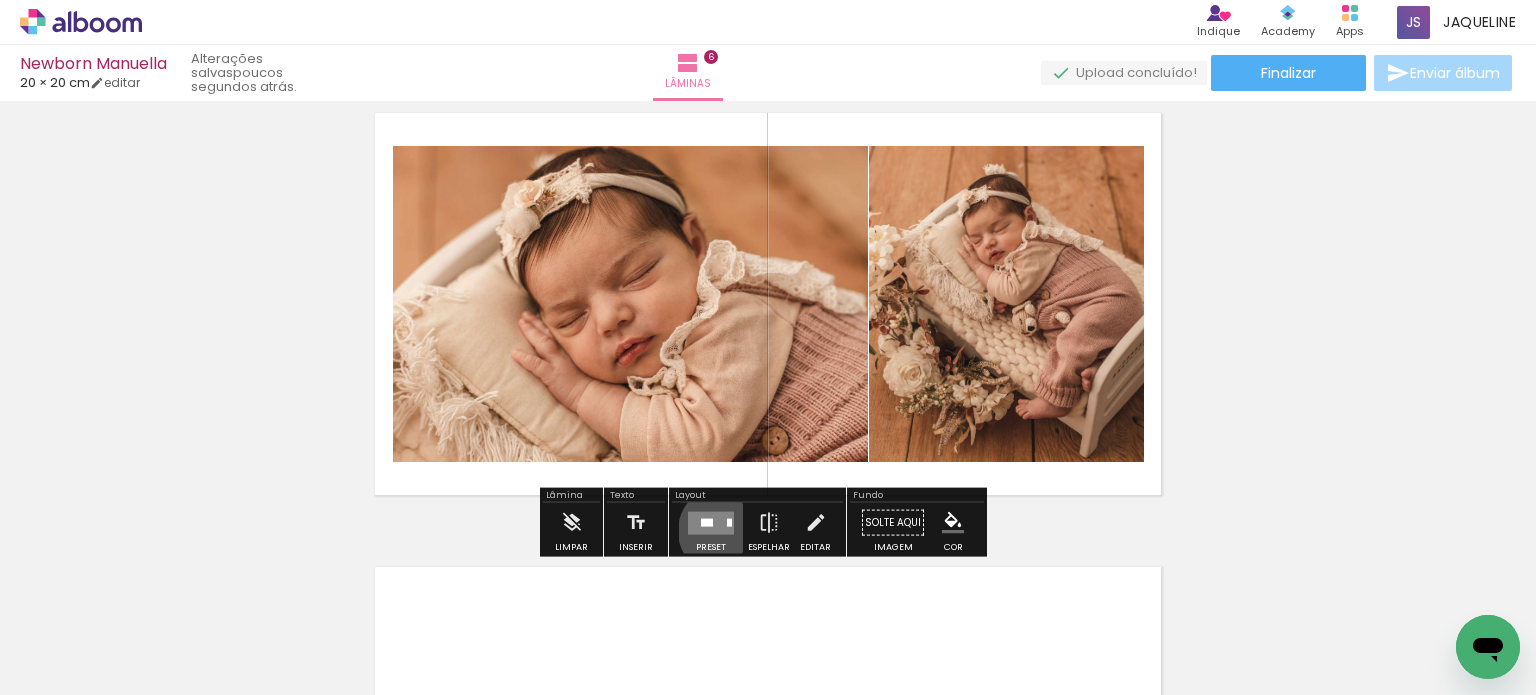 click at bounding box center (711, 522) 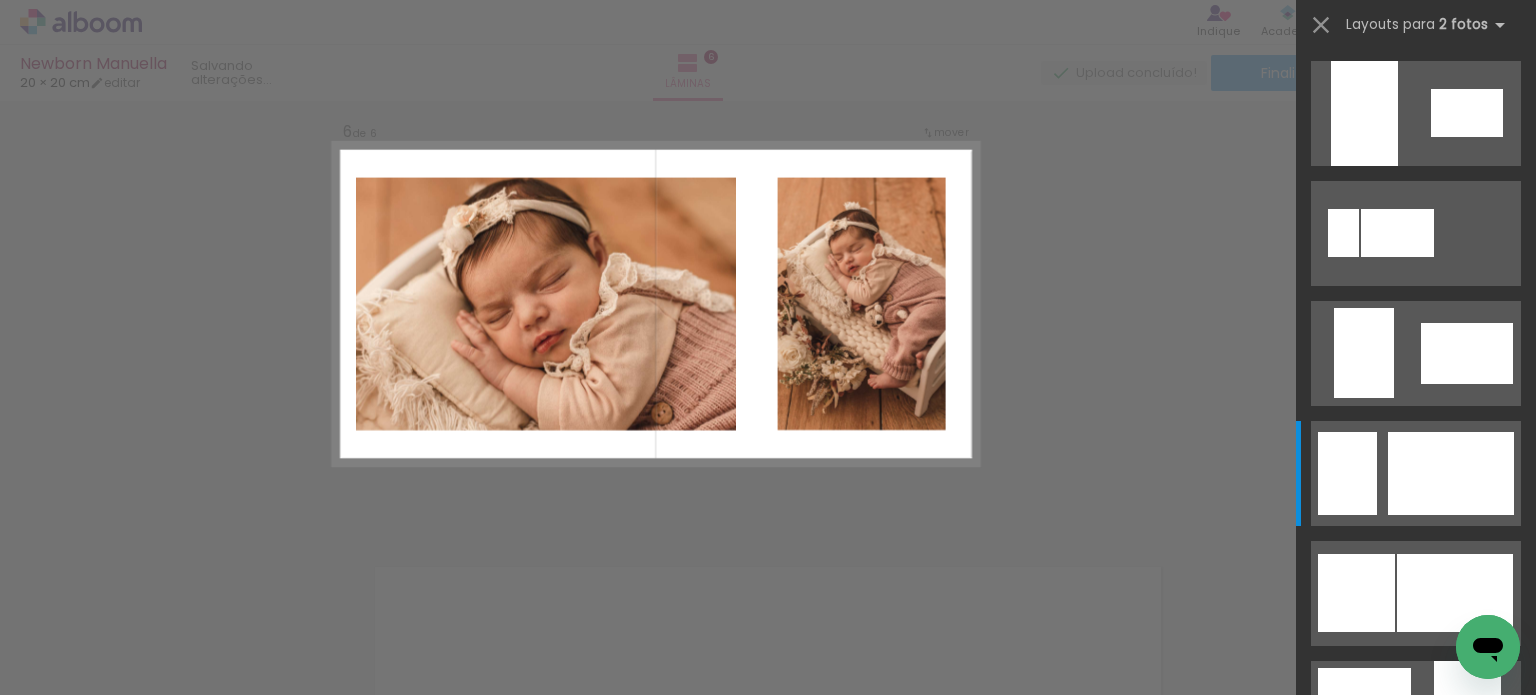 scroll, scrollTop: 1680, scrollLeft: 0, axis: vertical 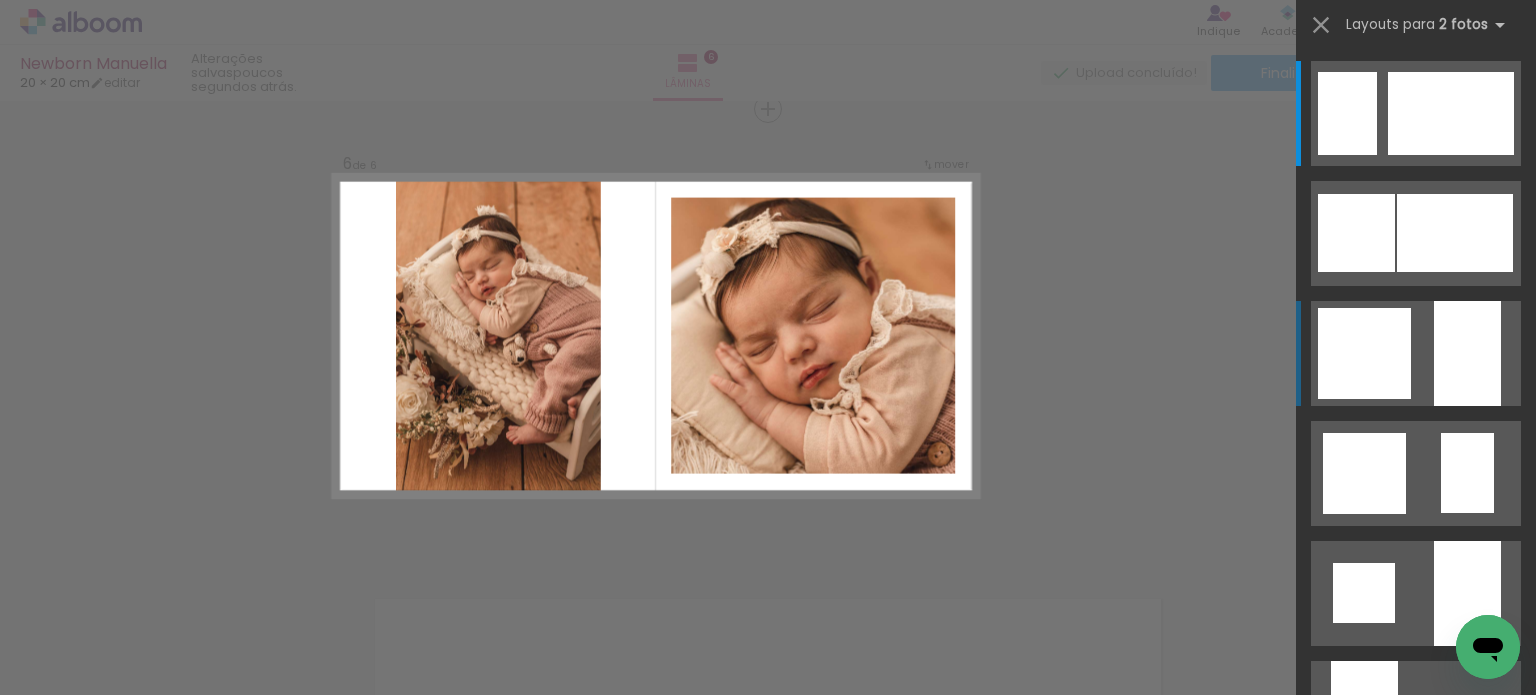 click at bounding box center [1364, 713] 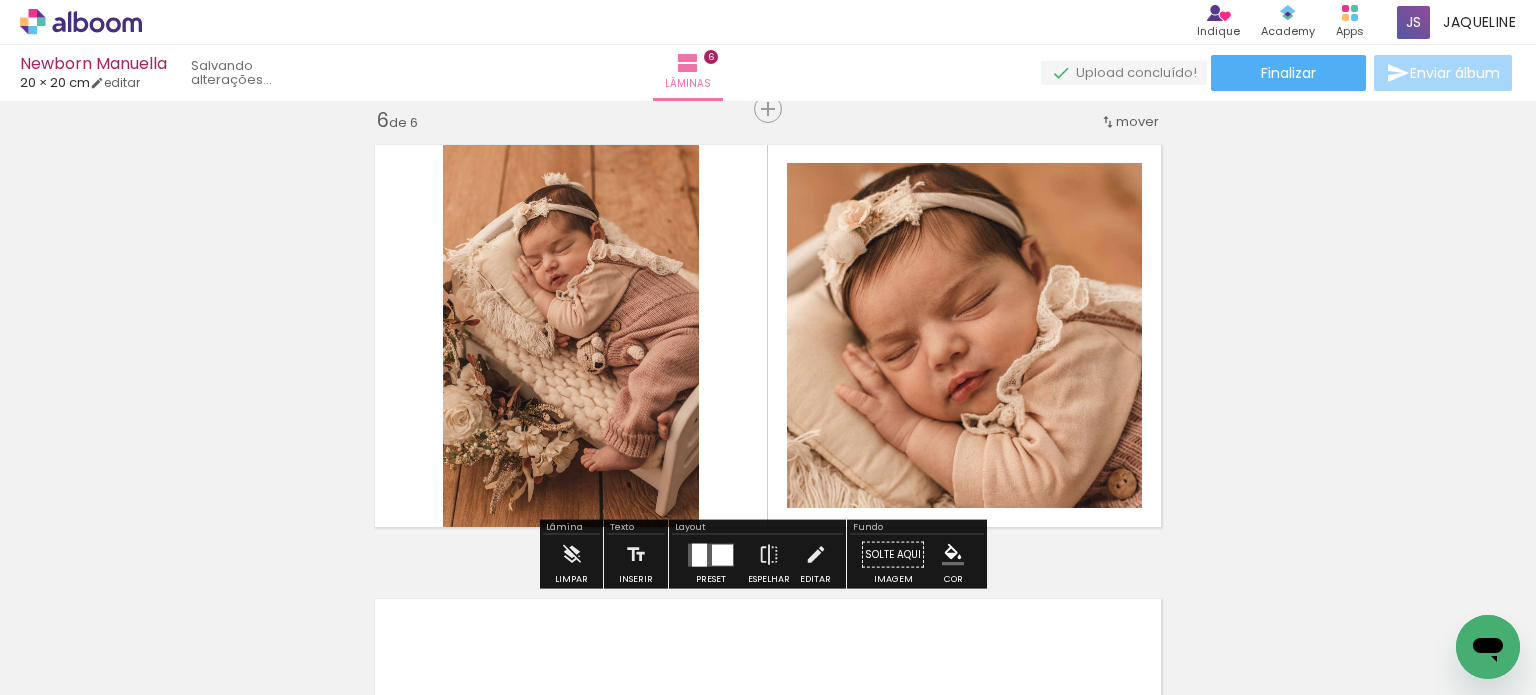 click at bounding box center (768, 347) 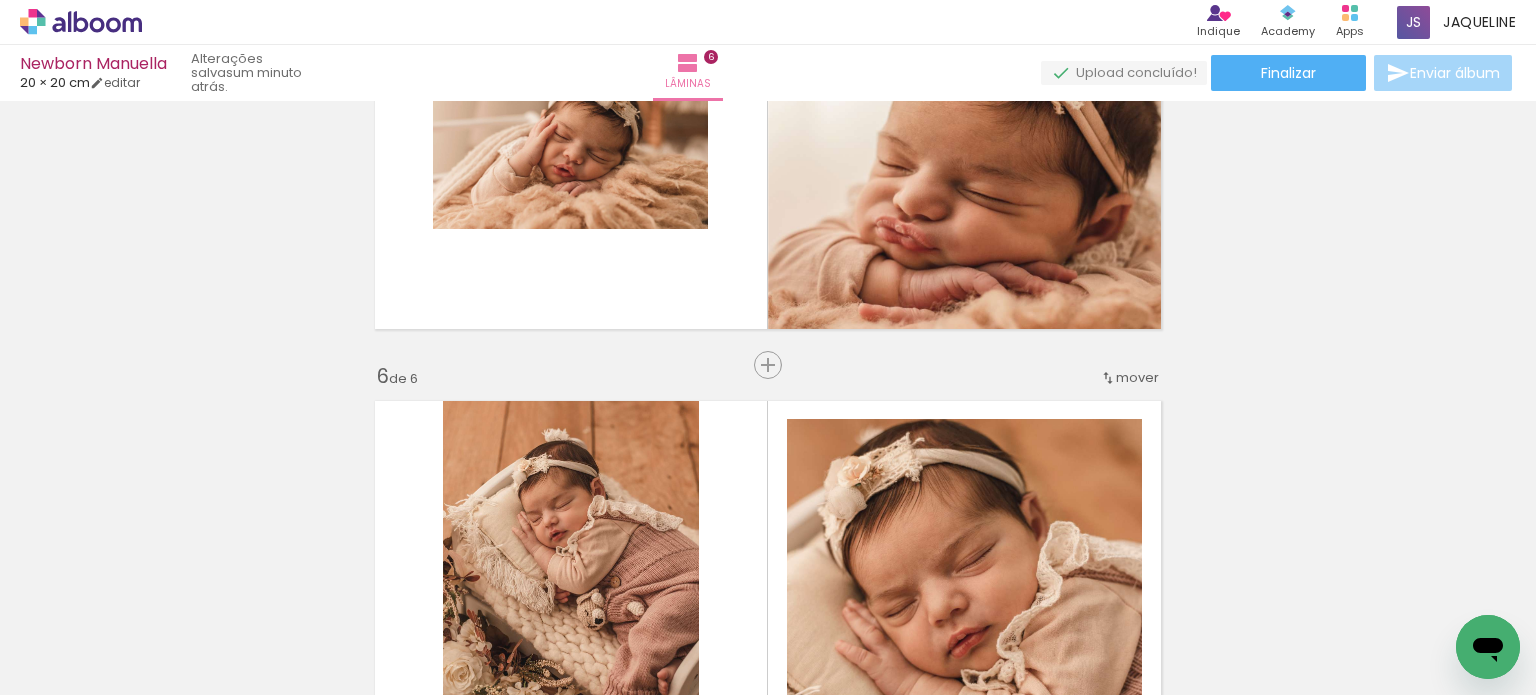 scroll, scrollTop: 2112, scrollLeft: 0, axis: vertical 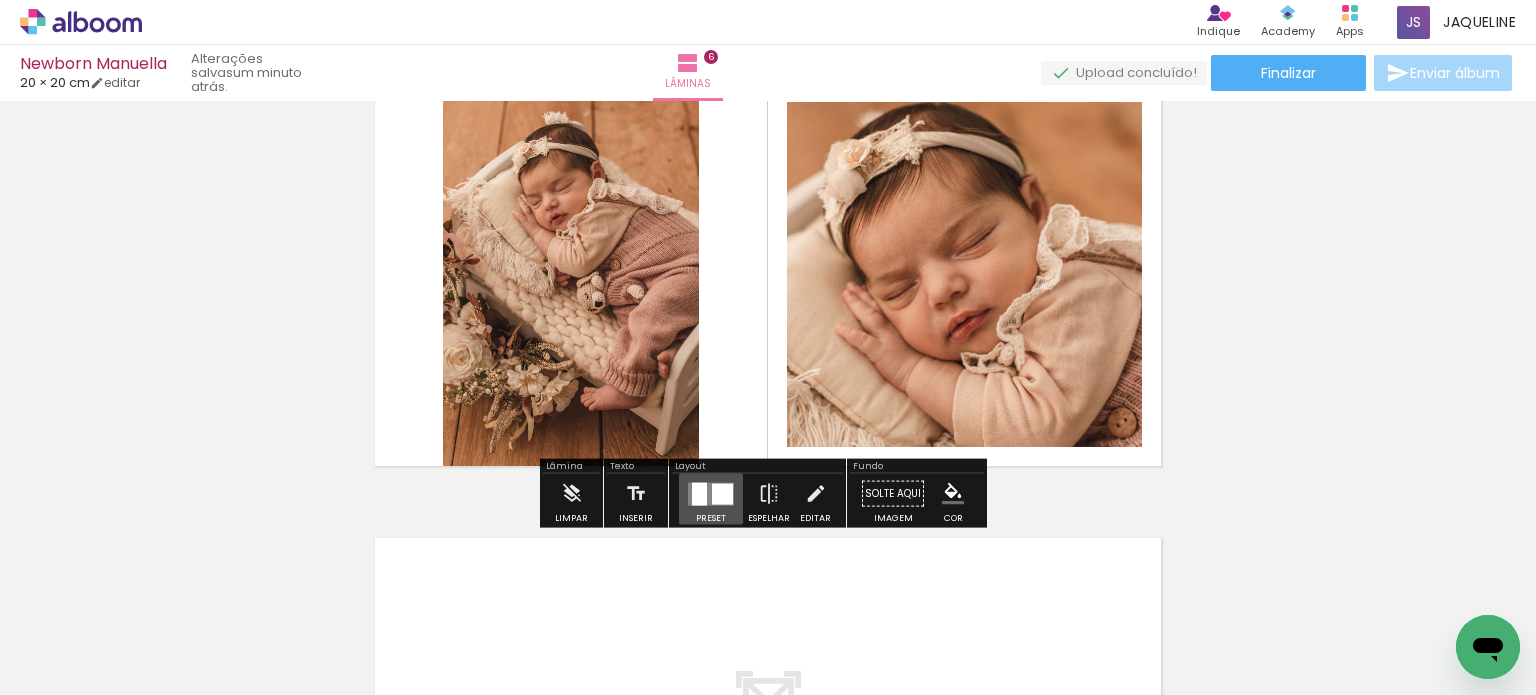 click at bounding box center [722, 493] 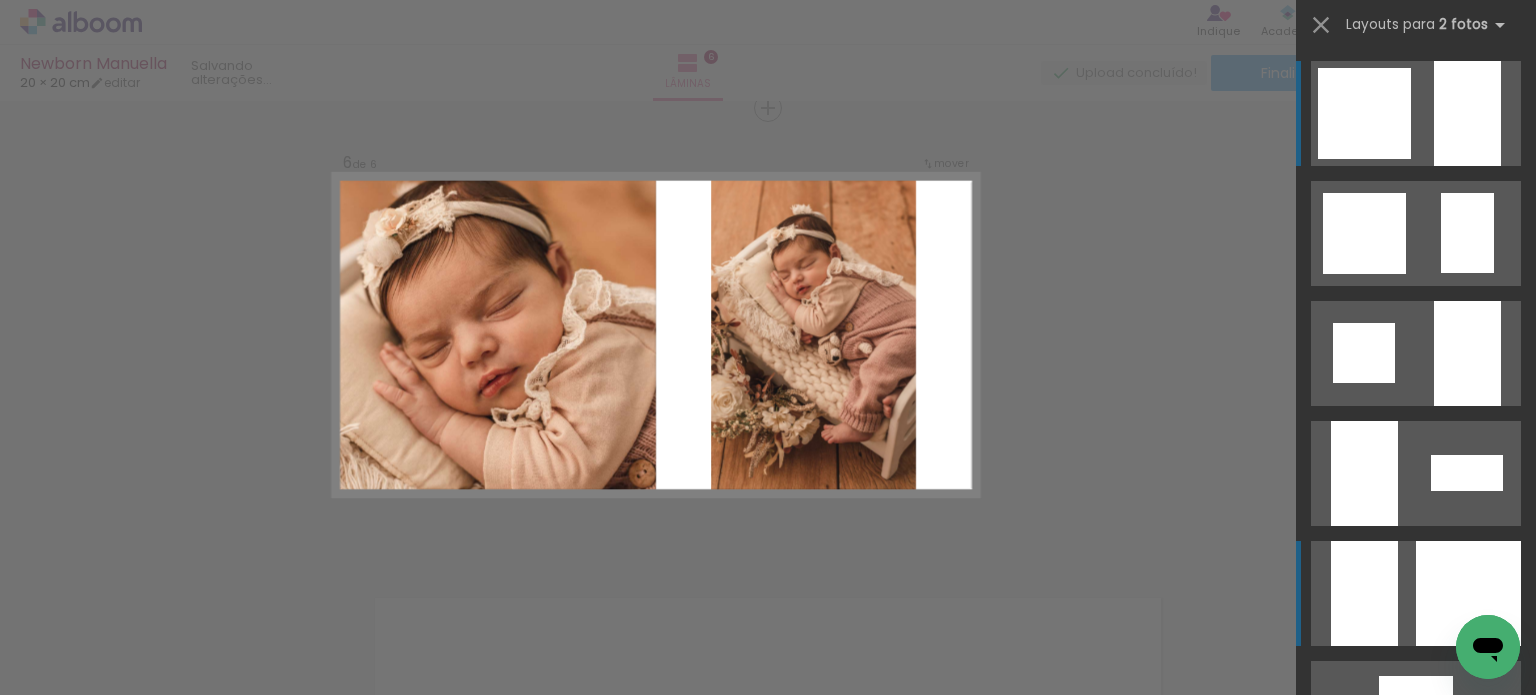scroll, scrollTop: 2295, scrollLeft: 0, axis: vertical 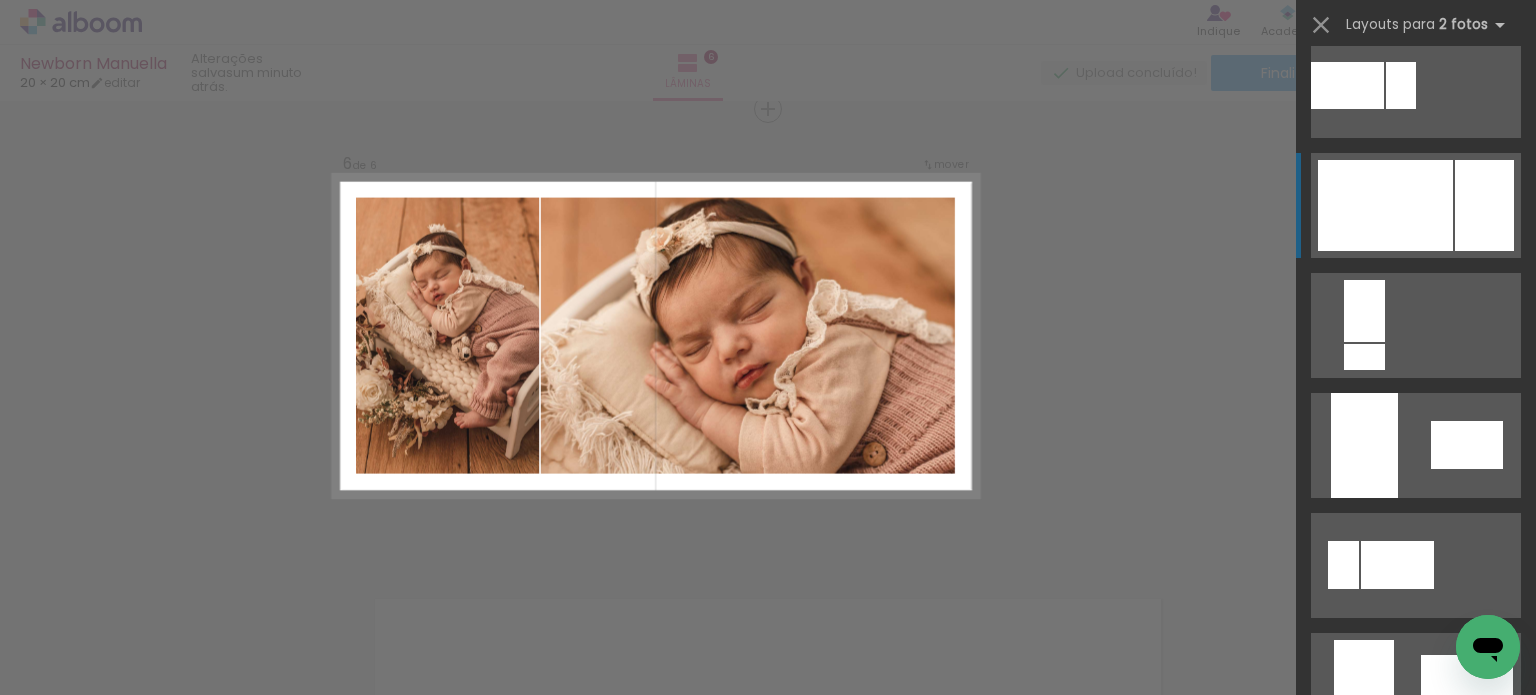 click at bounding box center [1364, 1405] 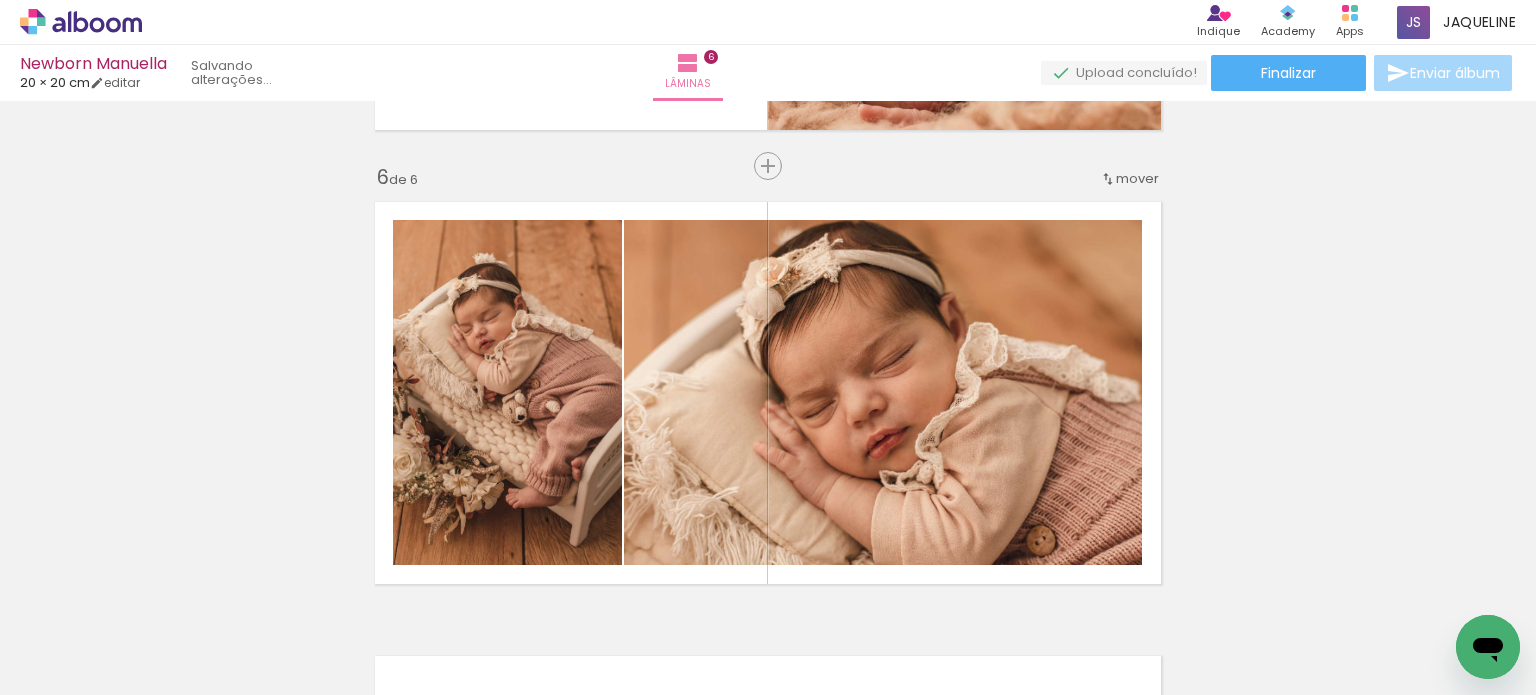 scroll, scrollTop: 2281, scrollLeft: 0, axis: vertical 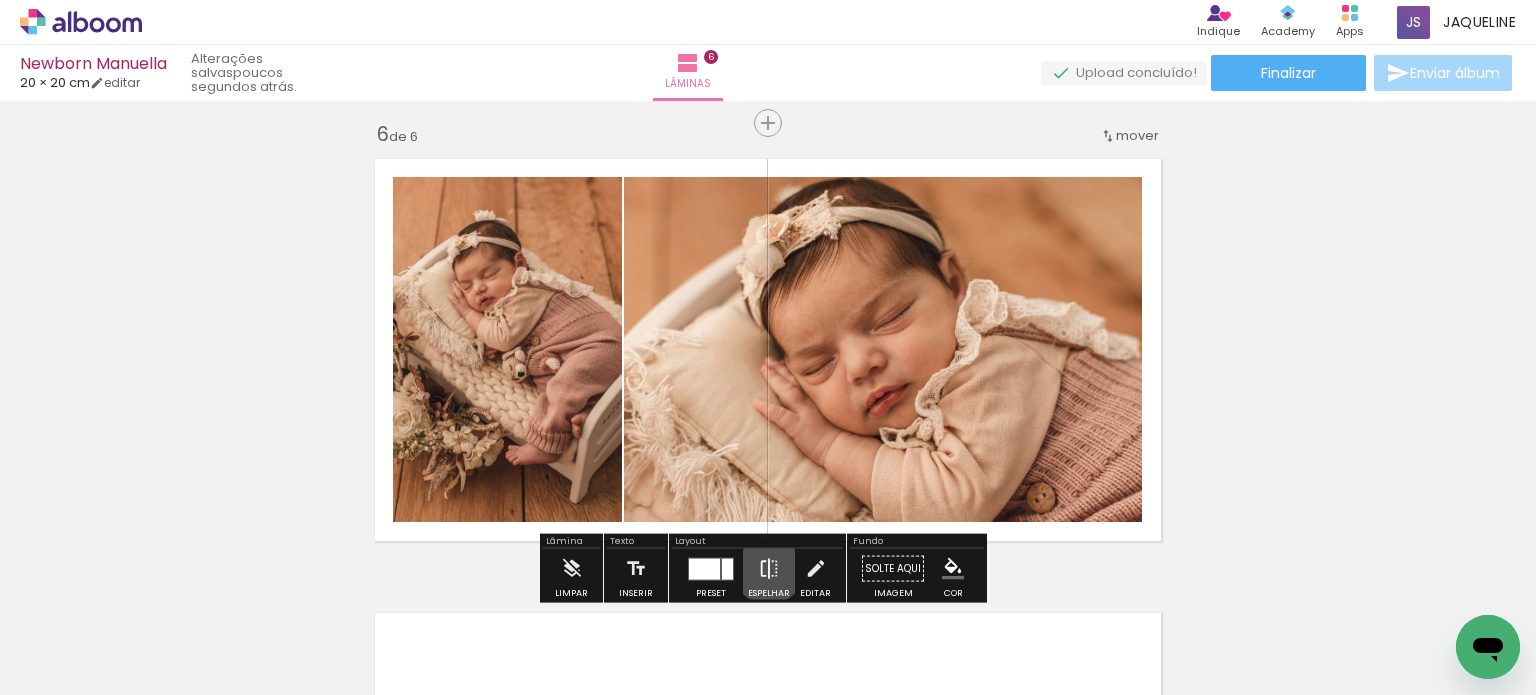 click at bounding box center (769, 569) 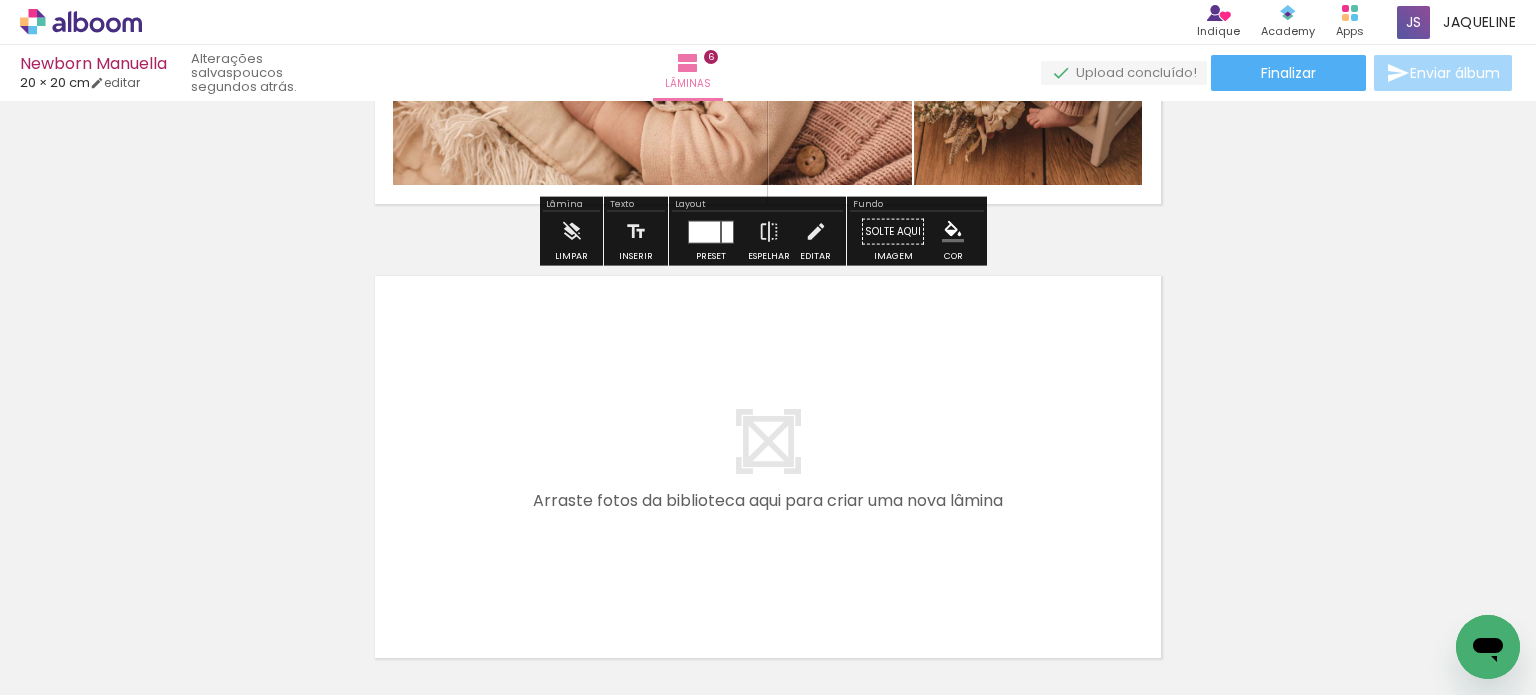 scroll, scrollTop: 2681, scrollLeft: 0, axis: vertical 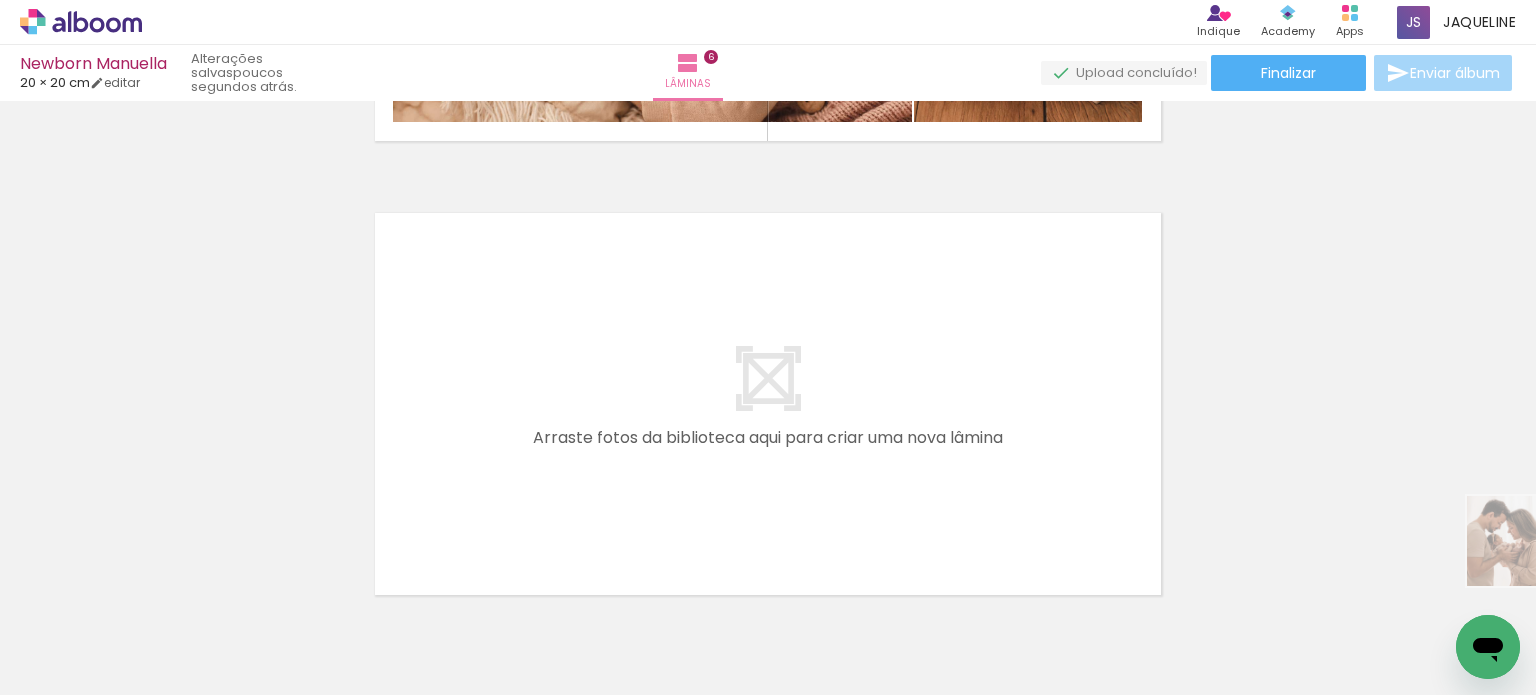 drag, startPoint x: 1532, startPoint y: 574, endPoint x: 1527, endPoint y: 555, distance: 19.646883 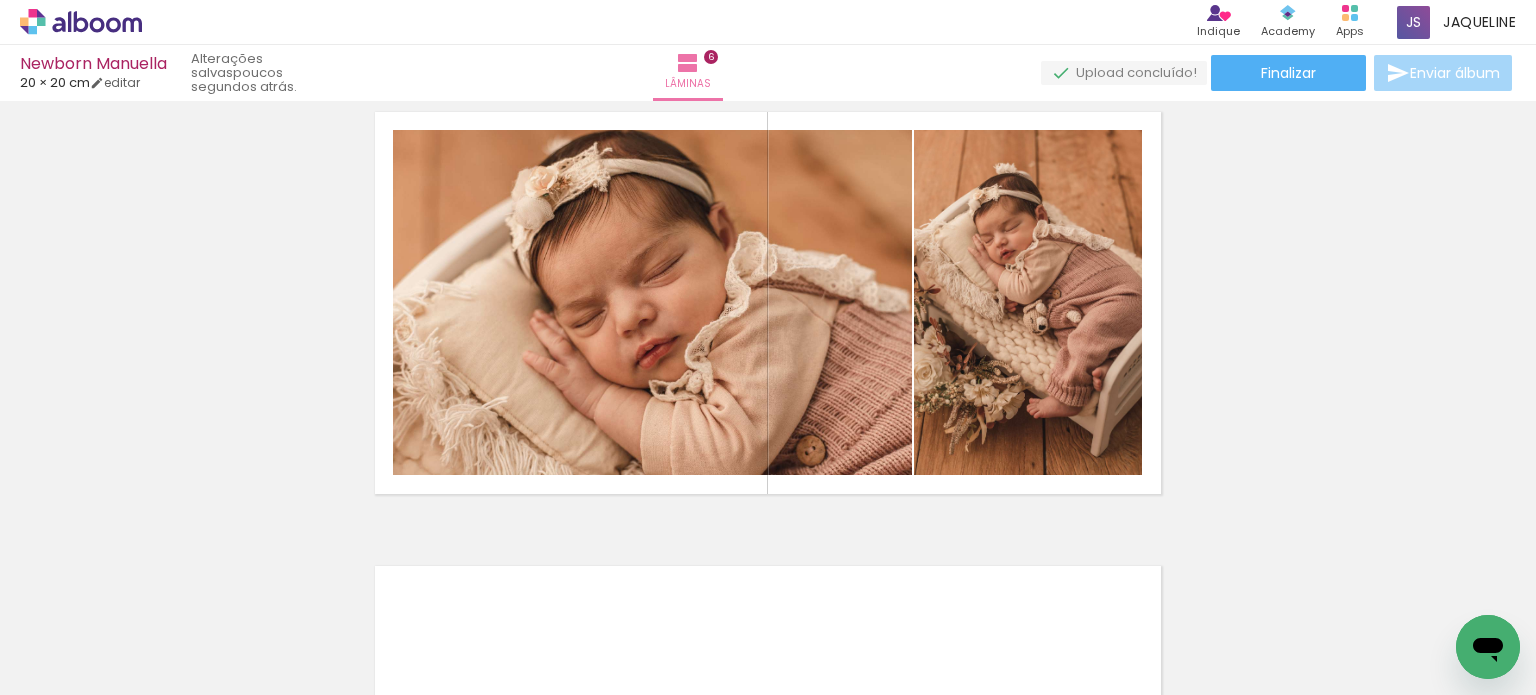 scroll, scrollTop: 2294, scrollLeft: 0, axis: vertical 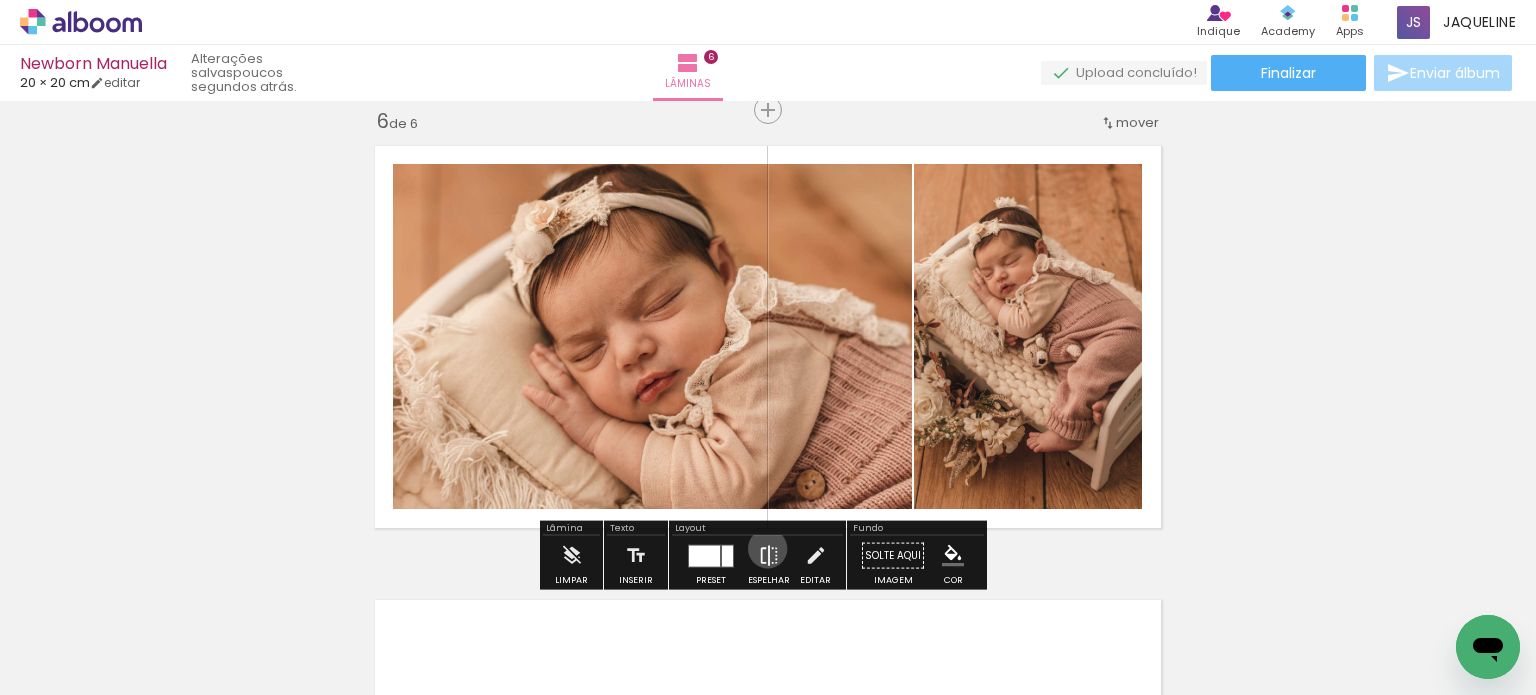 click at bounding box center (769, 556) 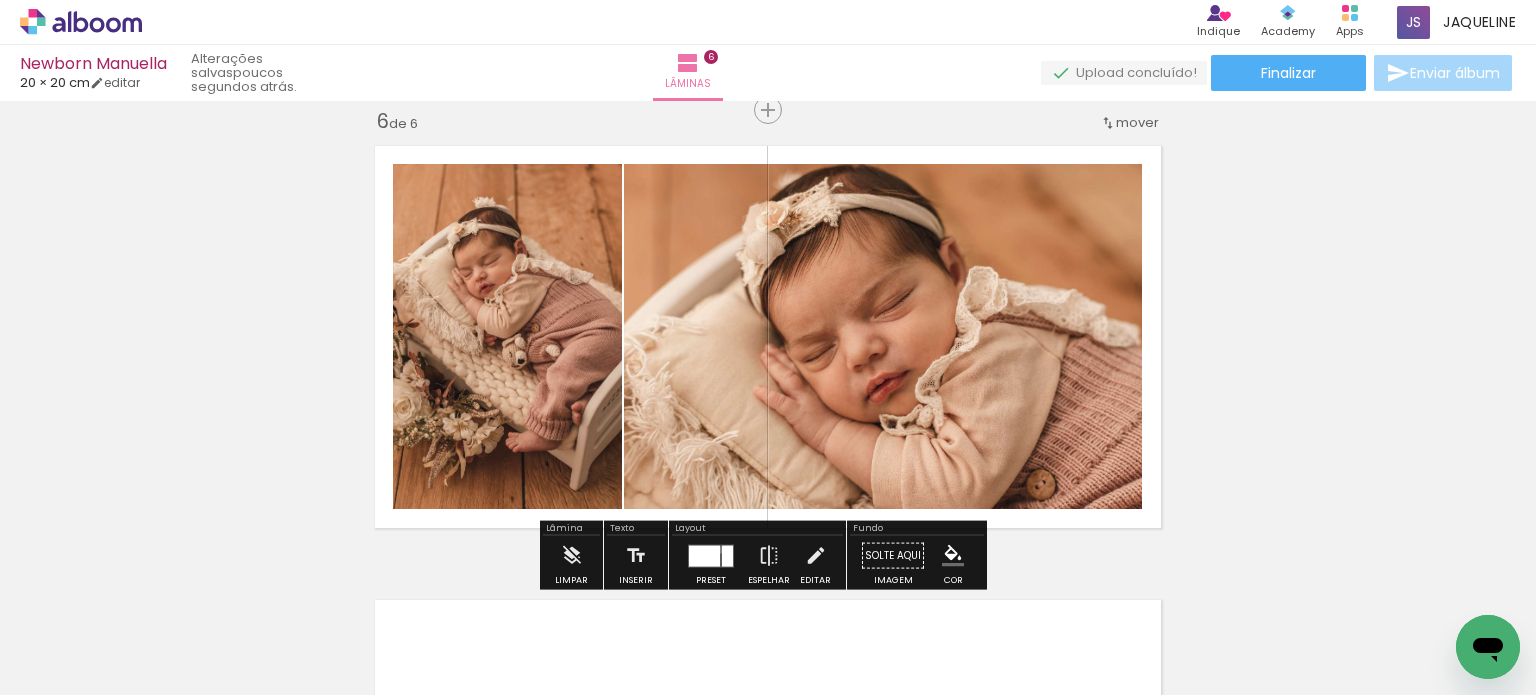 click at bounding box center [727, 555] 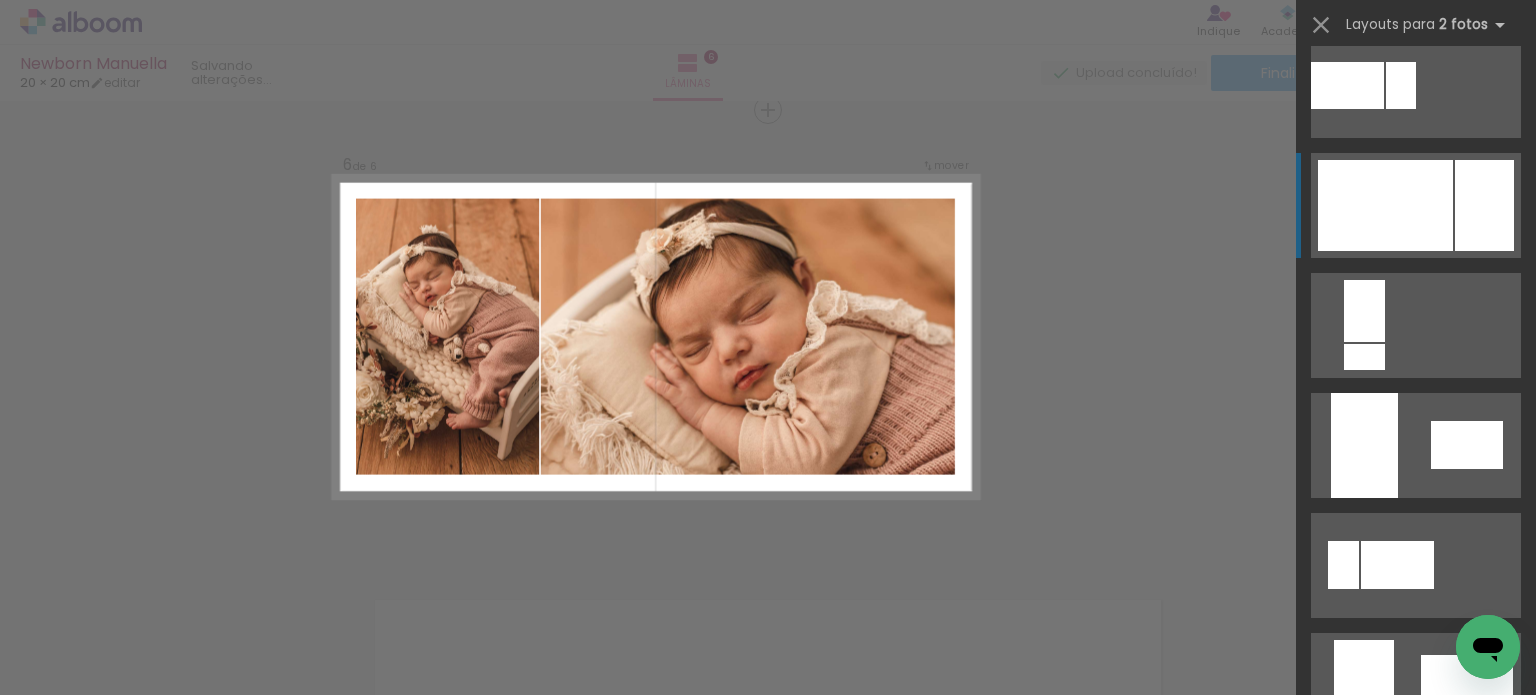 scroll, scrollTop: 1080, scrollLeft: 0, axis: vertical 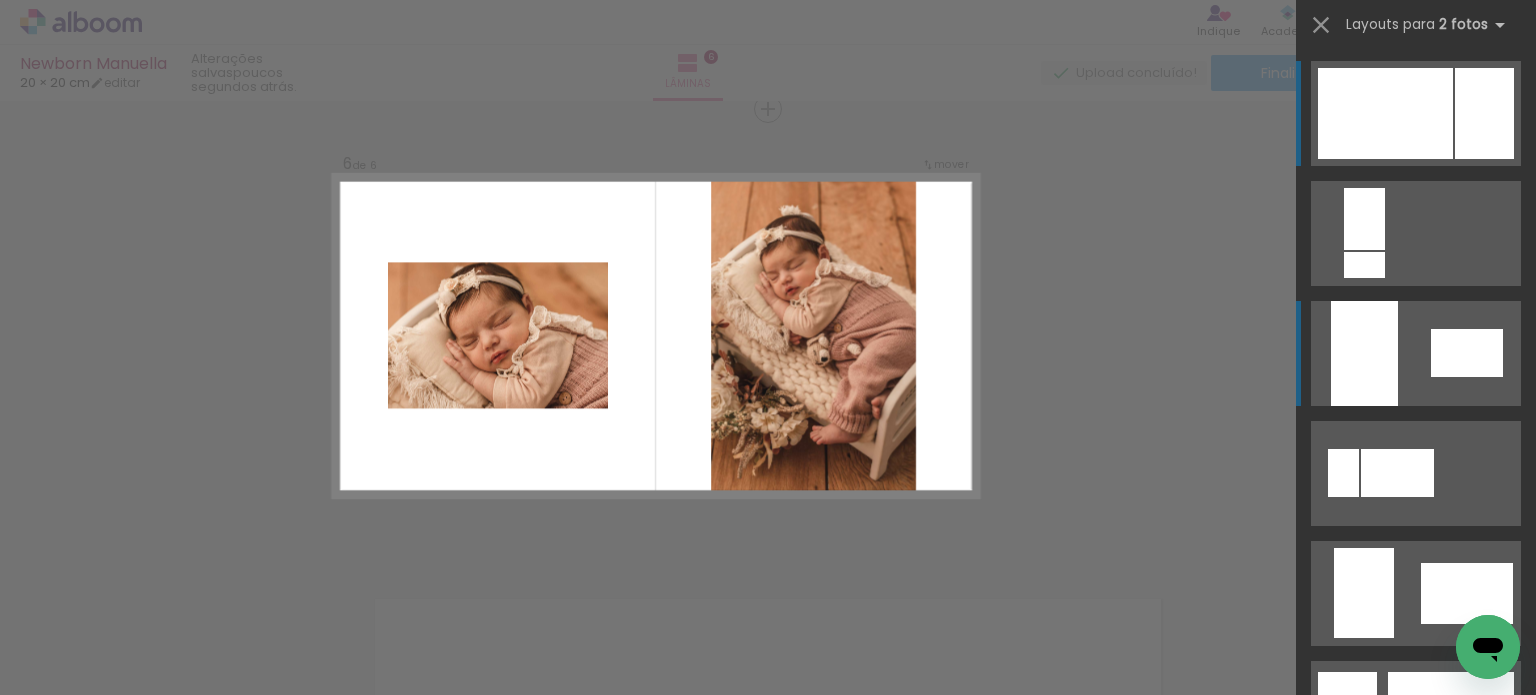 click at bounding box center (1416, 1313) 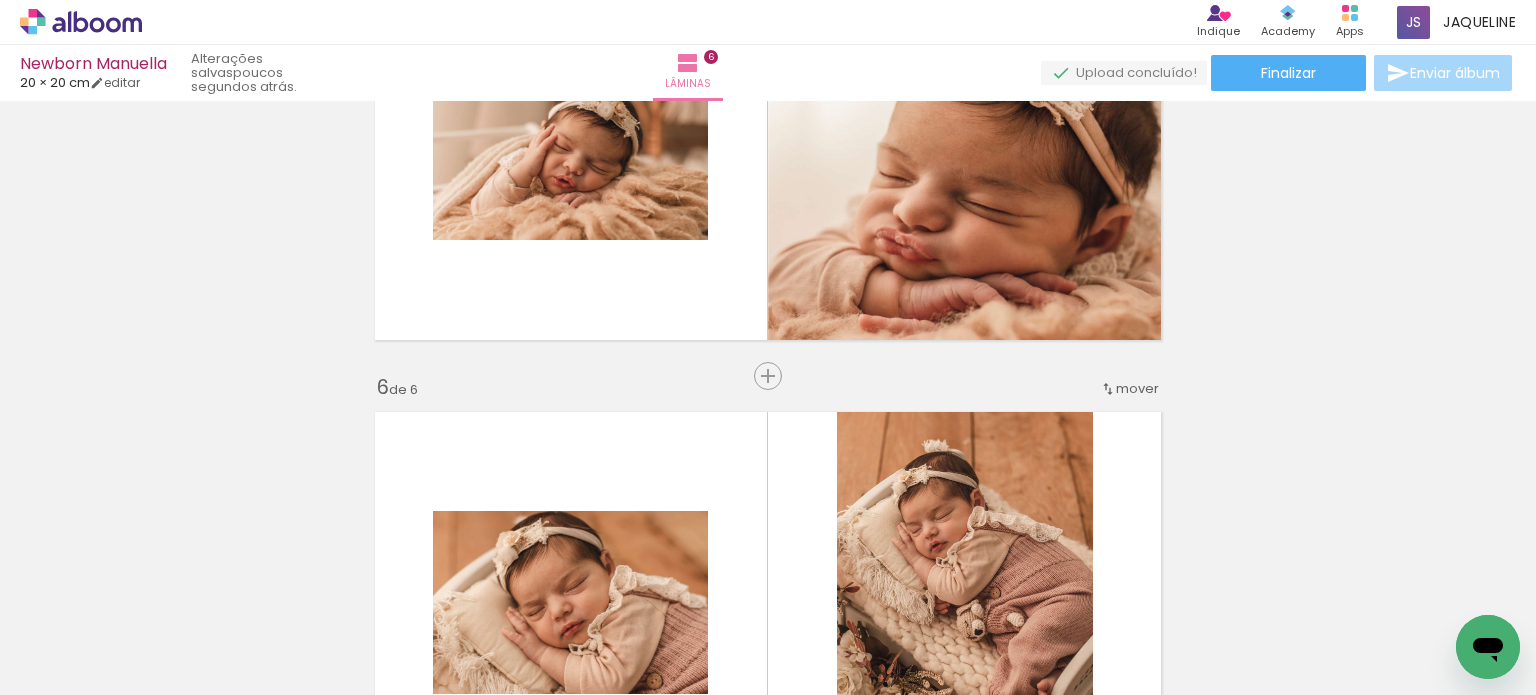 scroll, scrollTop: 2164, scrollLeft: 0, axis: vertical 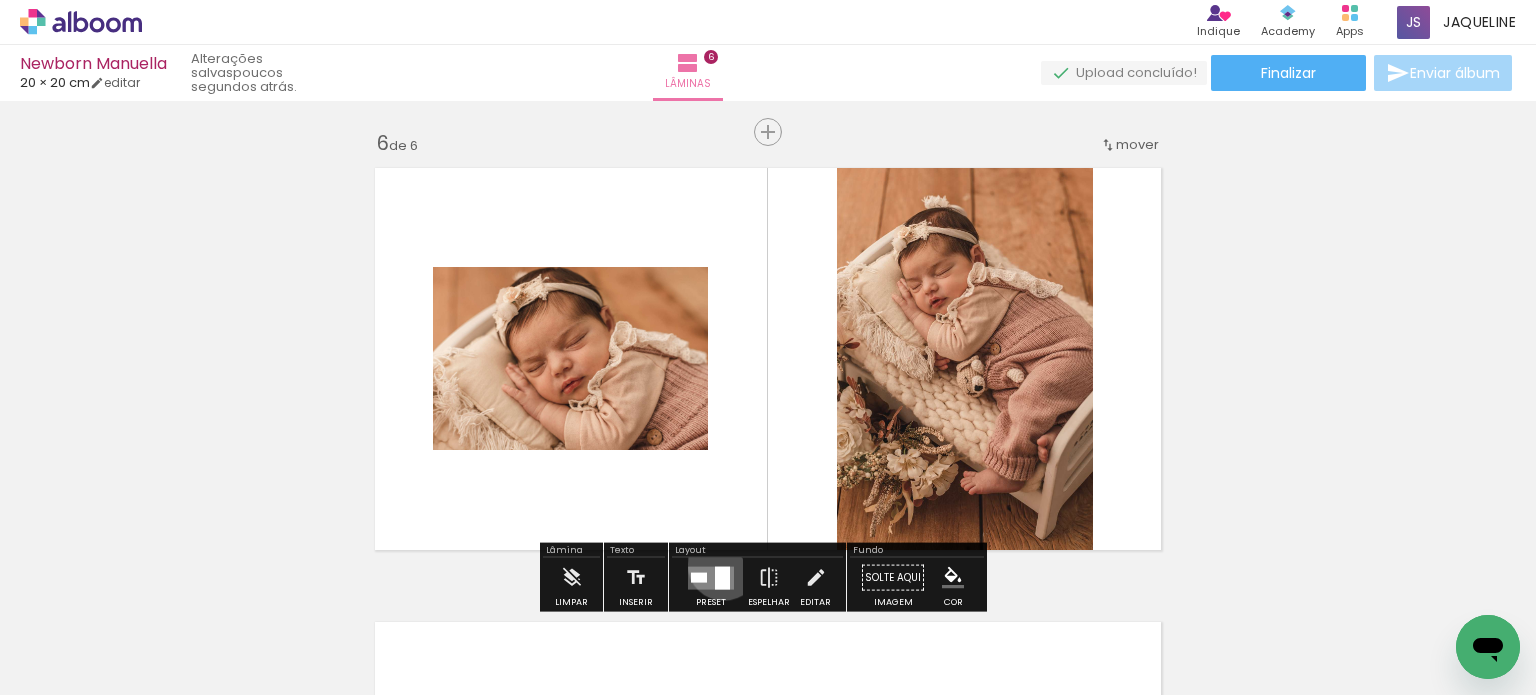 click at bounding box center (711, 578) 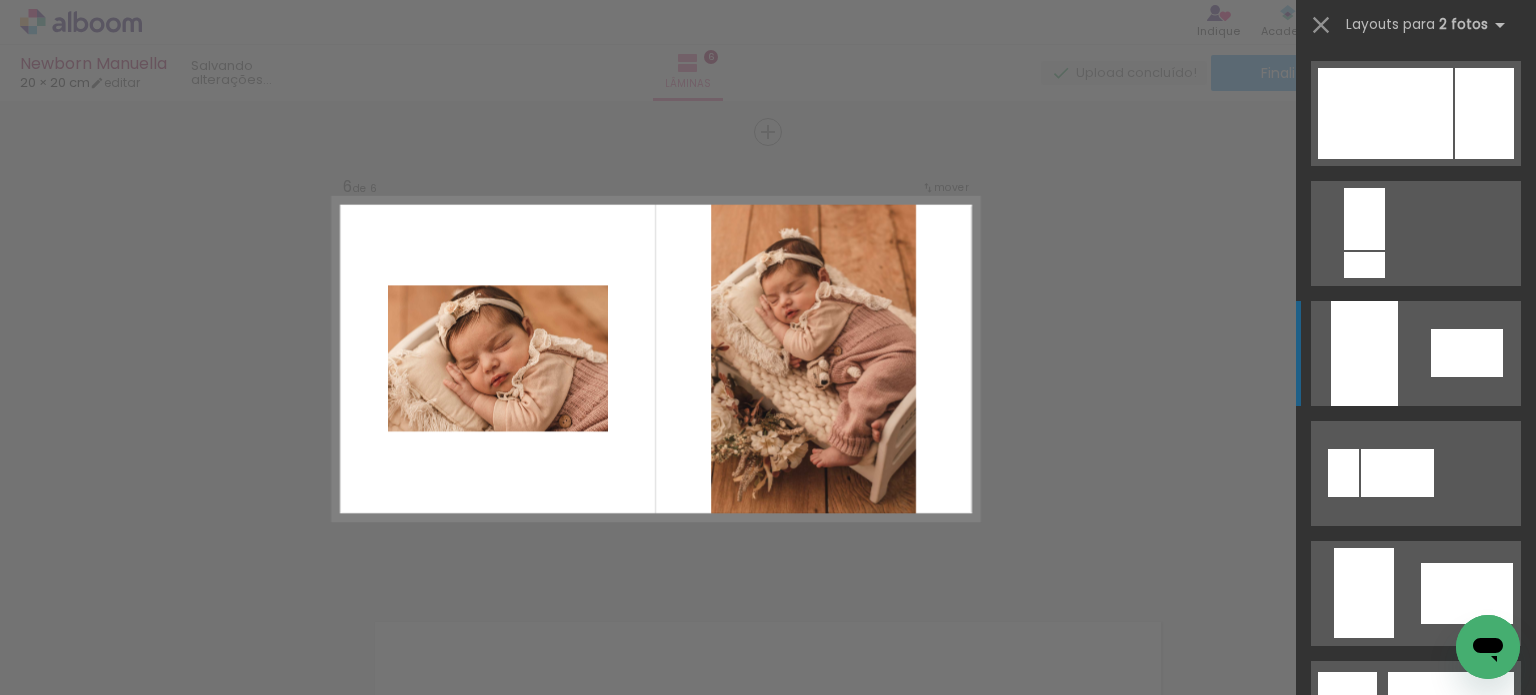 scroll, scrollTop: 1320, scrollLeft: 0, axis: vertical 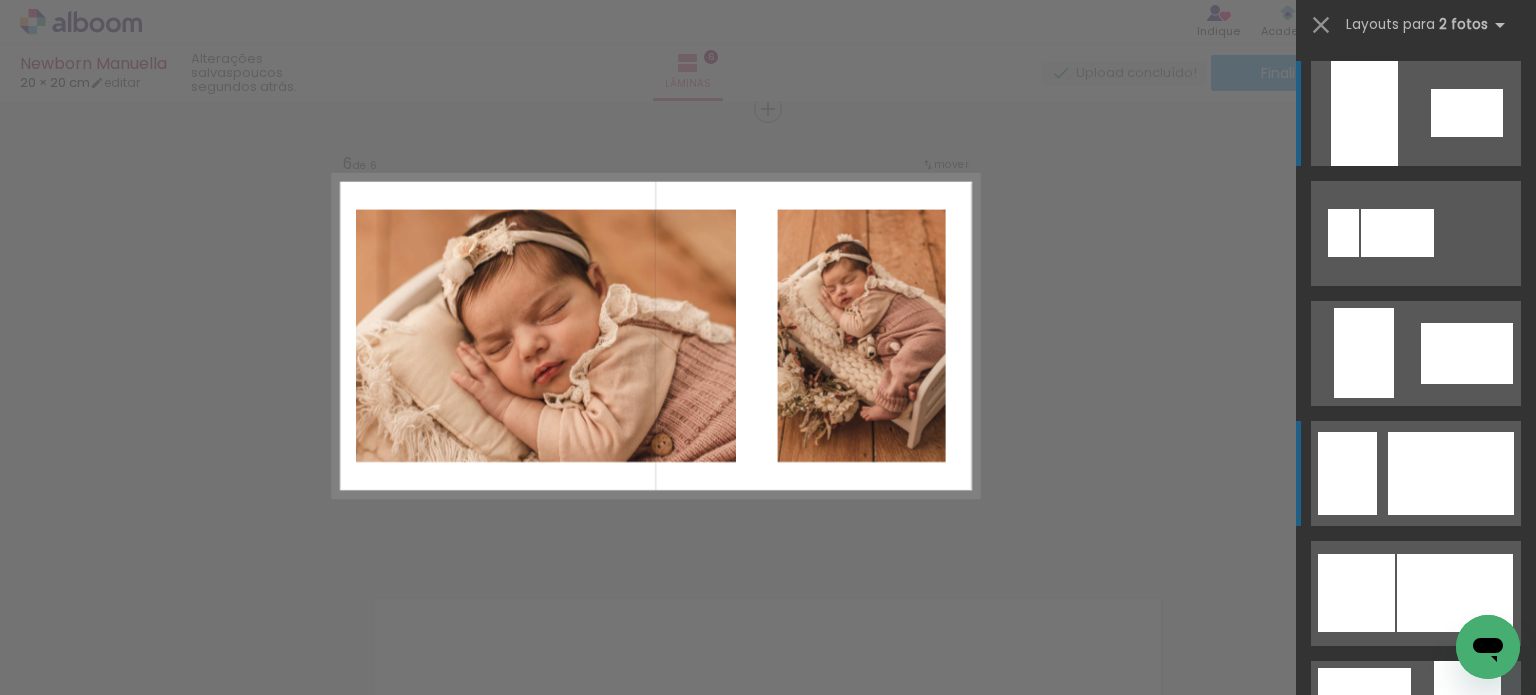 click at bounding box center (1385, -127) 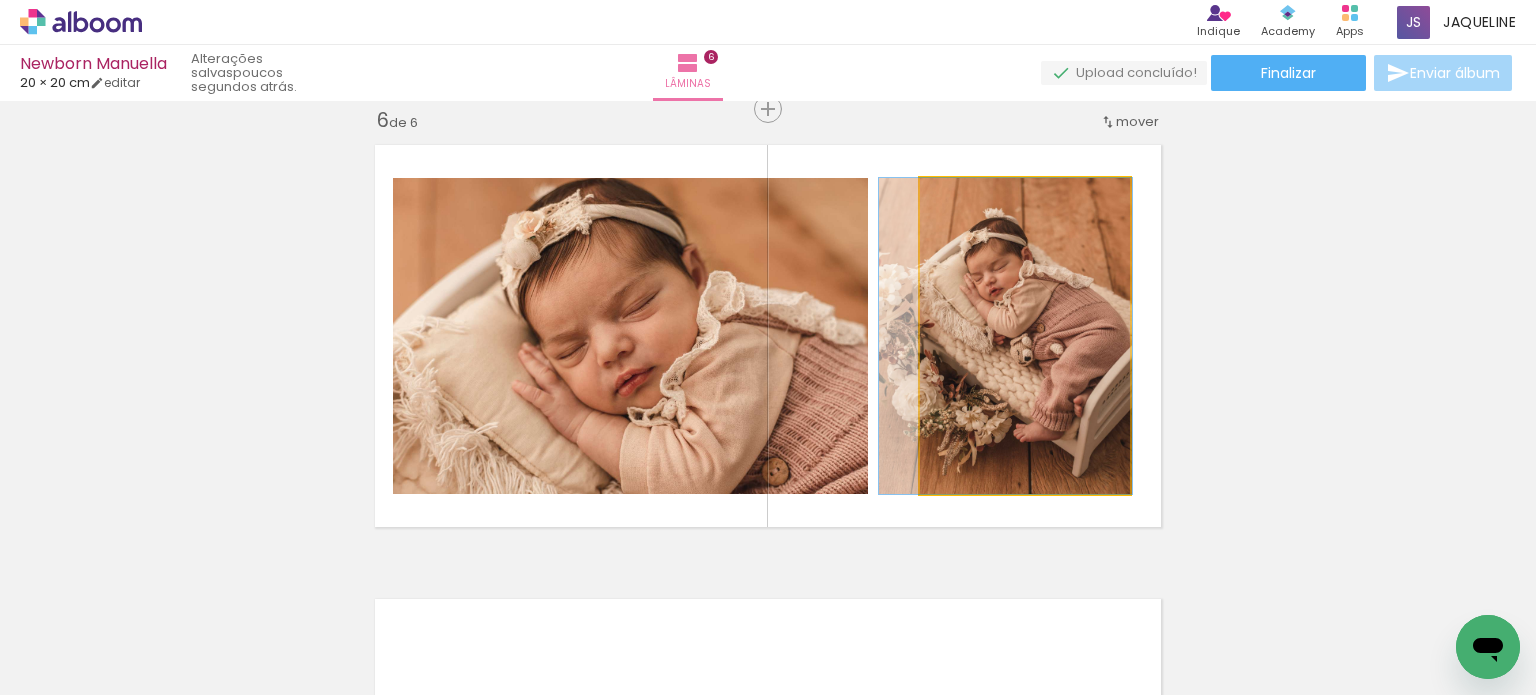 click 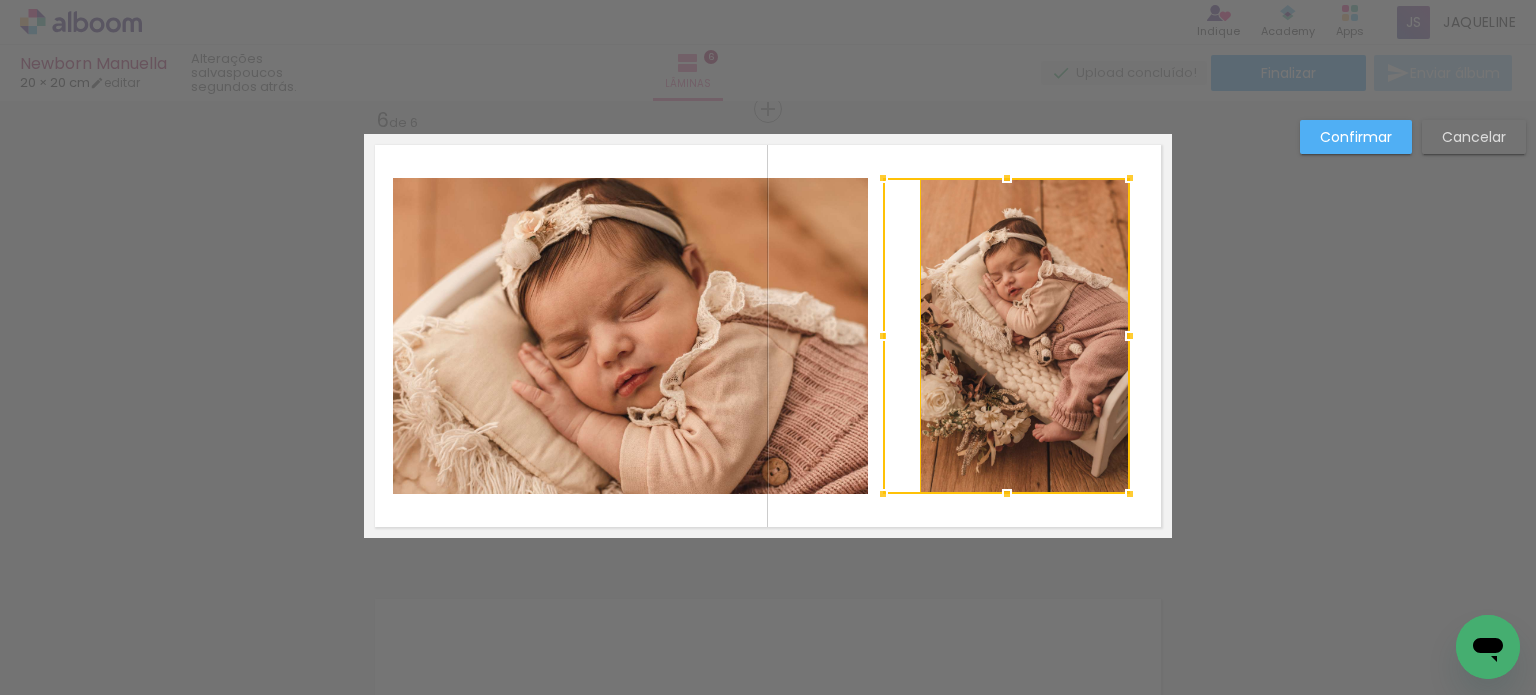 drag, startPoint x: 913, startPoint y: 334, endPoint x: 828, endPoint y: 332, distance: 85.02353 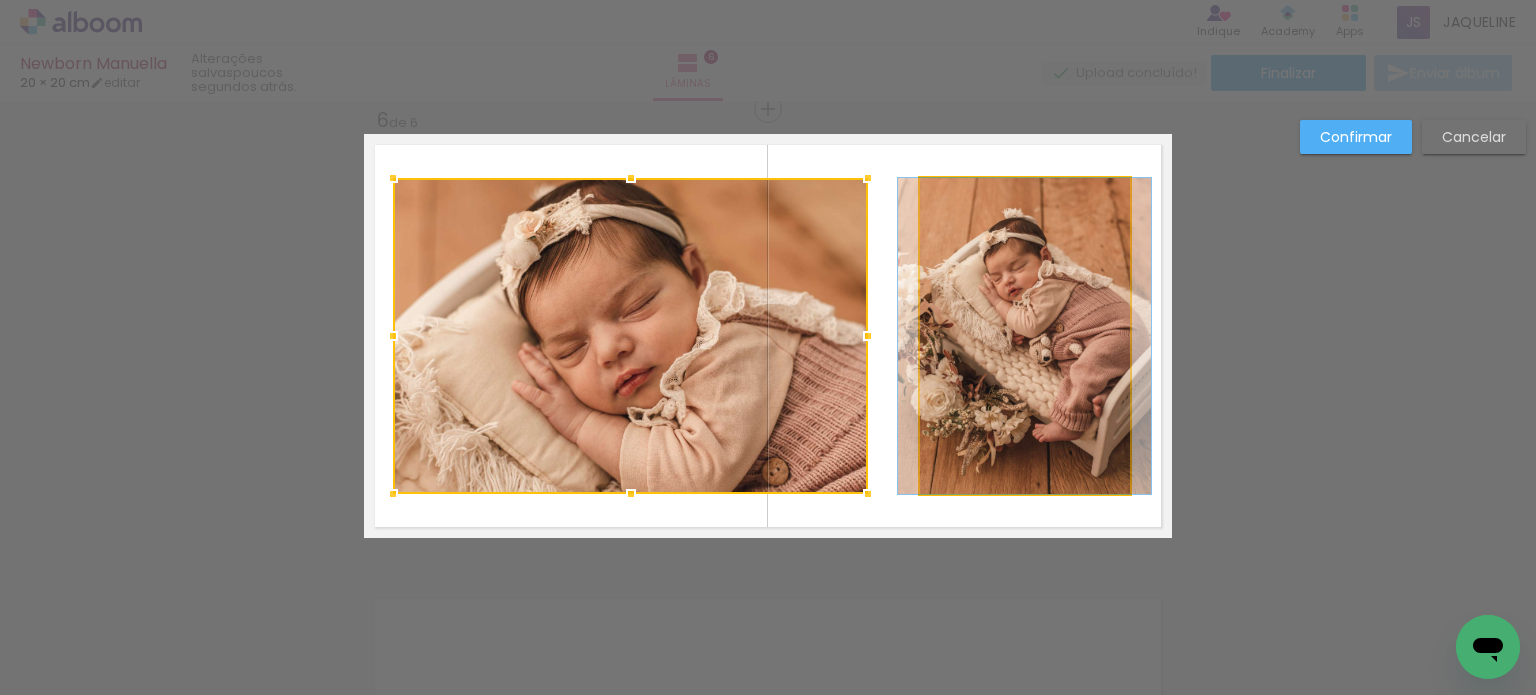 click 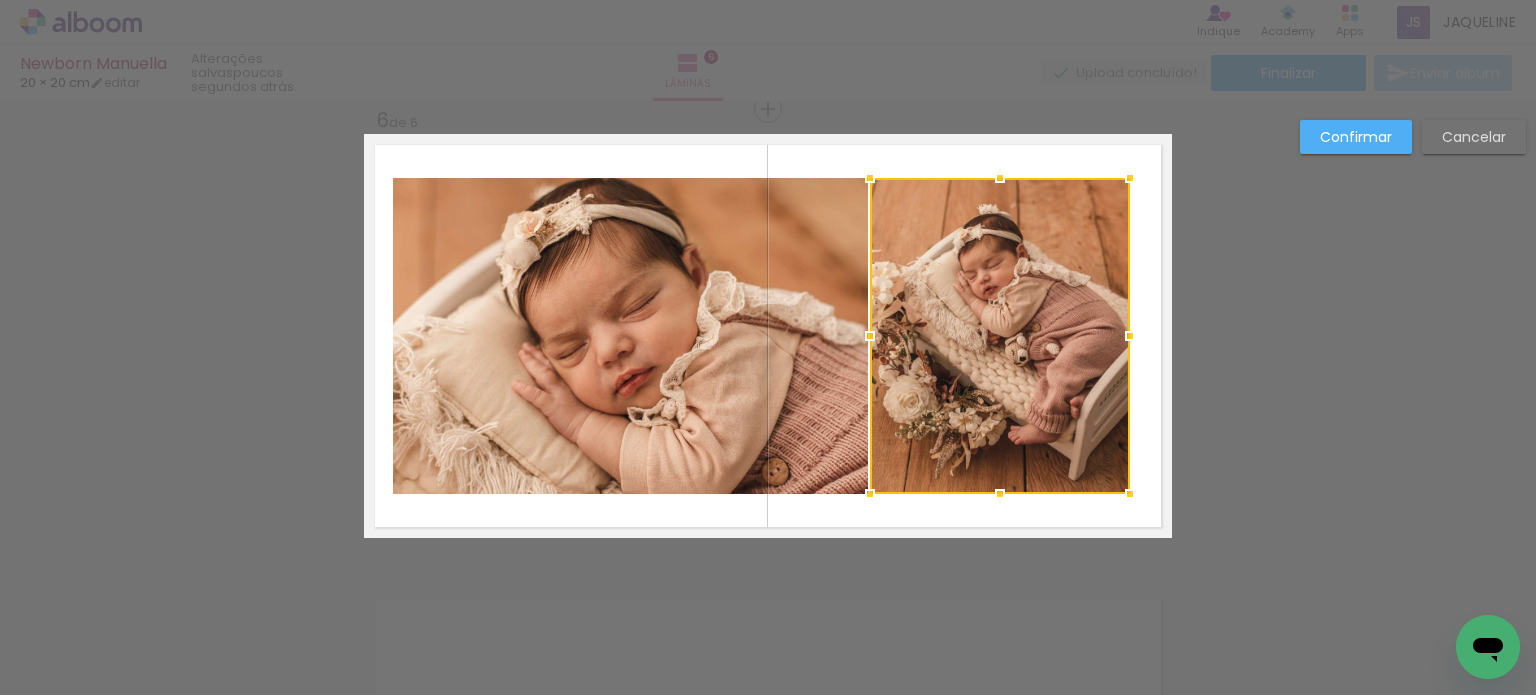 drag, startPoint x: 915, startPoint y: 337, endPoint x: 864, endPoint y: 343, distance: 51.351727 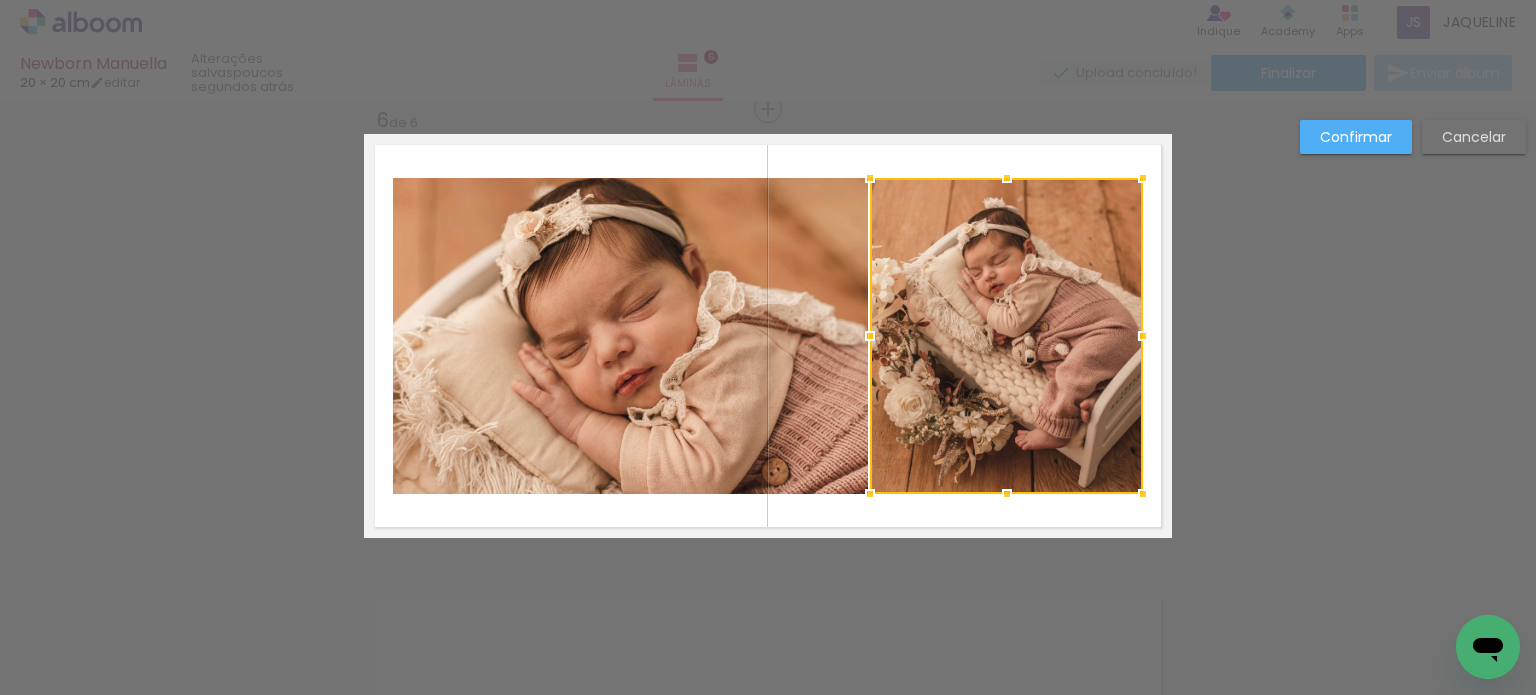 drag, startPoint x: 1126, startPoint y: 337, endPoint x: 1139, endPoint y: 337, distance: 13 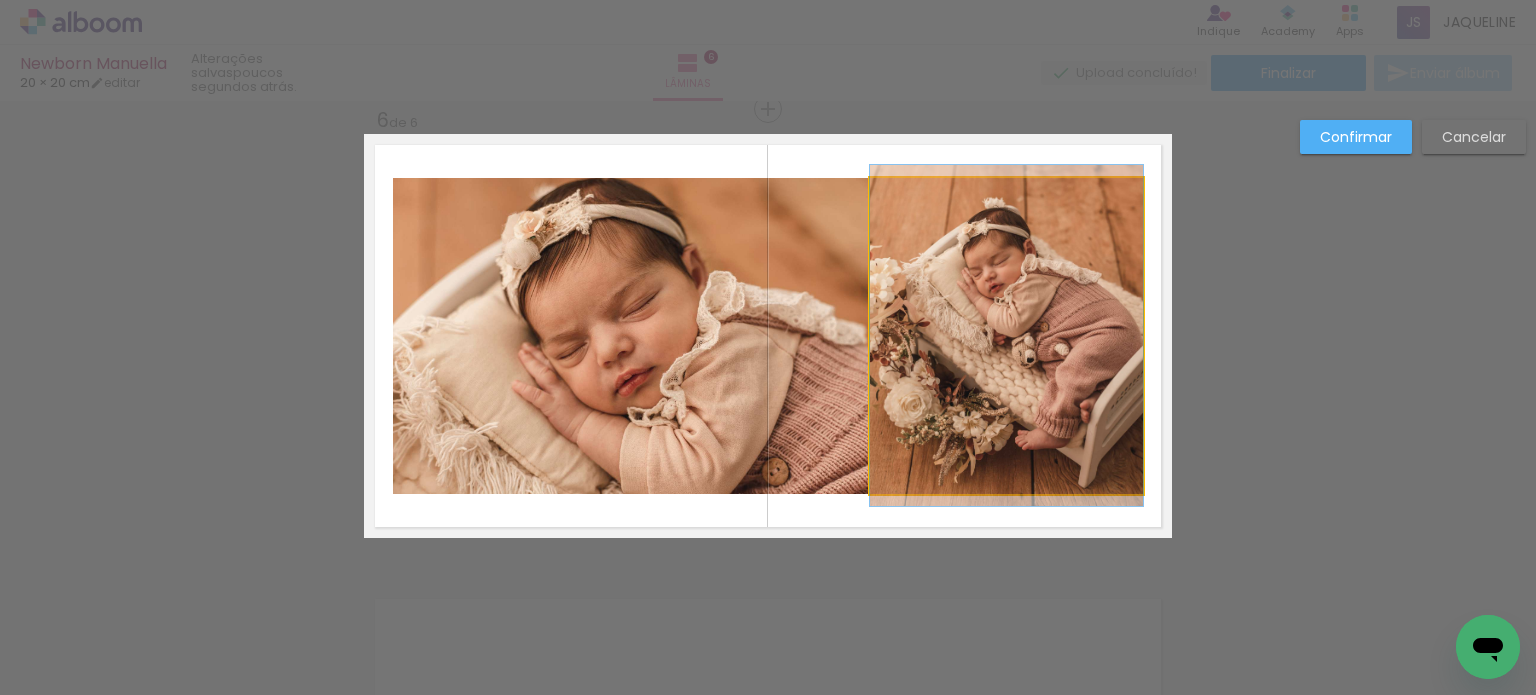 click 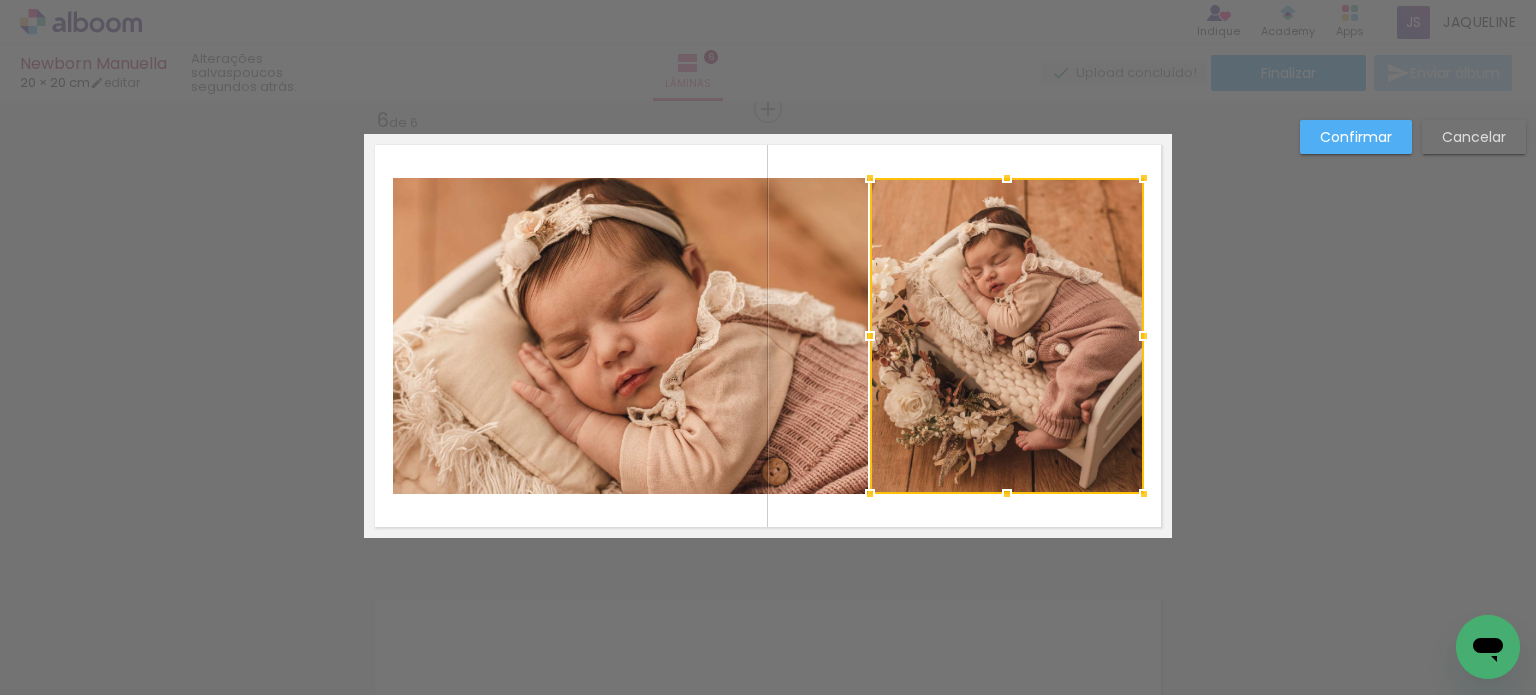 click at bounding box center [1144, 336] 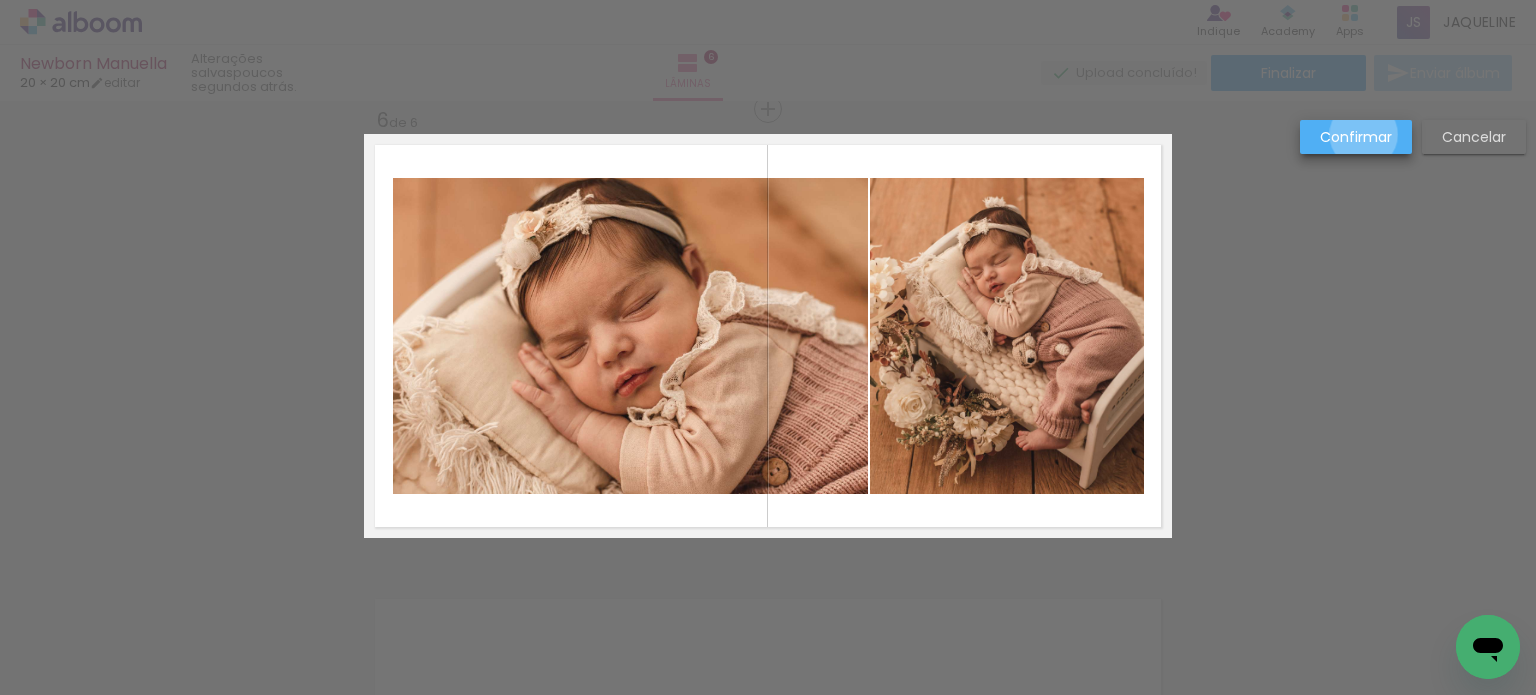 click on "Confirmar" at bounding box center [0, 0] 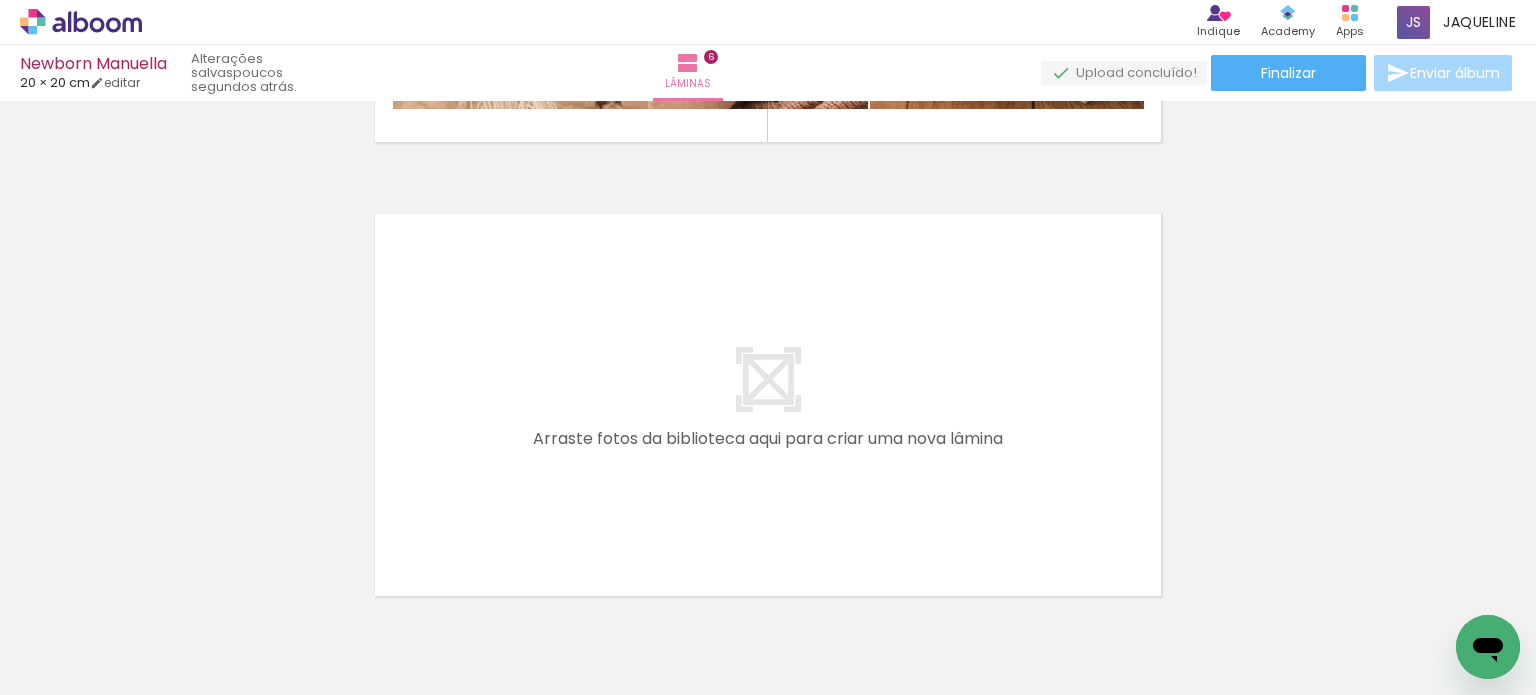 scroll, scrollTop: 2684, scrollLeft: 0, axis: vertical 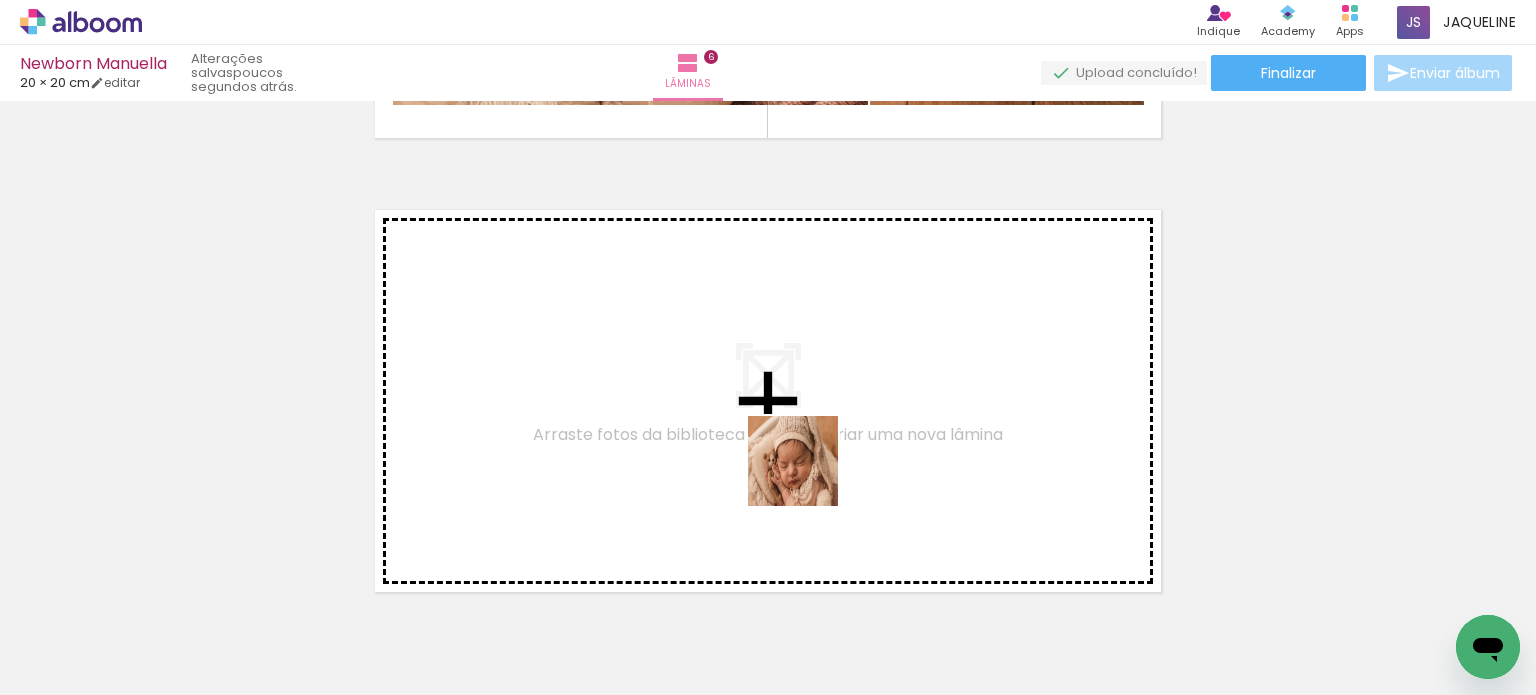 drag, startPoint x: 743, startPoint y: 647, endPoint x: 808, endPoint y: 476, distance: 182.93715 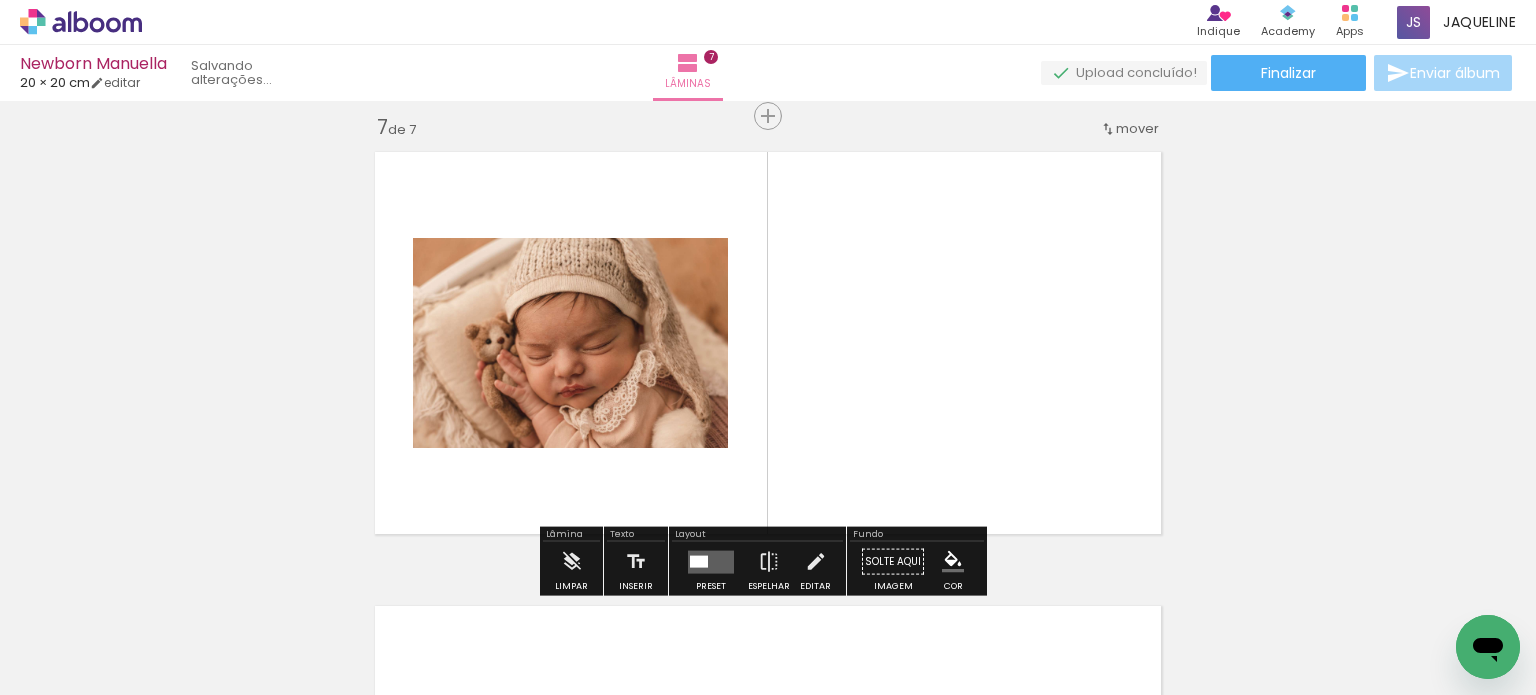 scroll, scrollTop: 2749, scrollLeft: 0, axis: vertical 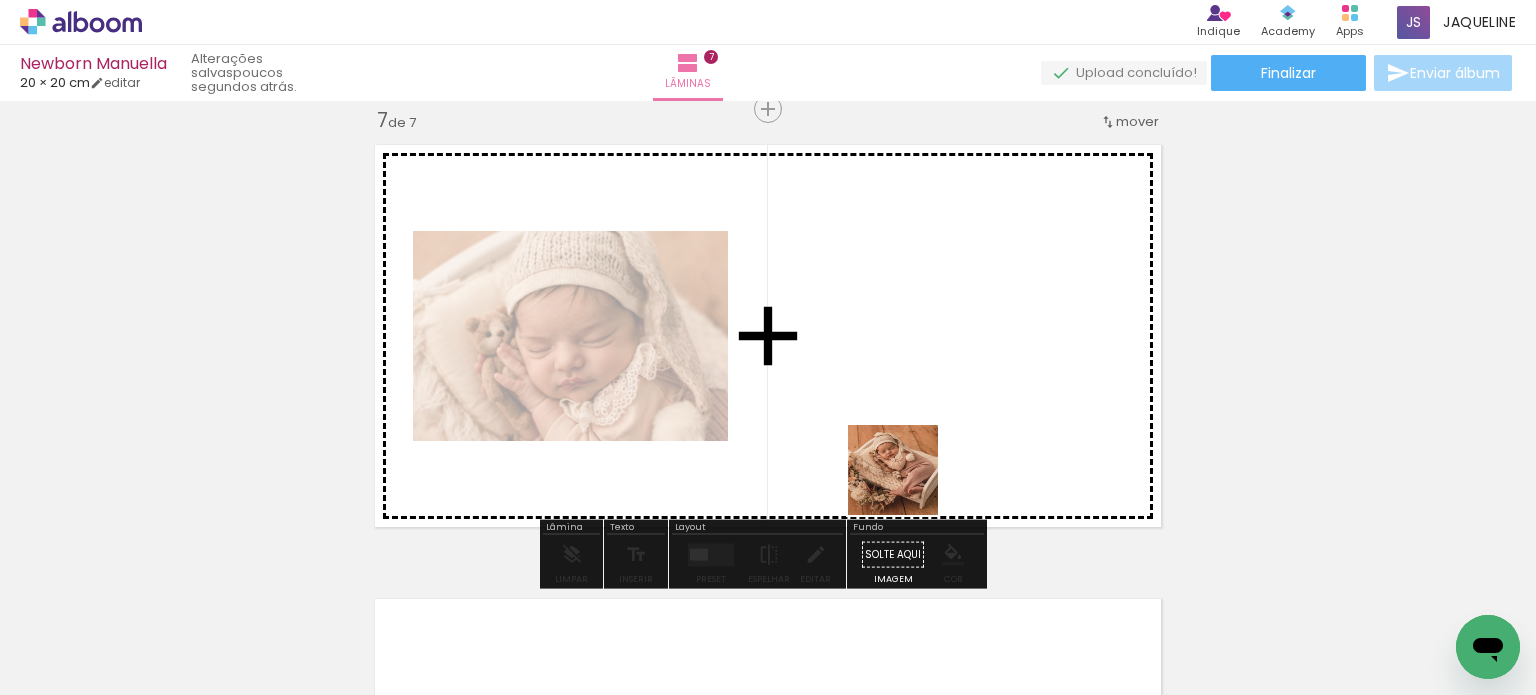 drag, startPoint x: 868, startPoint y: 639, endPoint x: 908, endPoint y: 482, distance: 162.01543 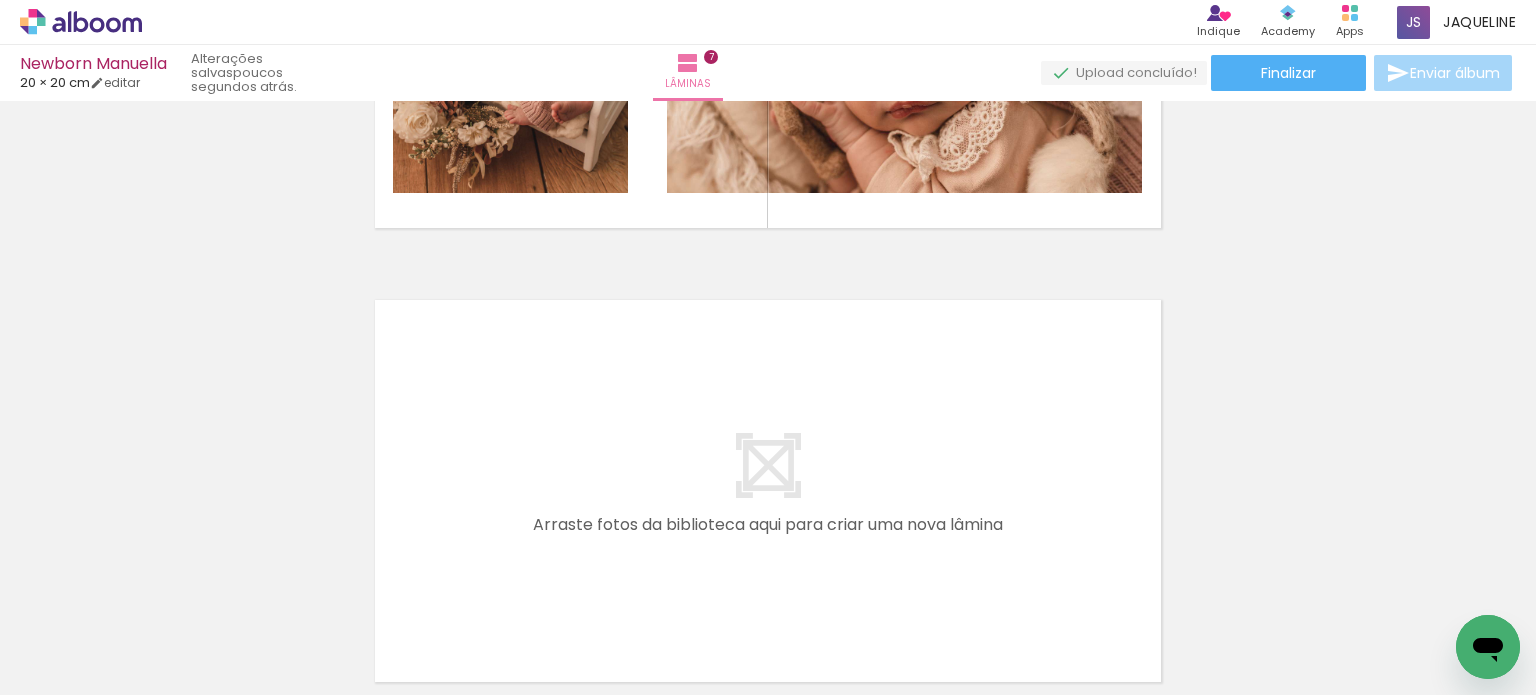 scroll, scrollTop: 3081, scrollLeft: 0, axis: vertical 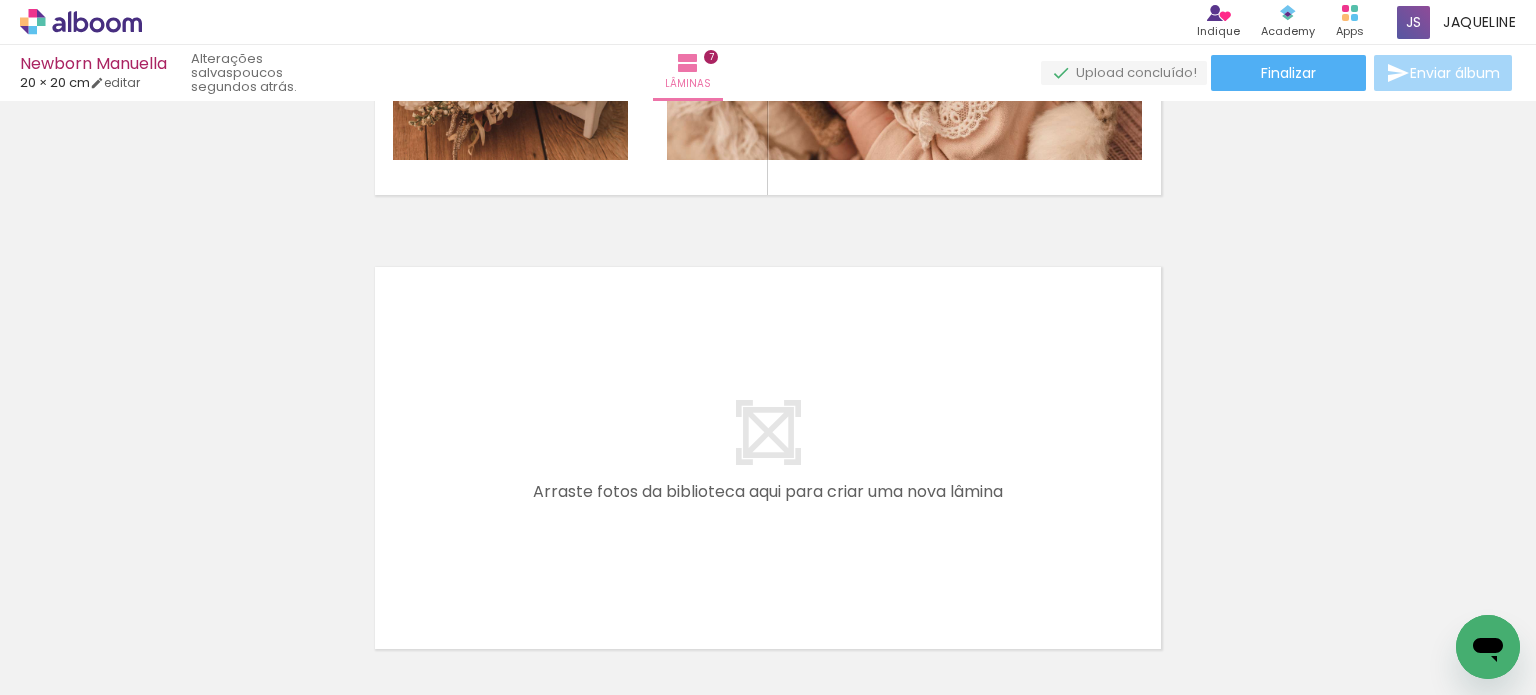 drag, startPoint x: 994, startPoint y: 648, endPoint x: 980, endPoint y: 515, distance: 133.73482 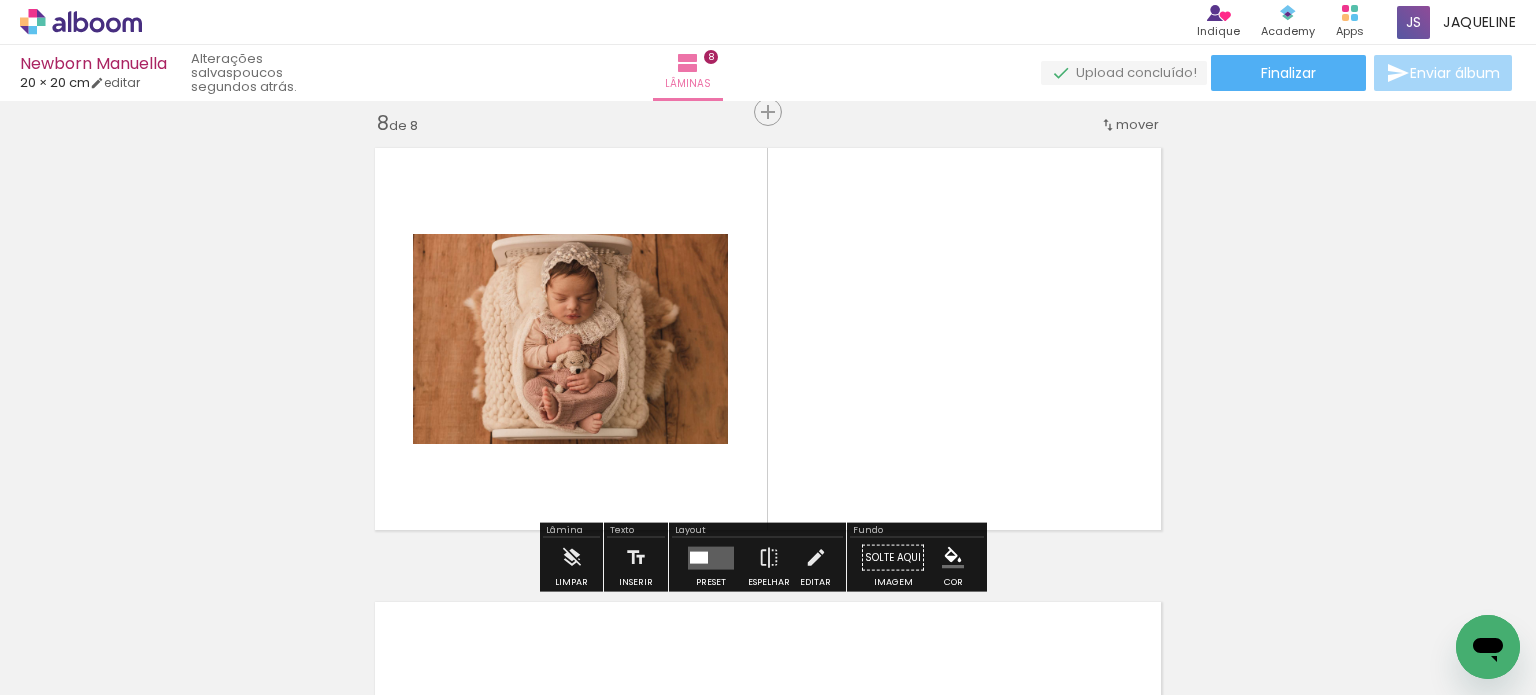 scroll, scrollTop: 3203, scrollLeft: 0, axis: vertical 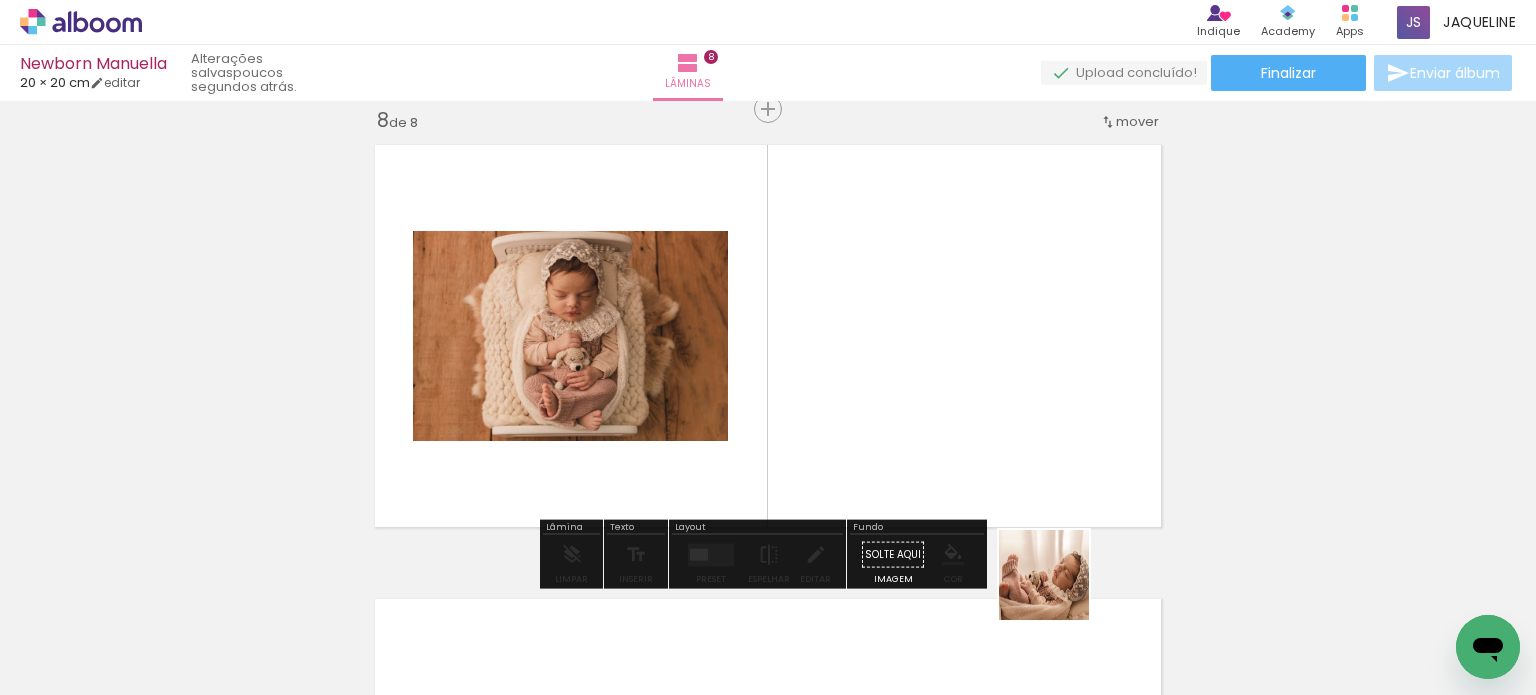 drag, startPoint x: 1072, startPoint y: 632, endPoint x: 979, endPoint y: 395, distance: 254.5938 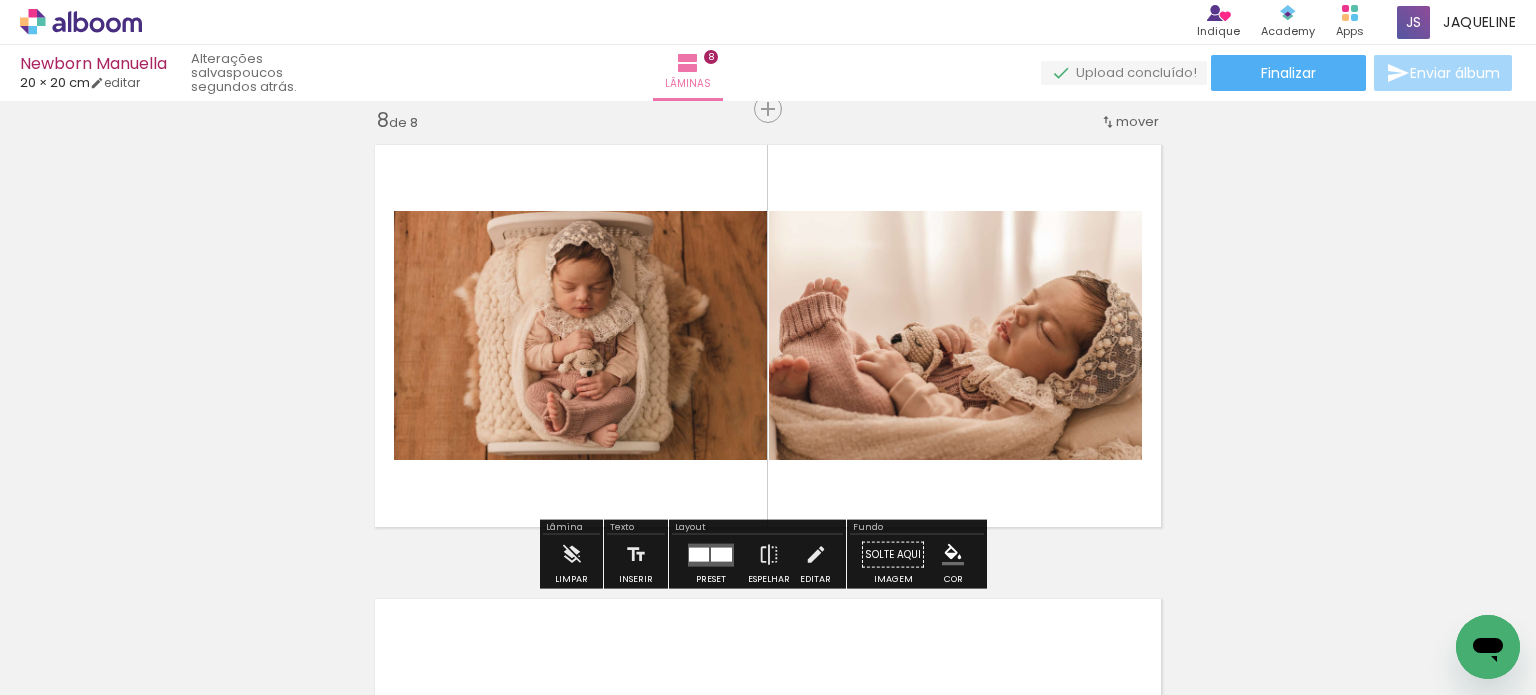 drag, startPoint x: 1161, startPoint y: 617, endPoint x: 788, endPoint y: 371, distance: 446.81653 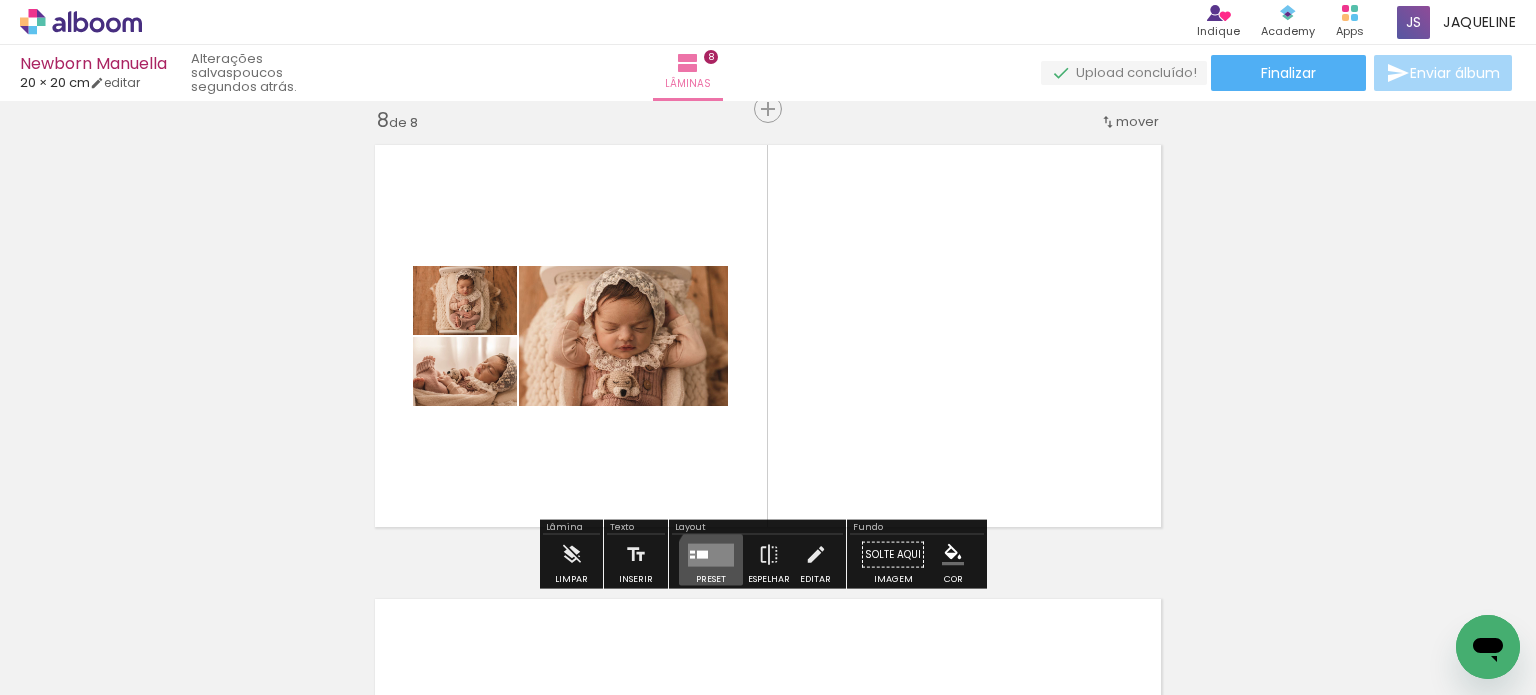 click at bounding box center [711, 554] 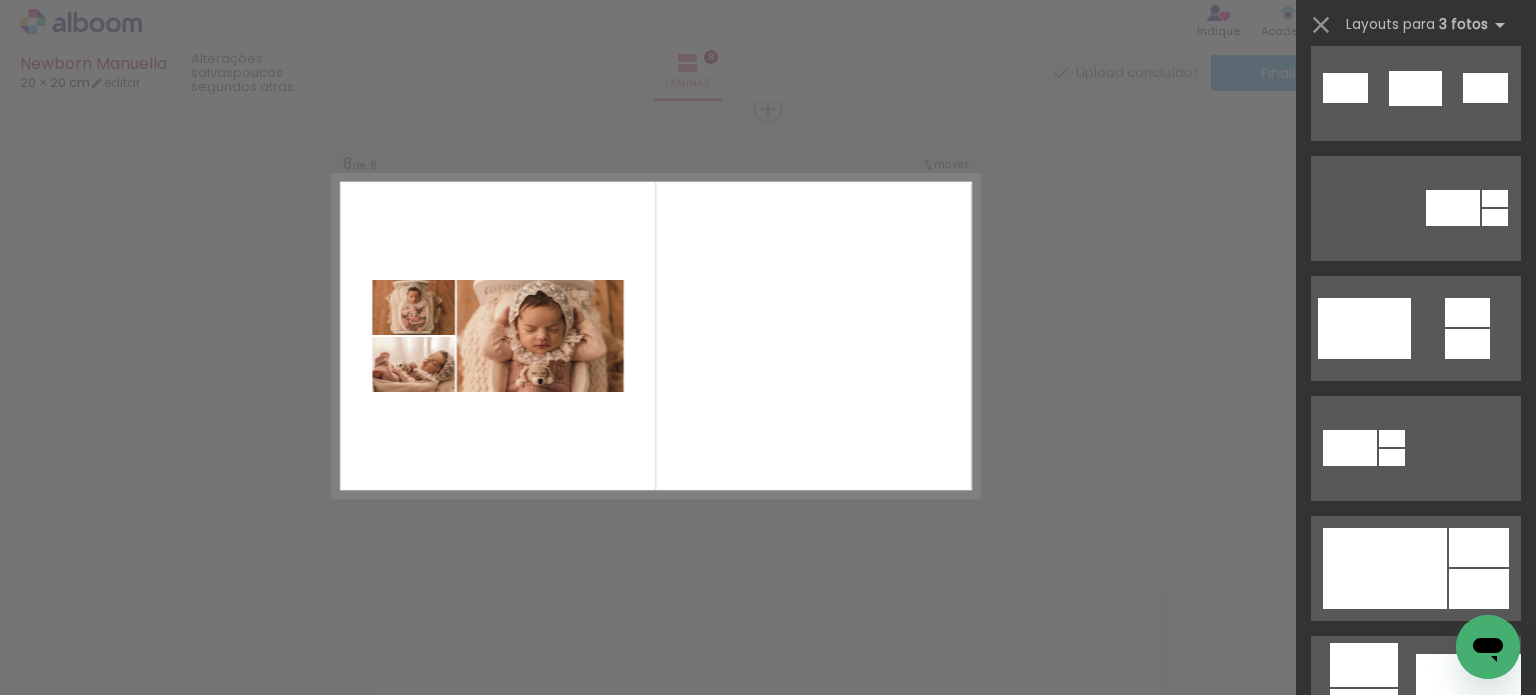 scroll, scrollTop: 934, scrollLeft: 0, axis: vertical 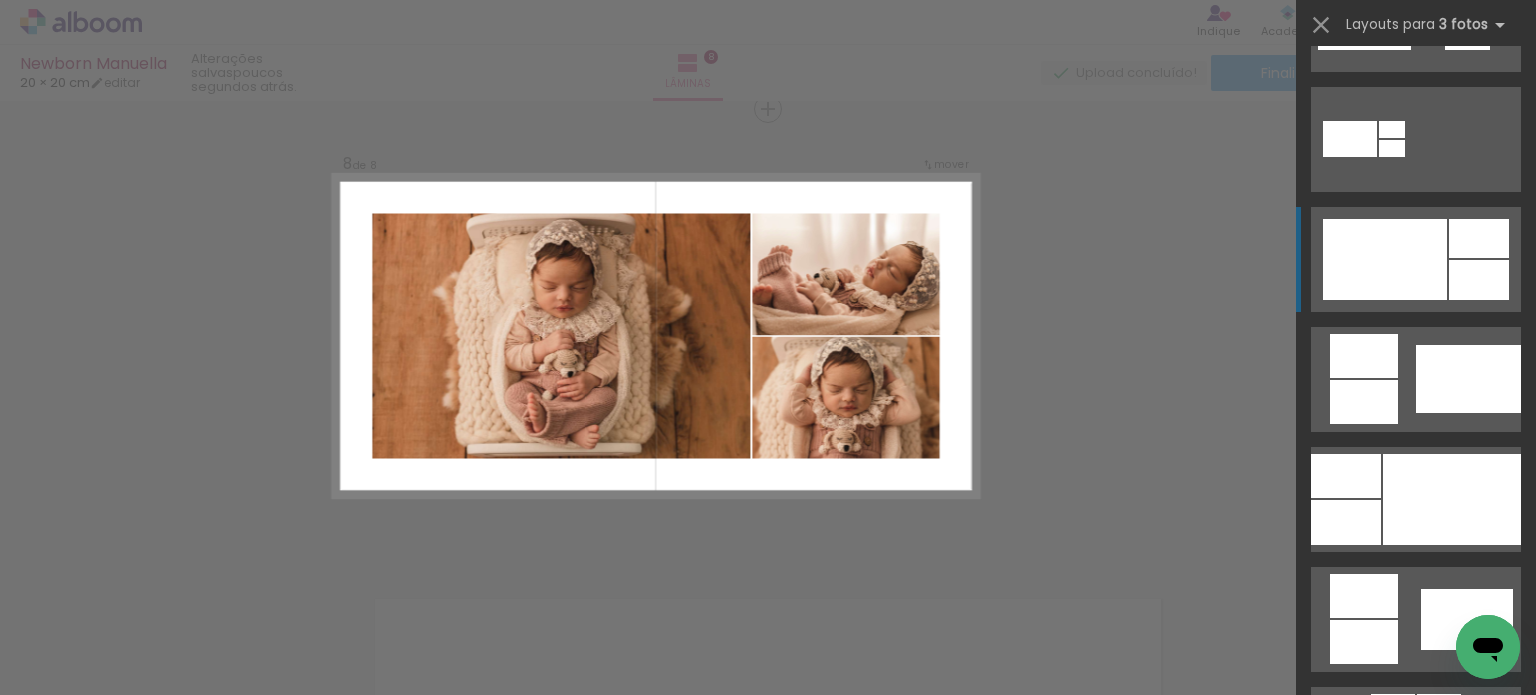 click at bounding box center [1361, -701] 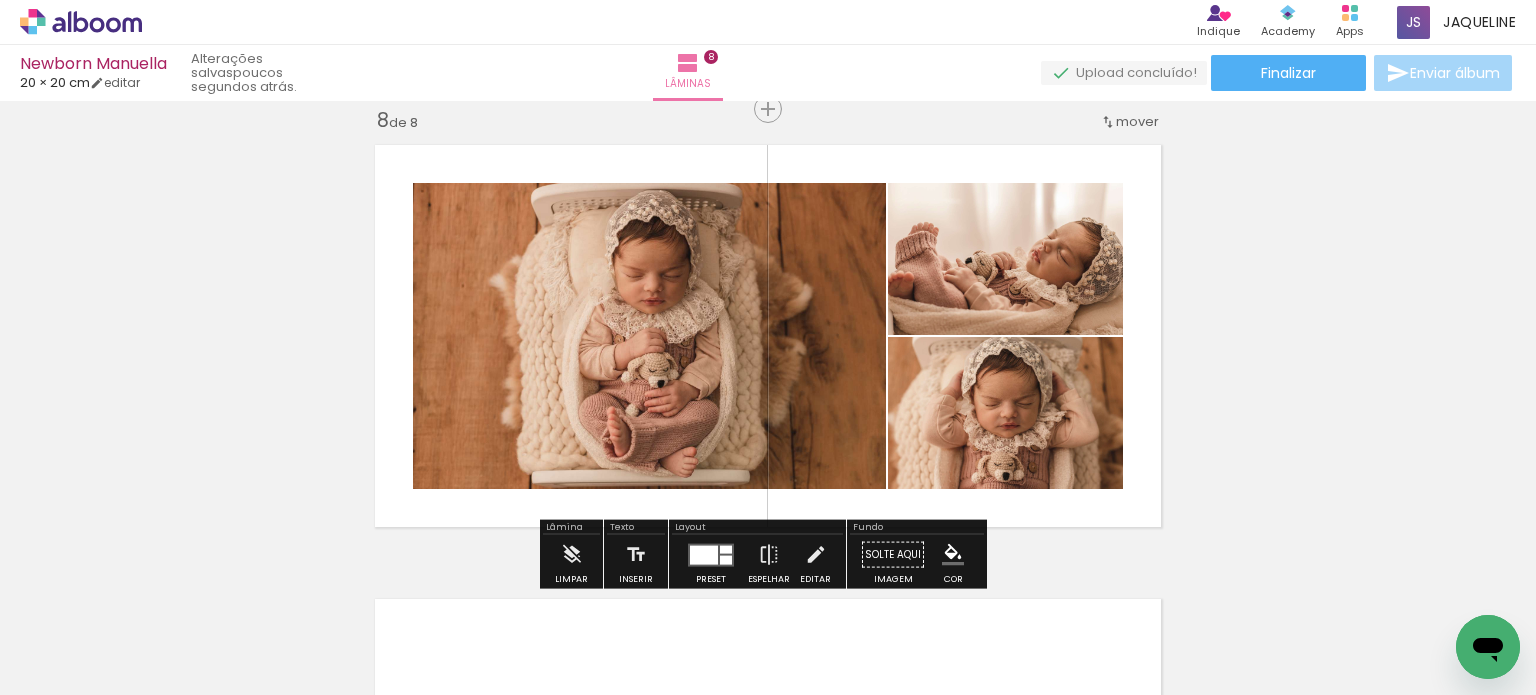 click on "mover" at bounding box center [1137, 121] 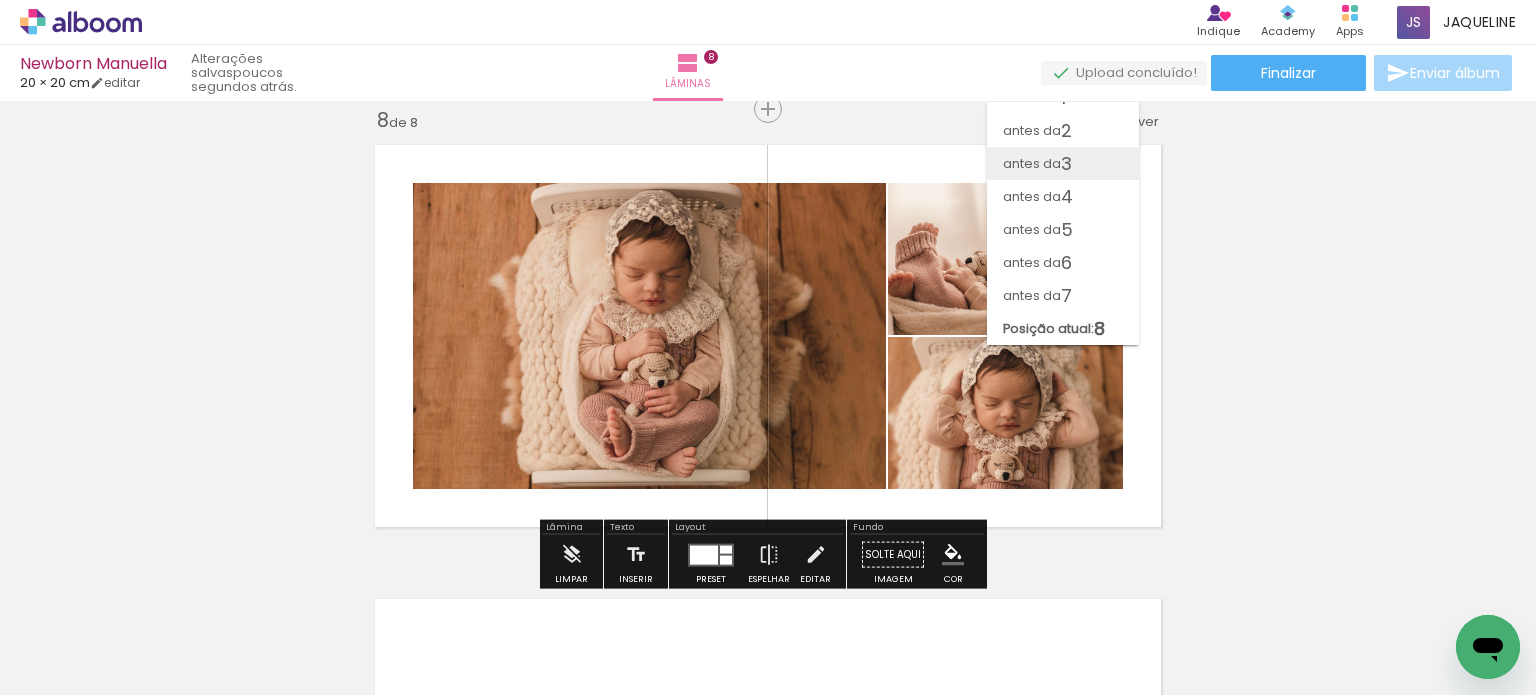 scroll, scrollTop: 20, scrollLeft: 0, axis: vertical 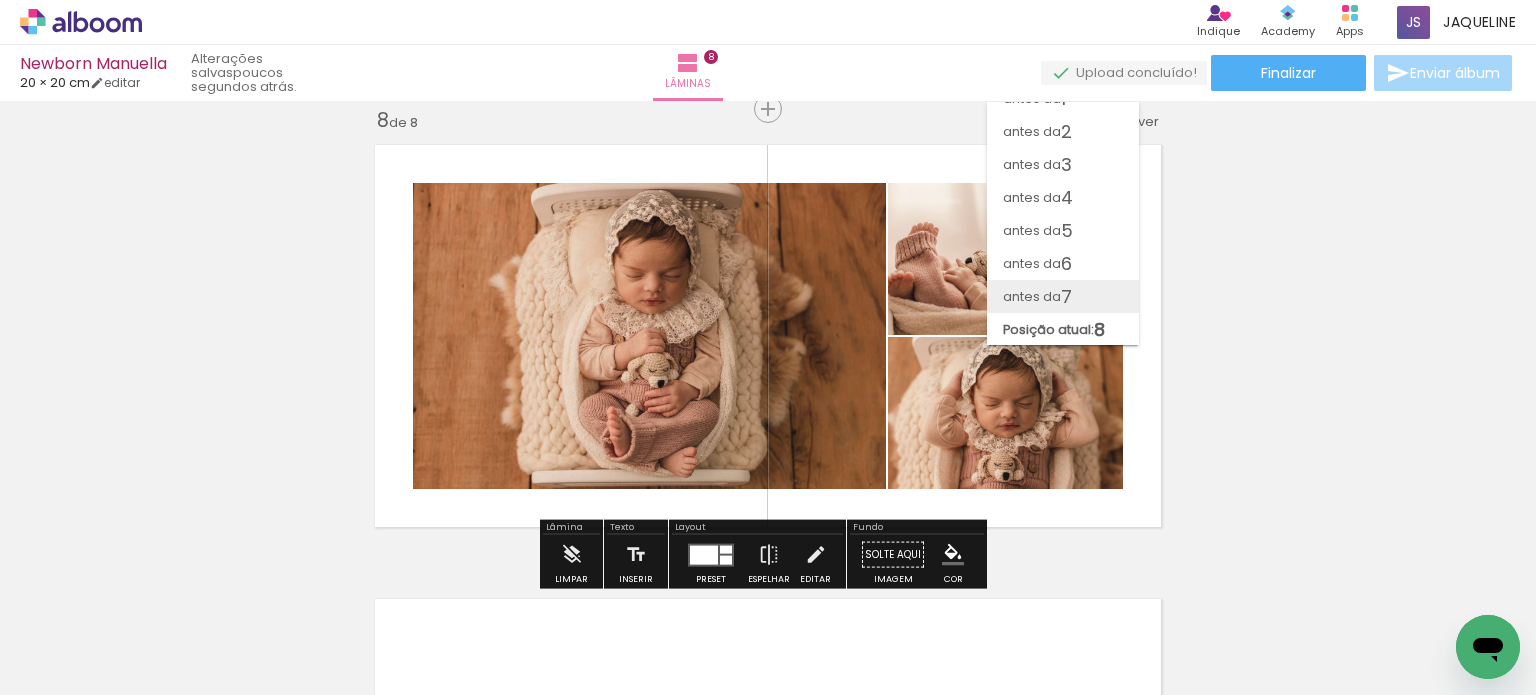 click on "antes da  7" at bounding box center [1063, 296] 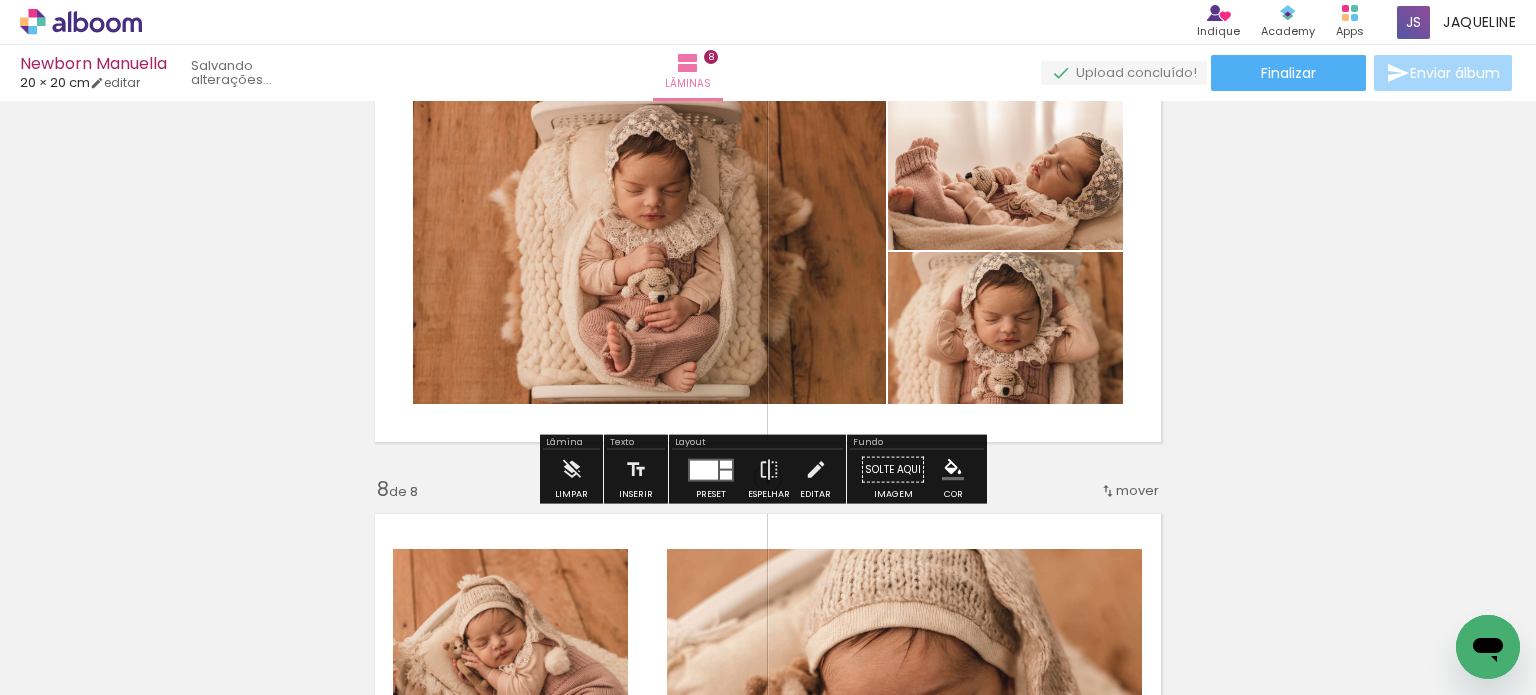 scroll, scrollTop: 2749, scrollLeft: 0, axis: vertical 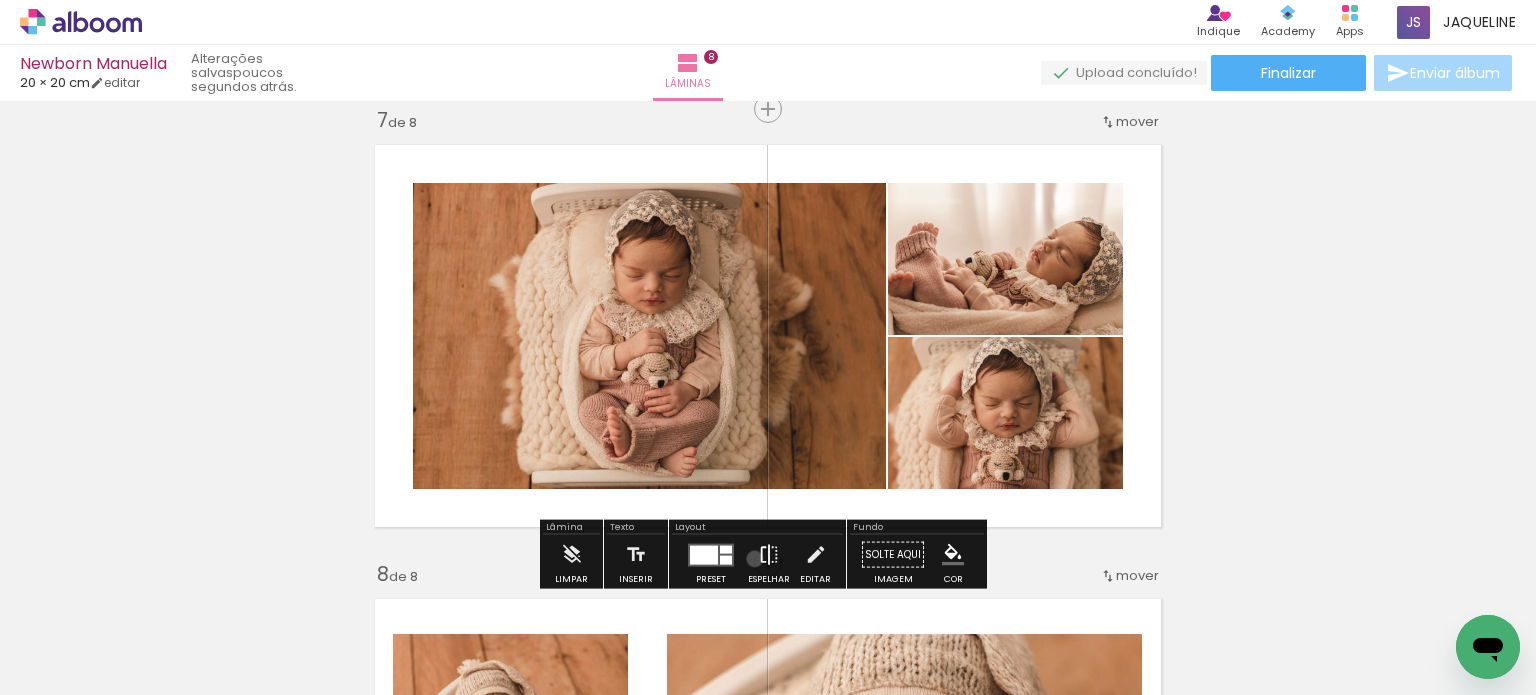 click on "Espelhar" at bounding box center [769, 560] 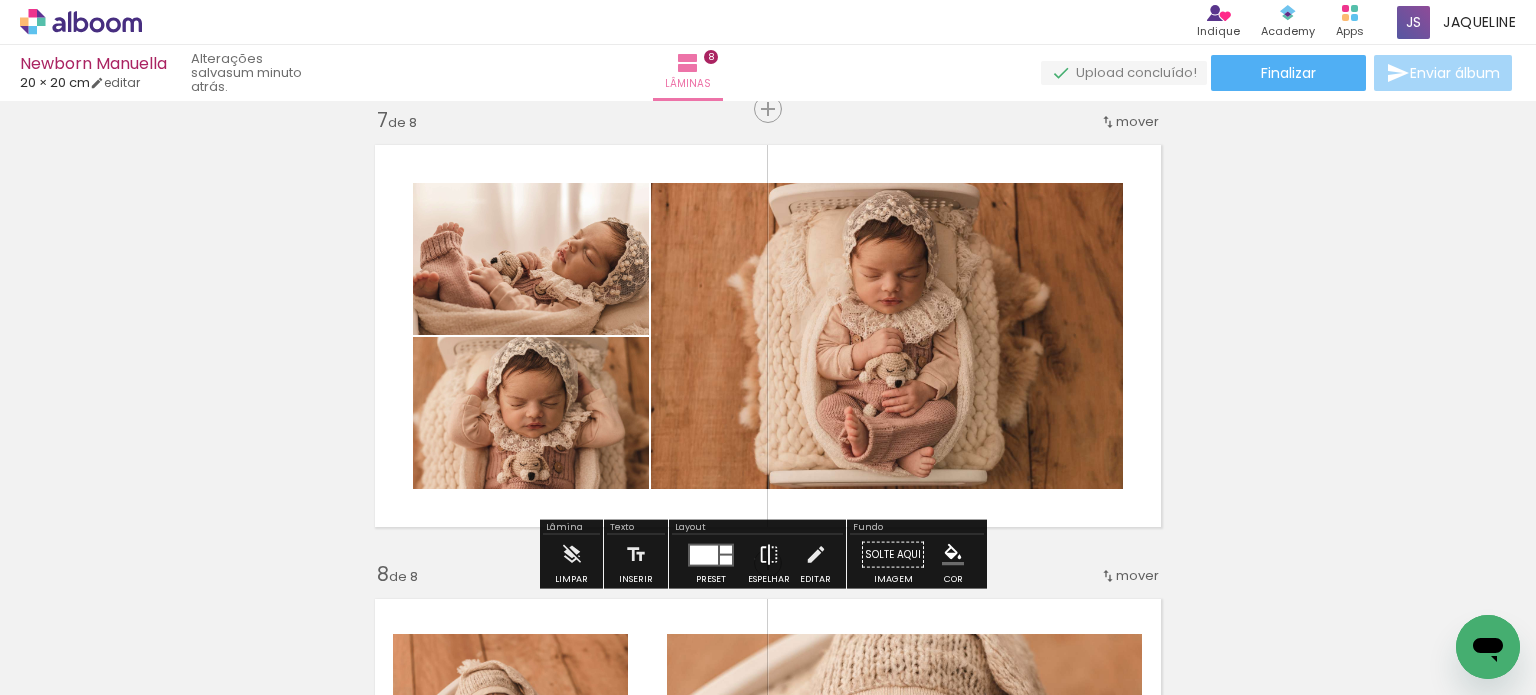 click on "Espelhar" at bounding box center (769, 560) 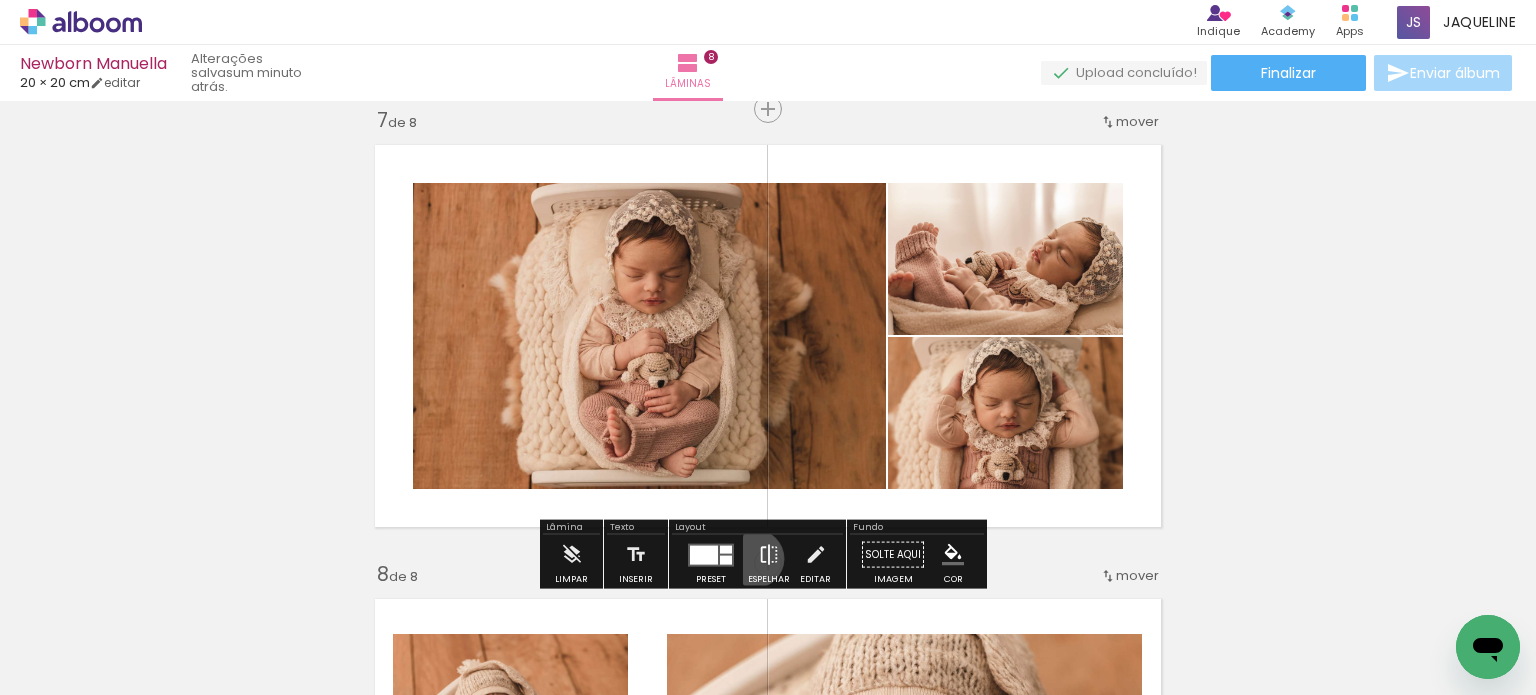 click on "Espelhar" at bounding box center [769, 560] 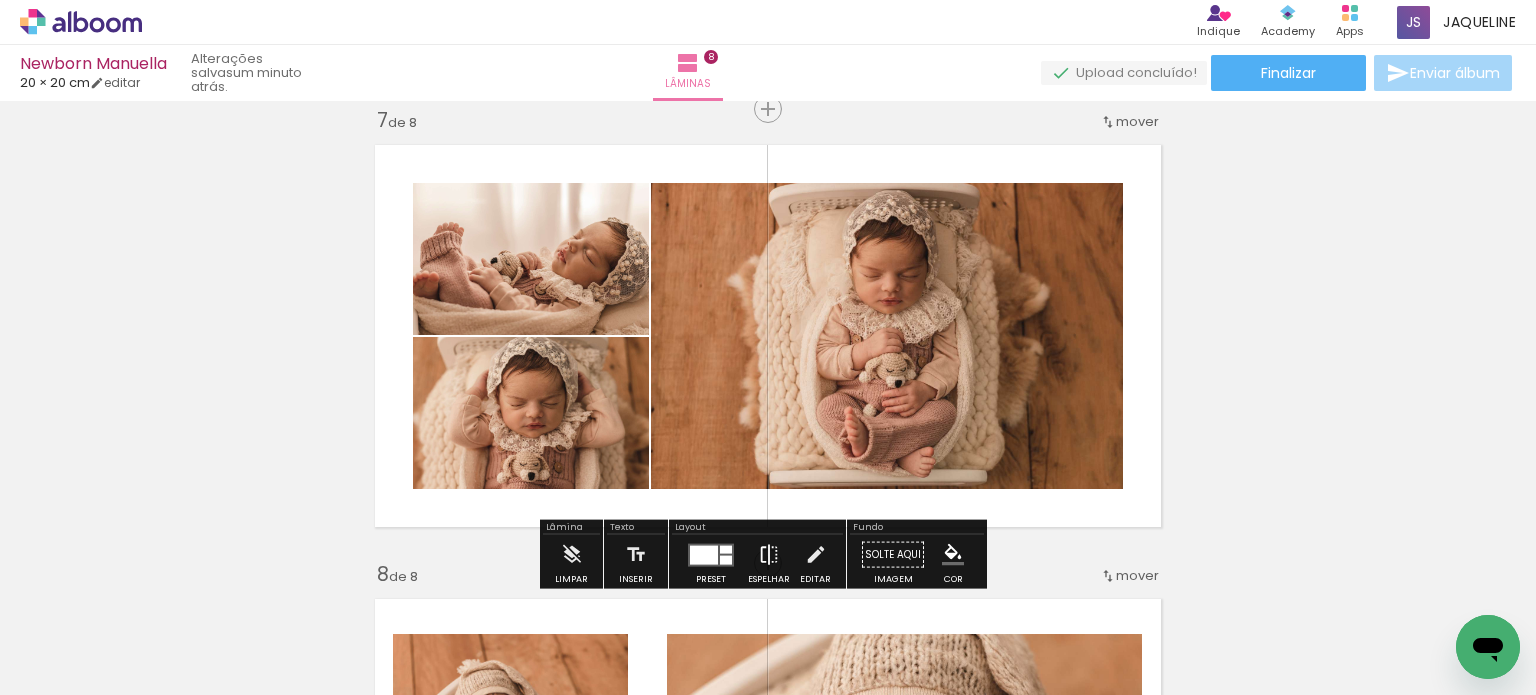 click on "Espelhar" at bounding box center [769, 560] 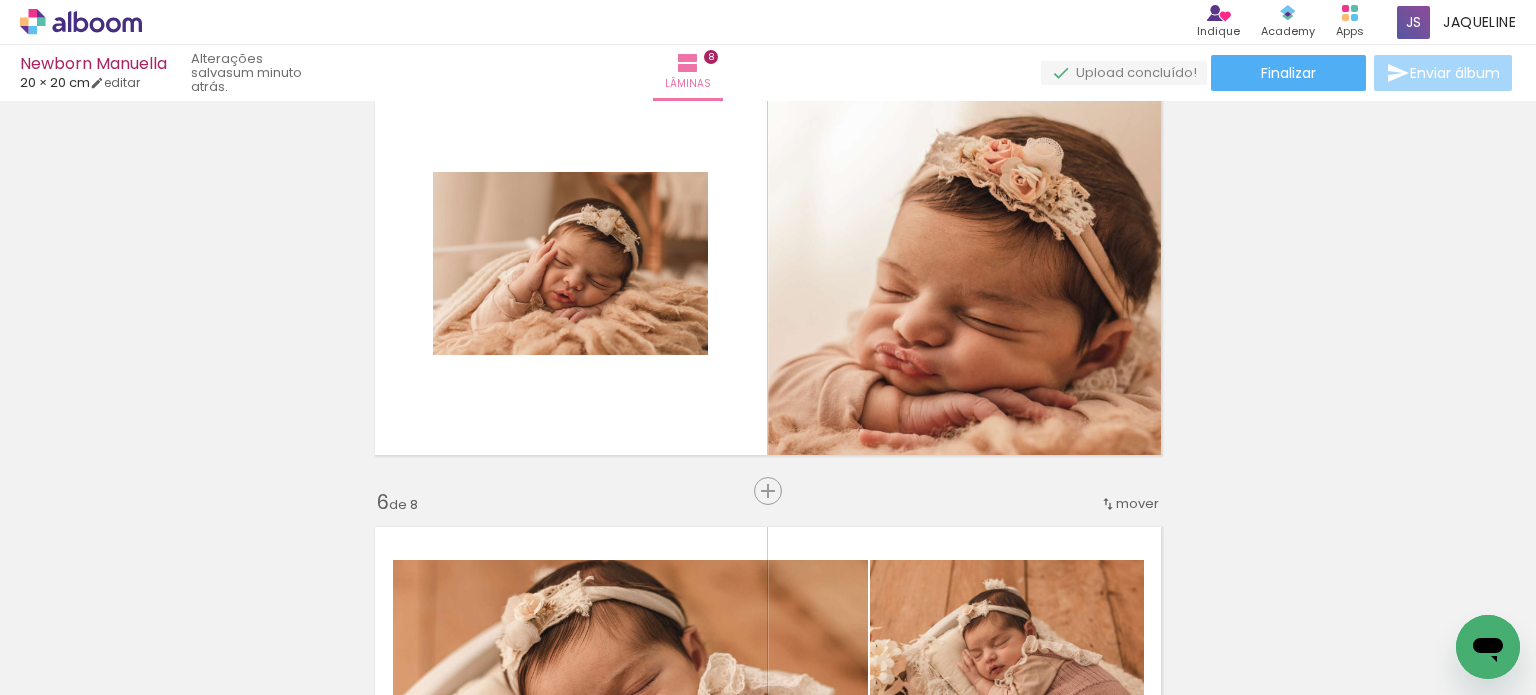 scroll, scrollTop: 1925, scrollLeft: 0, axis: vertical 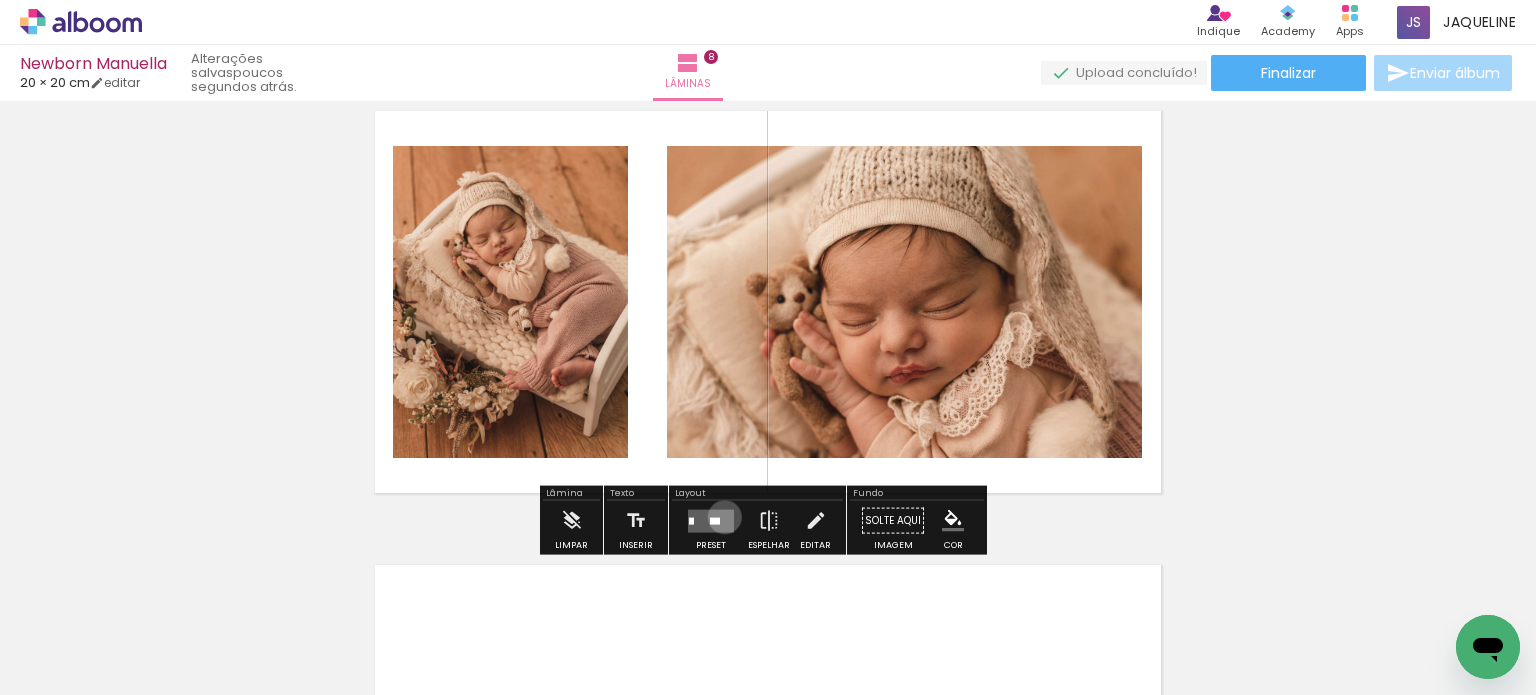 click at bounding box center (711, 520) 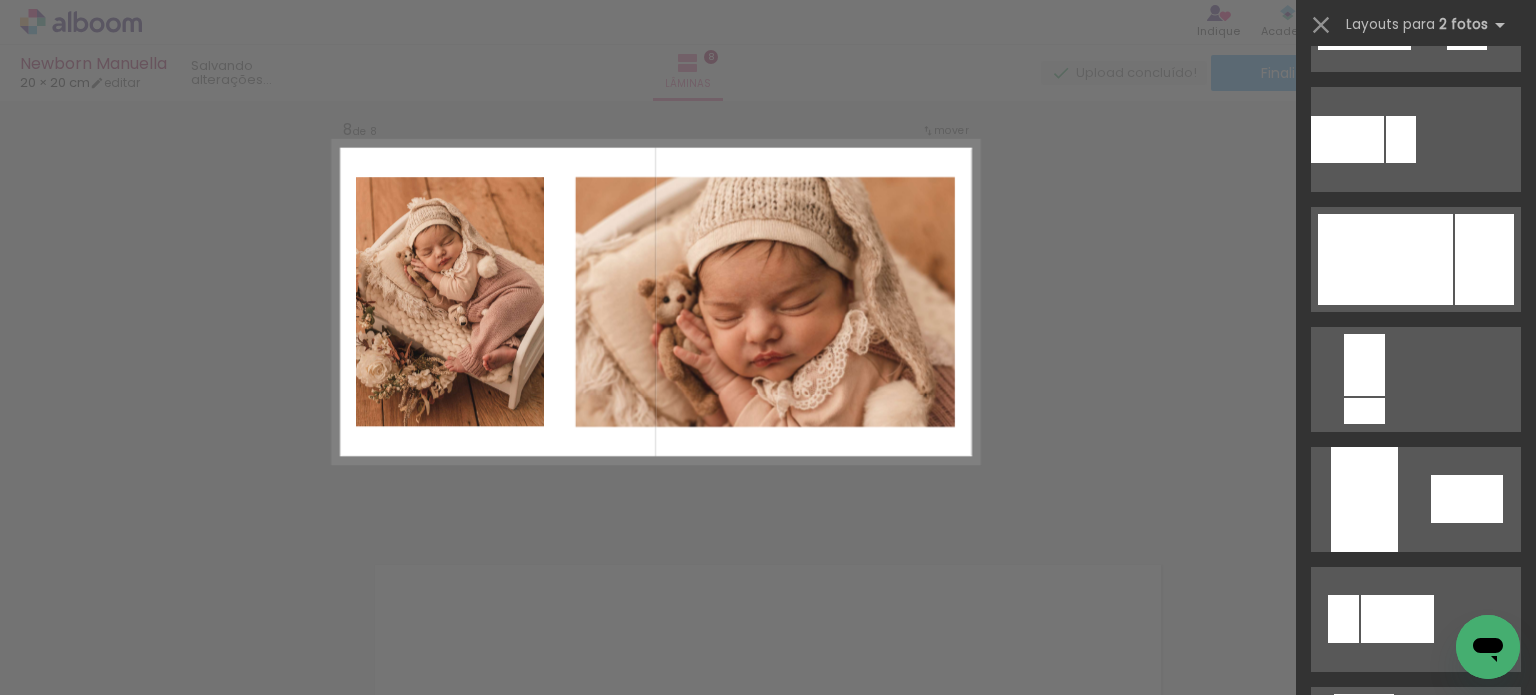 scroll, scrollTop: 0, scrollLeft: 0, axis: both 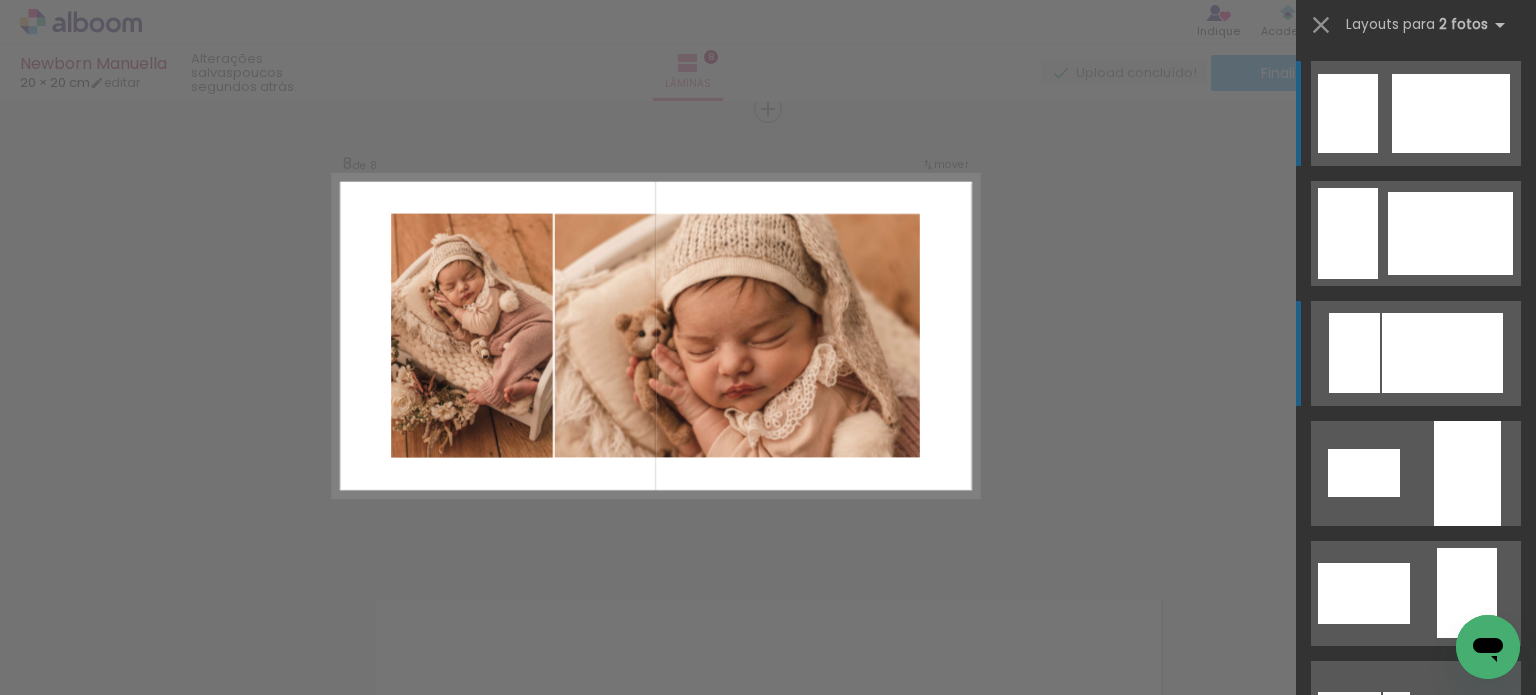 click at bounding box center (1450, 233) 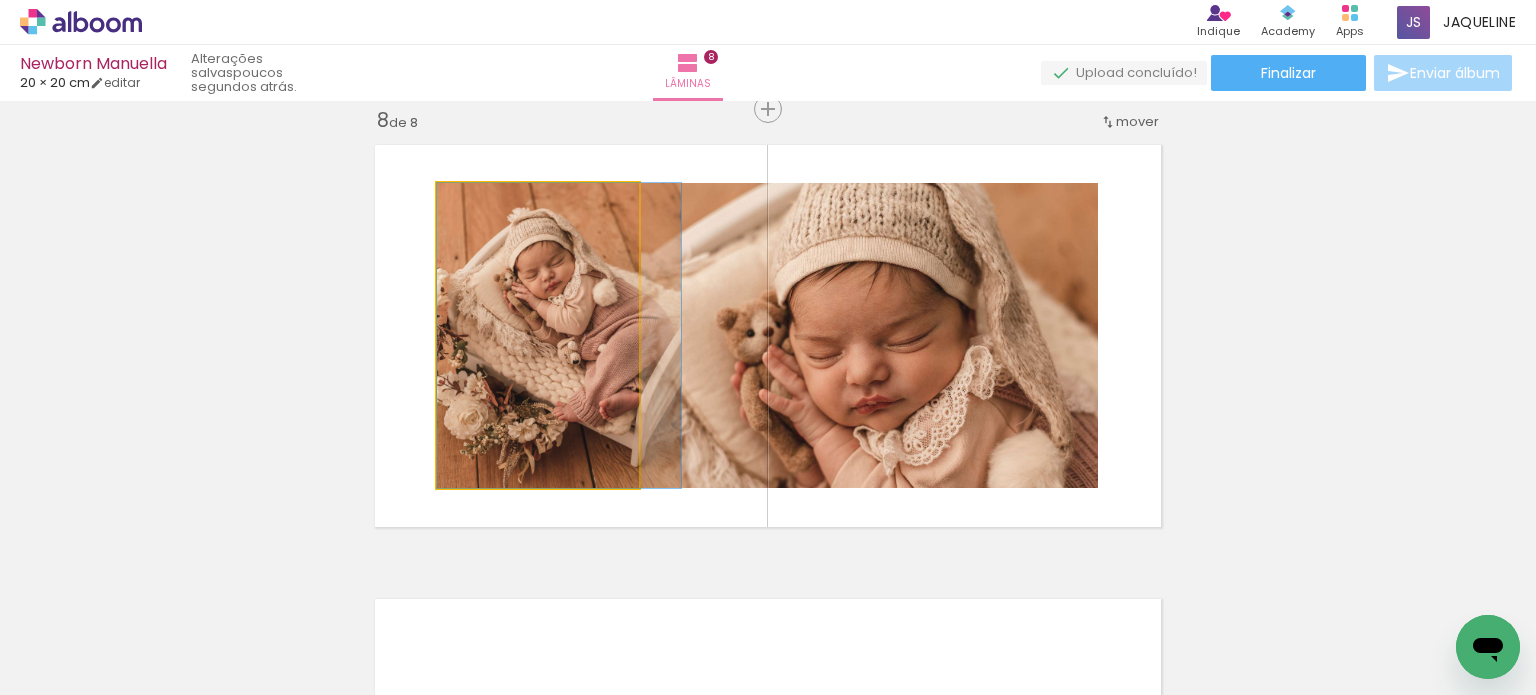 drag, startPoint x: 512, startPoint y: 371, endPoint x: 548, endPoint y: 371, distance: 36 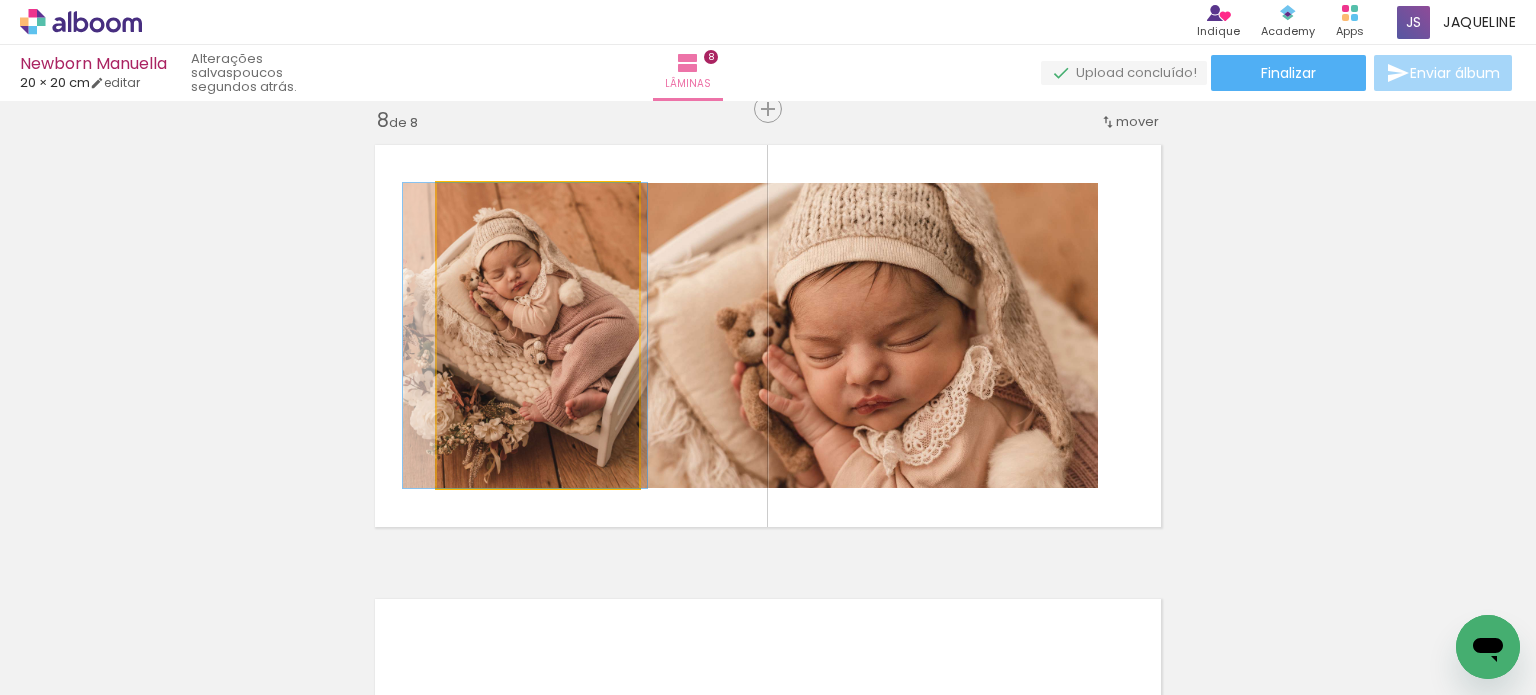 drag, startPoint x: 548, startPoint y: 371, endPoint x: 538, endPoint y: 372, distance: 10.049875 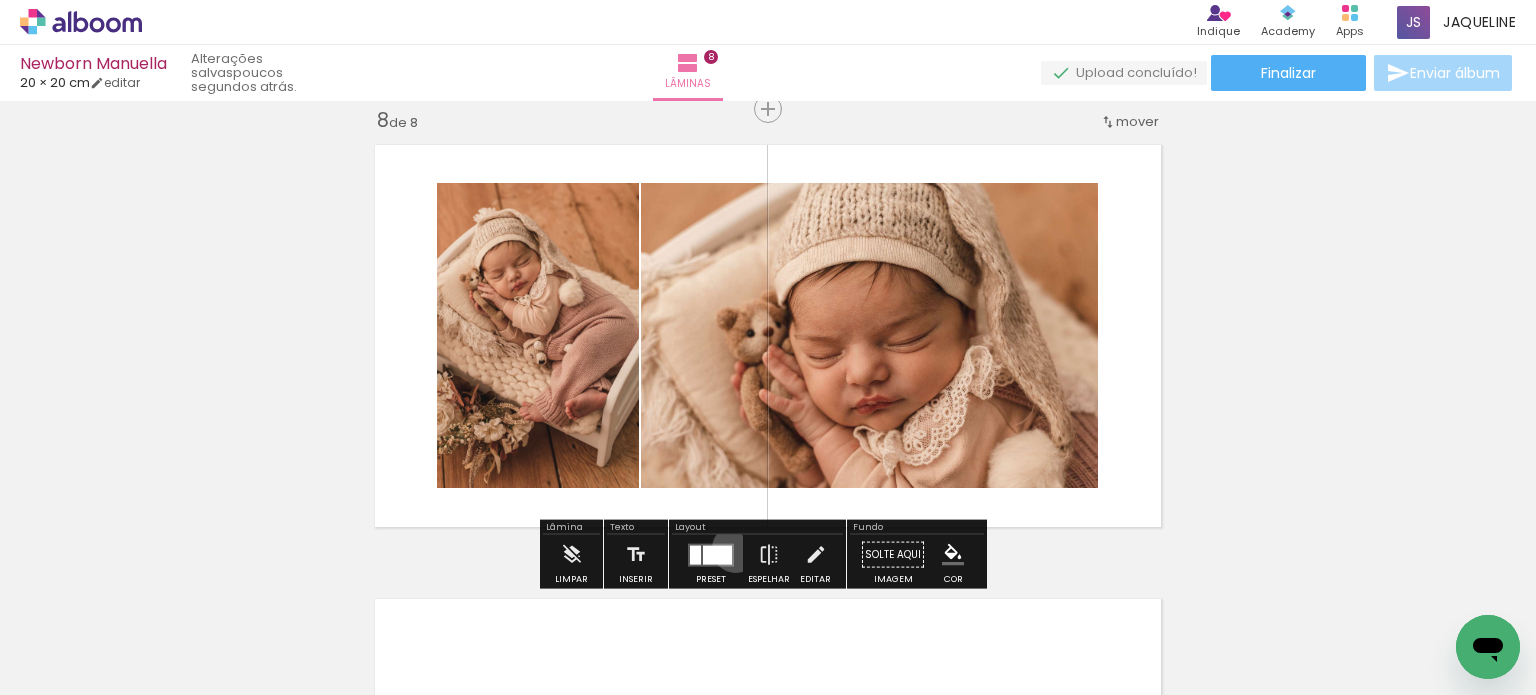 click at bounding box center [711, 555] 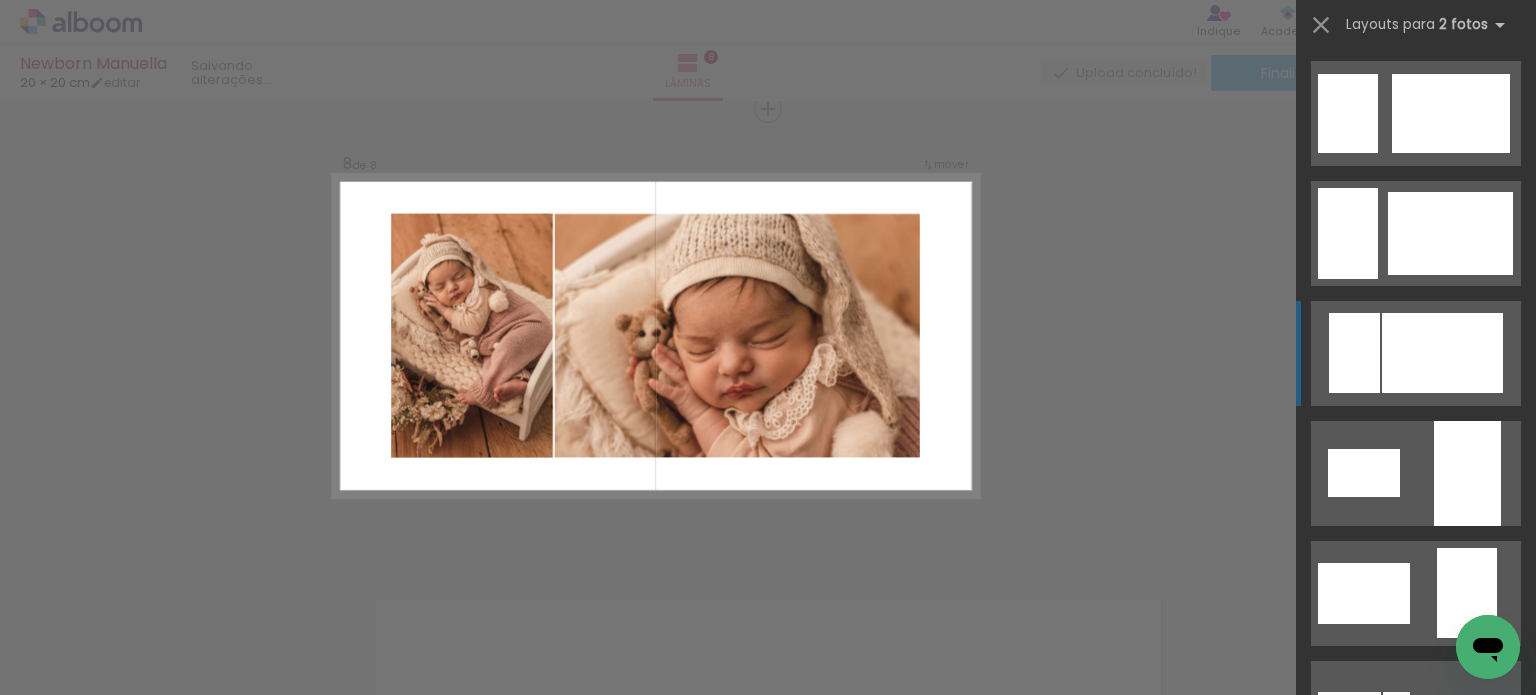 scroll, scrollTop: 240, scrollLeft: 0, axis: vertical 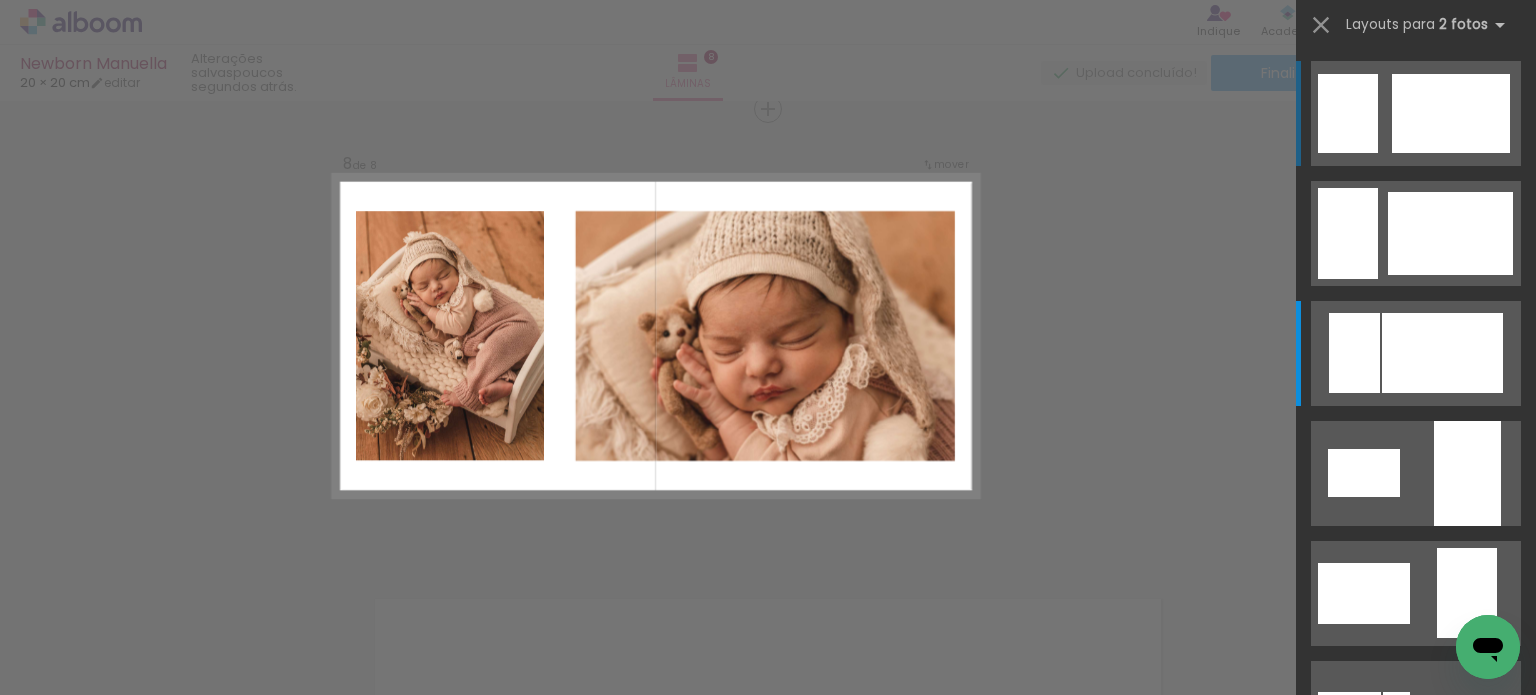 click at bounding box center (1450, 233) 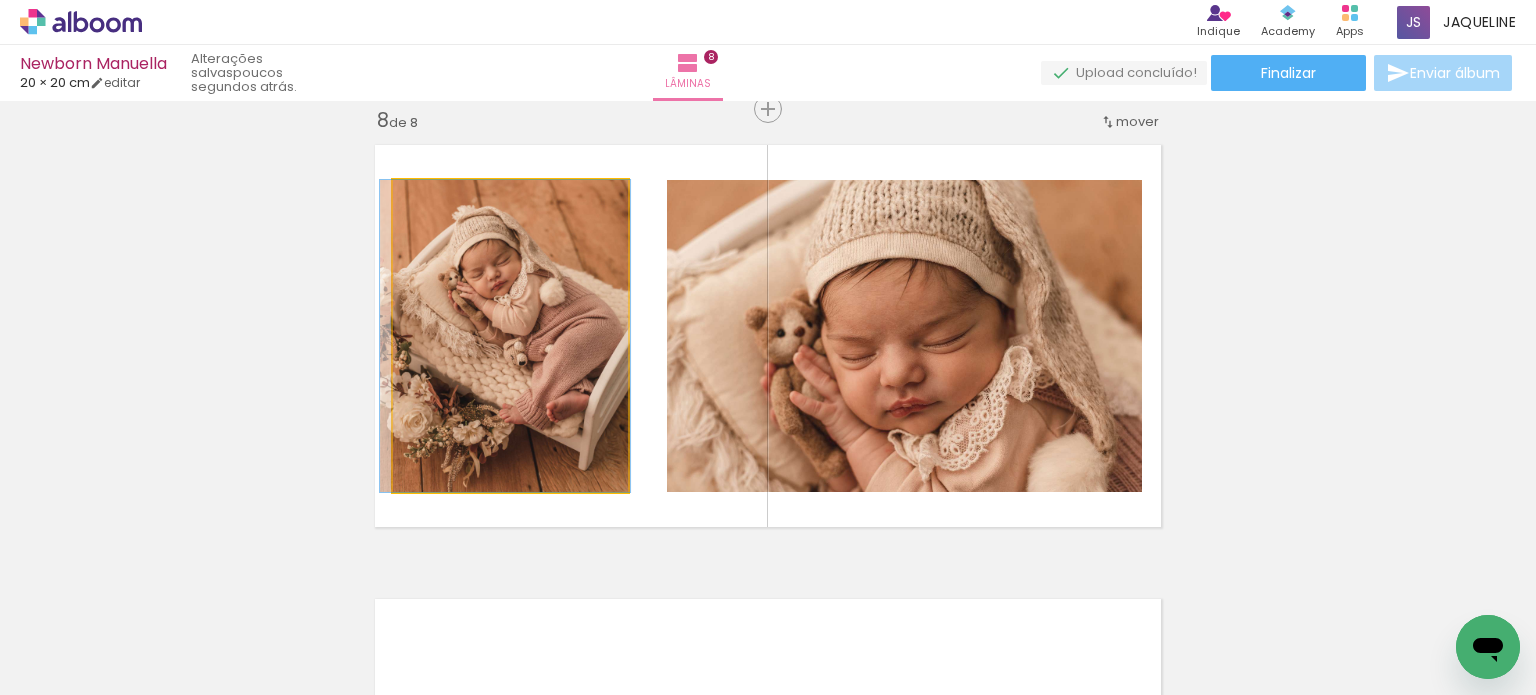 click 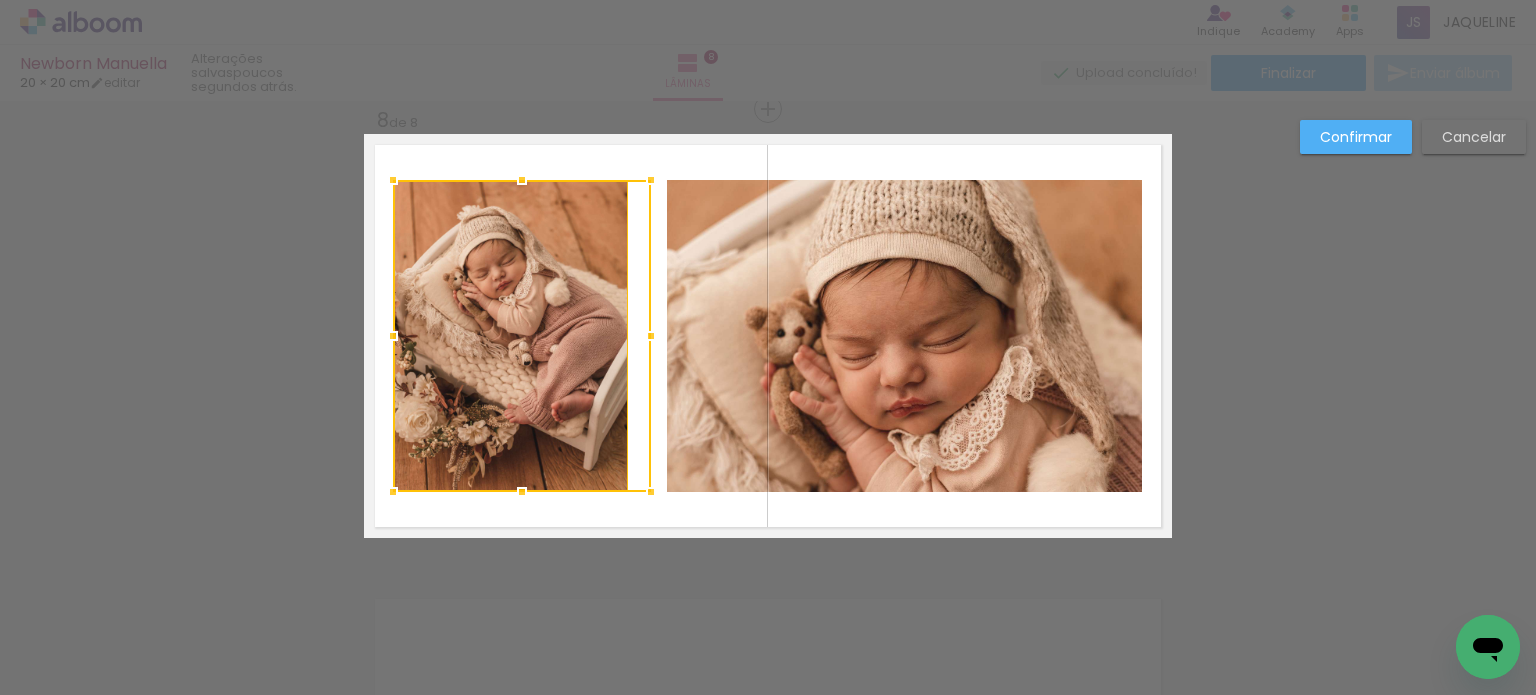 drag, startPoint x: 621, startPoint y: 332, endPoint x: 678, endPoint y: 333, distance: 57.00877 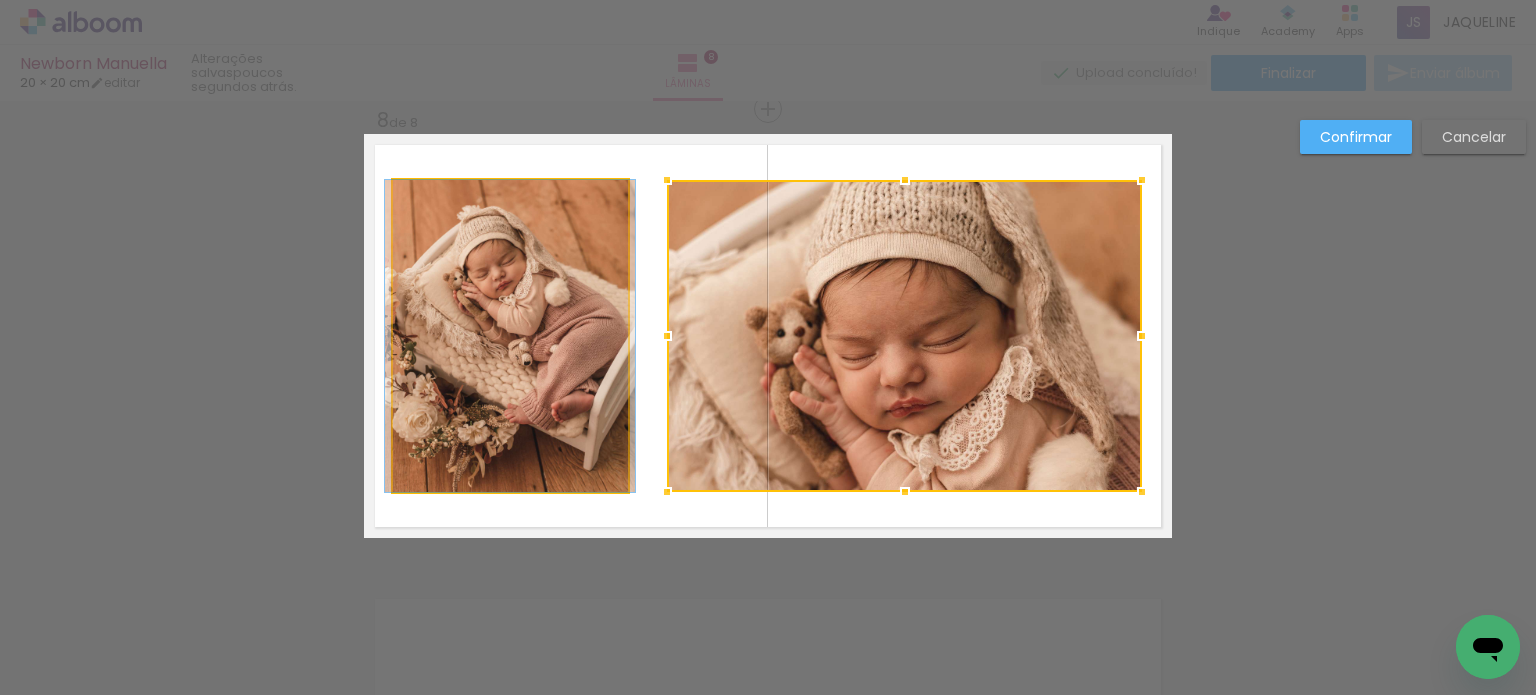 click 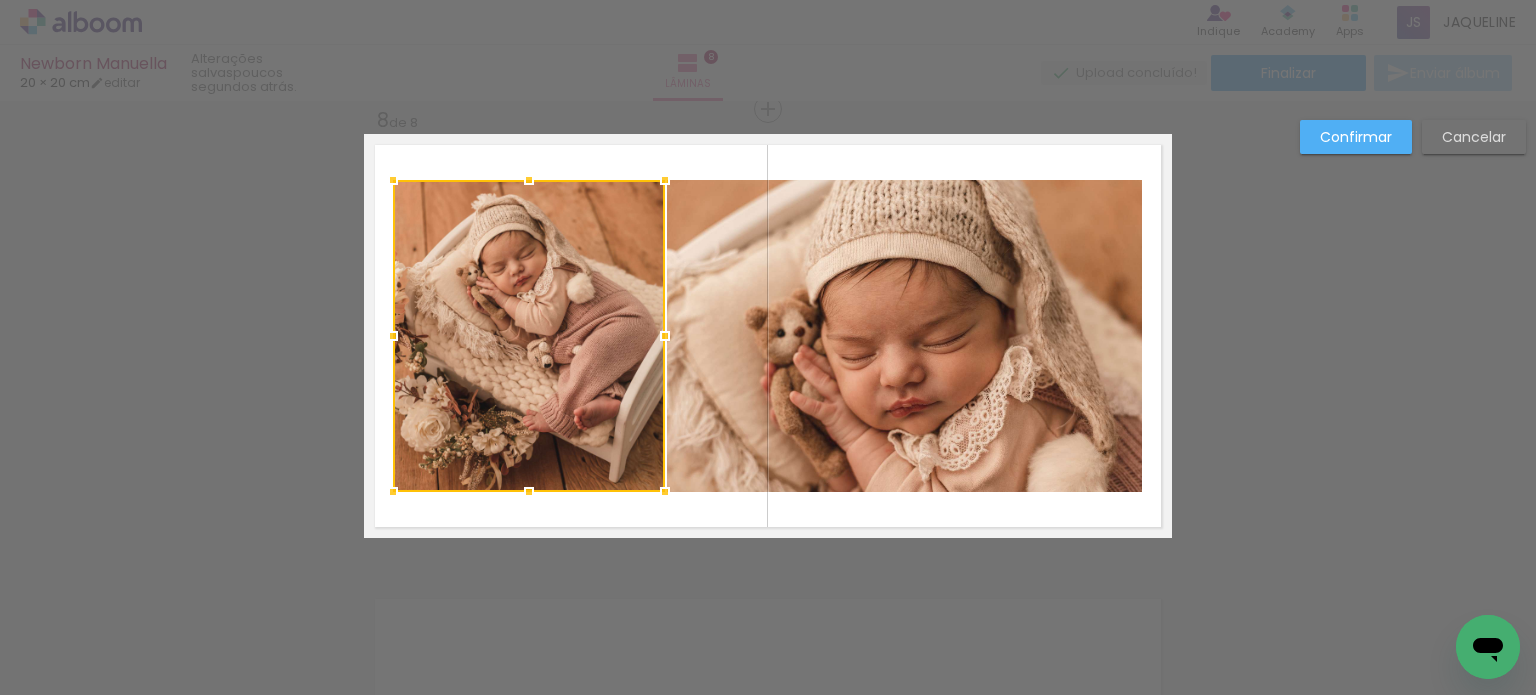 drag, startPoint x: 623, startPoint y: 334, endPoint x: 660, endPoint y: 335, distance: 37.01351 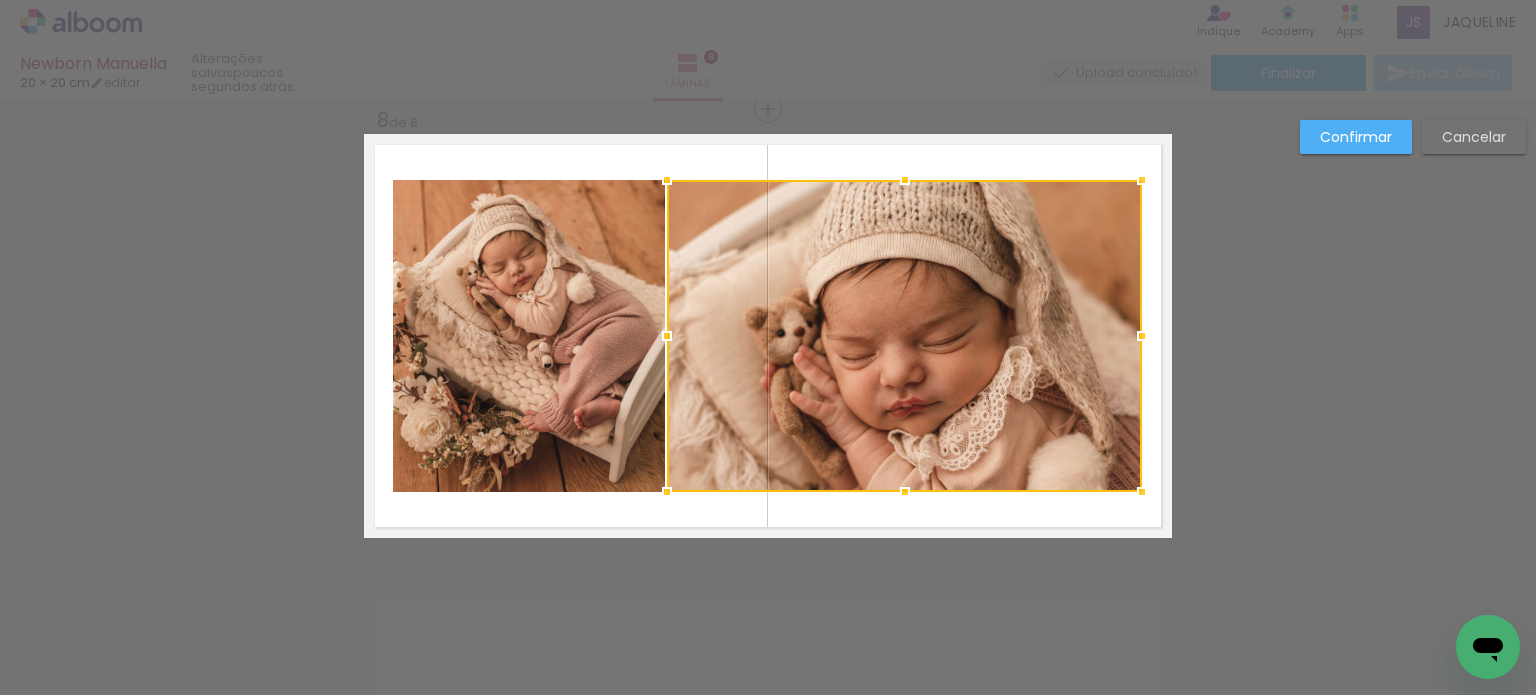 click at bounding box center [667, 336] 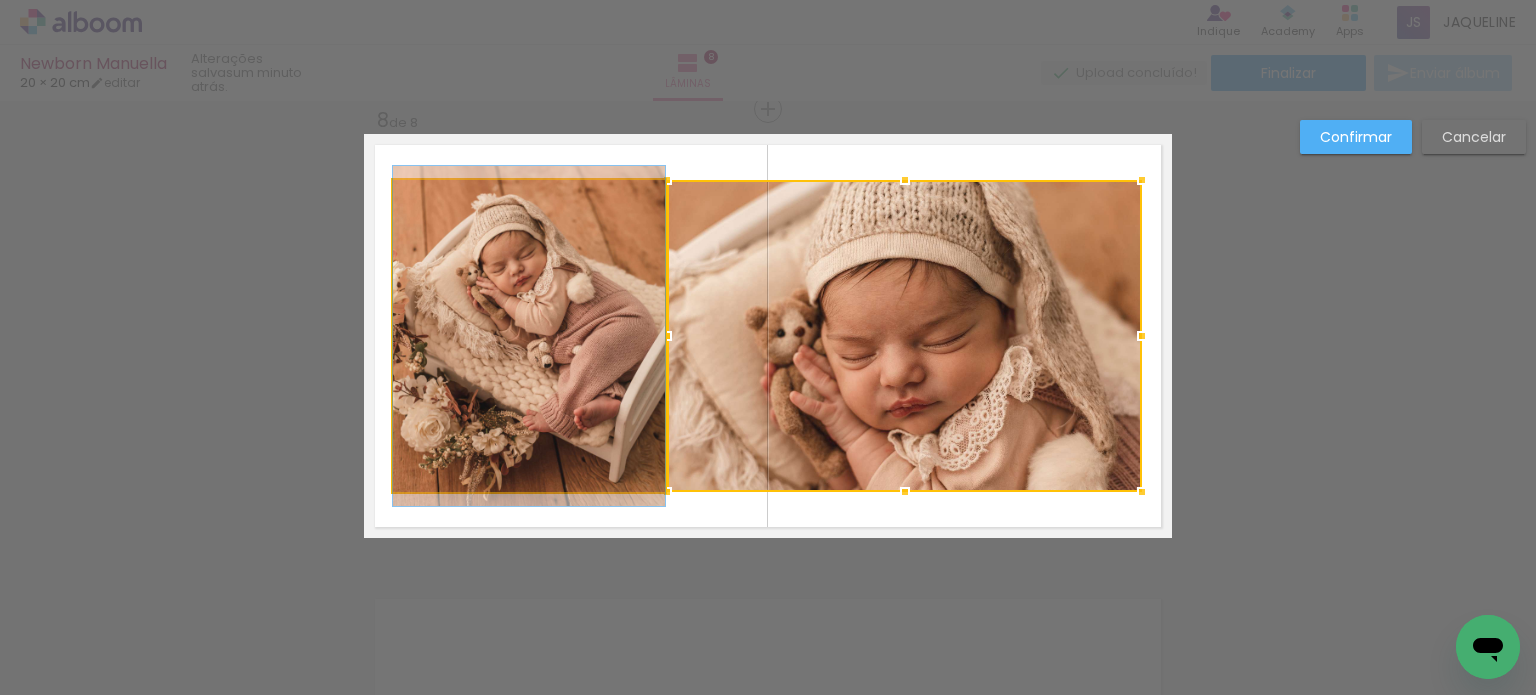 click 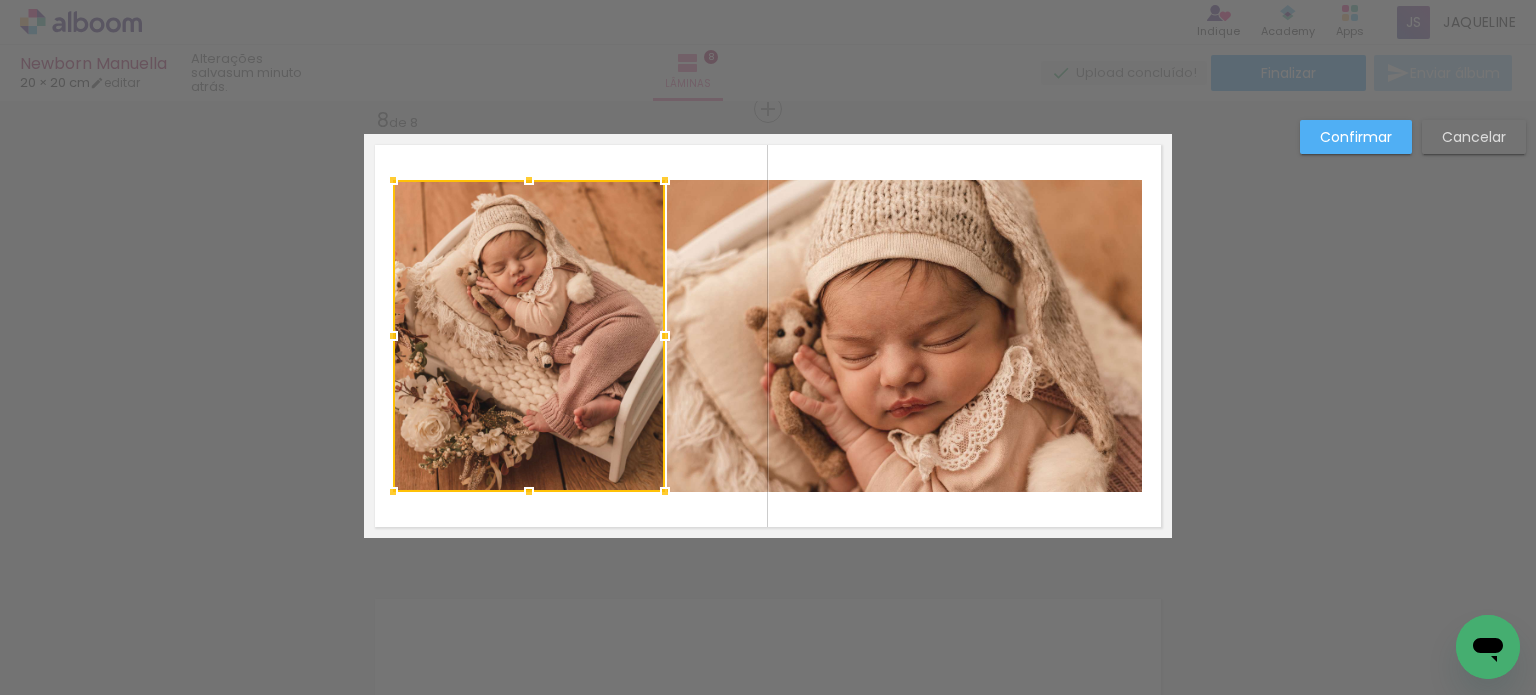 click at bounding box center (665, 336) 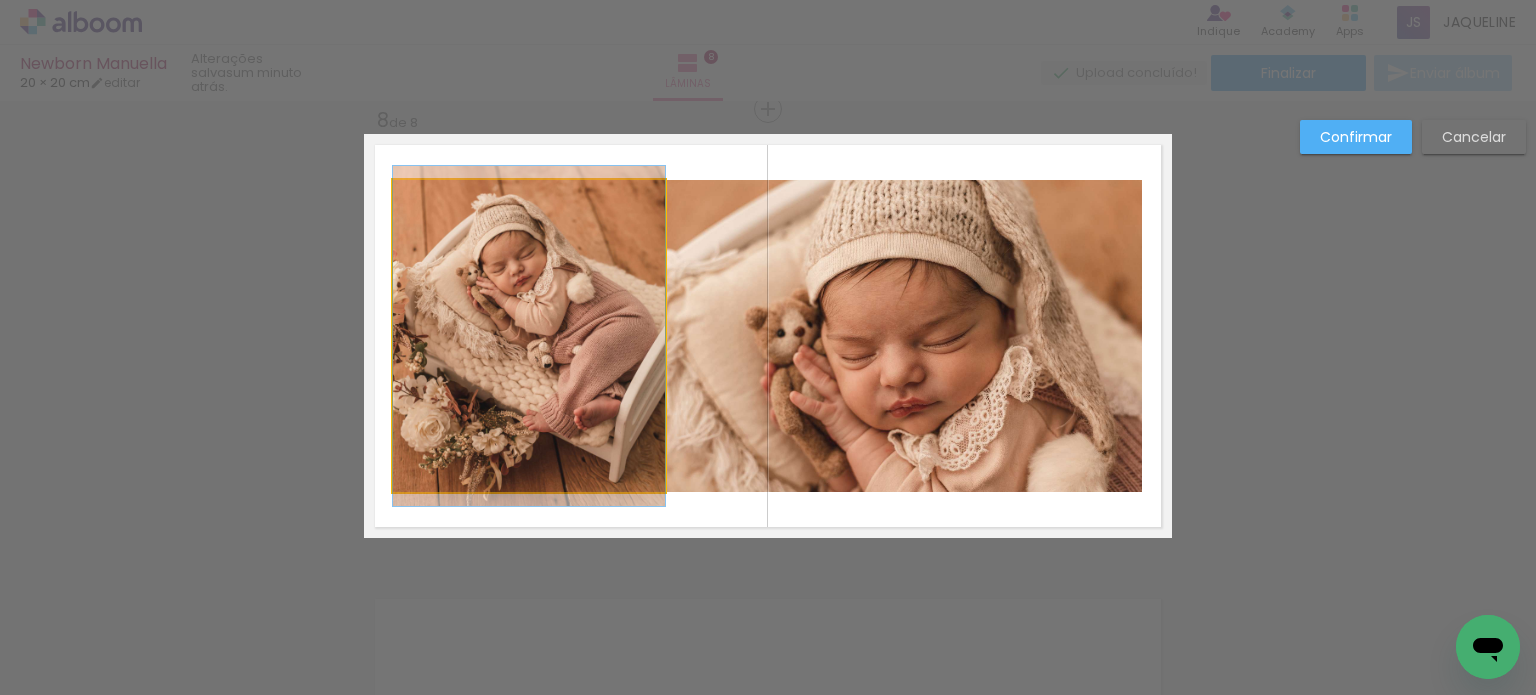 click 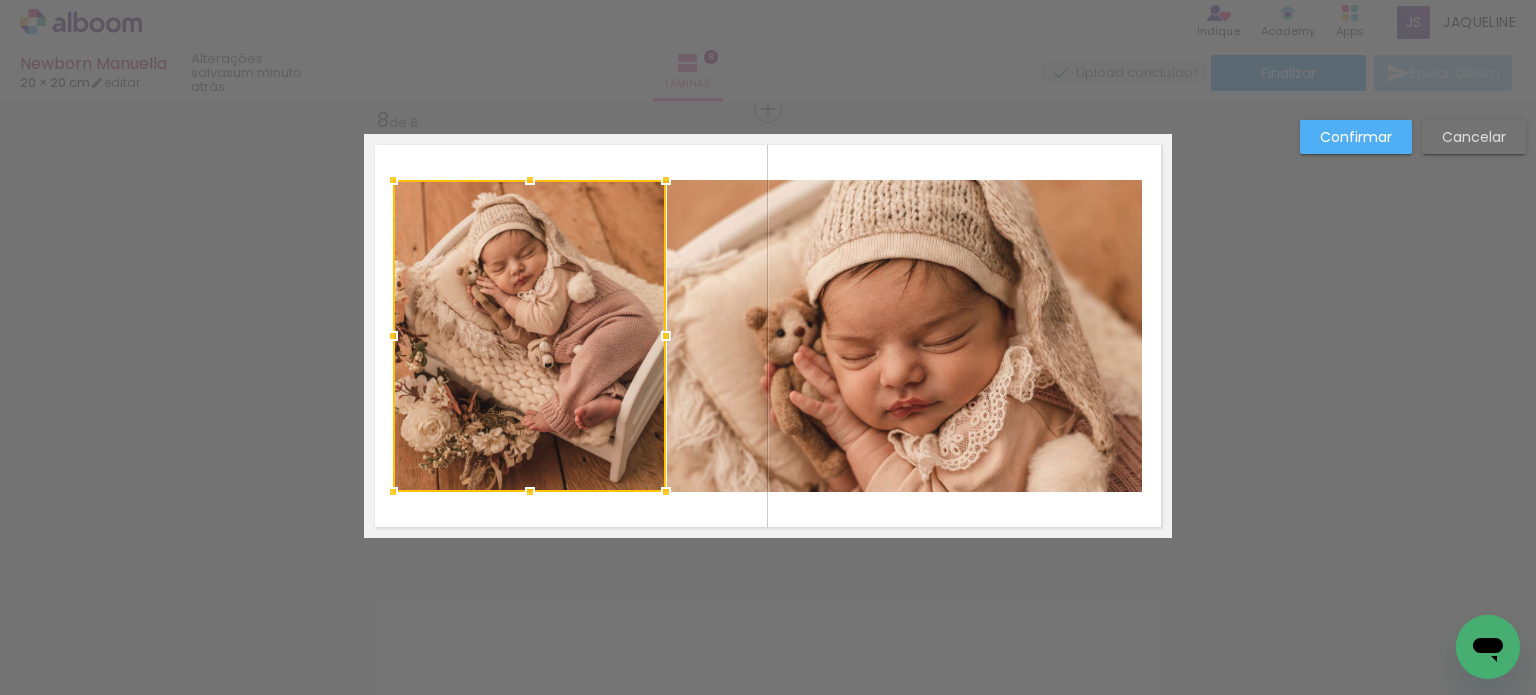 click at bounding box center (666, 336) 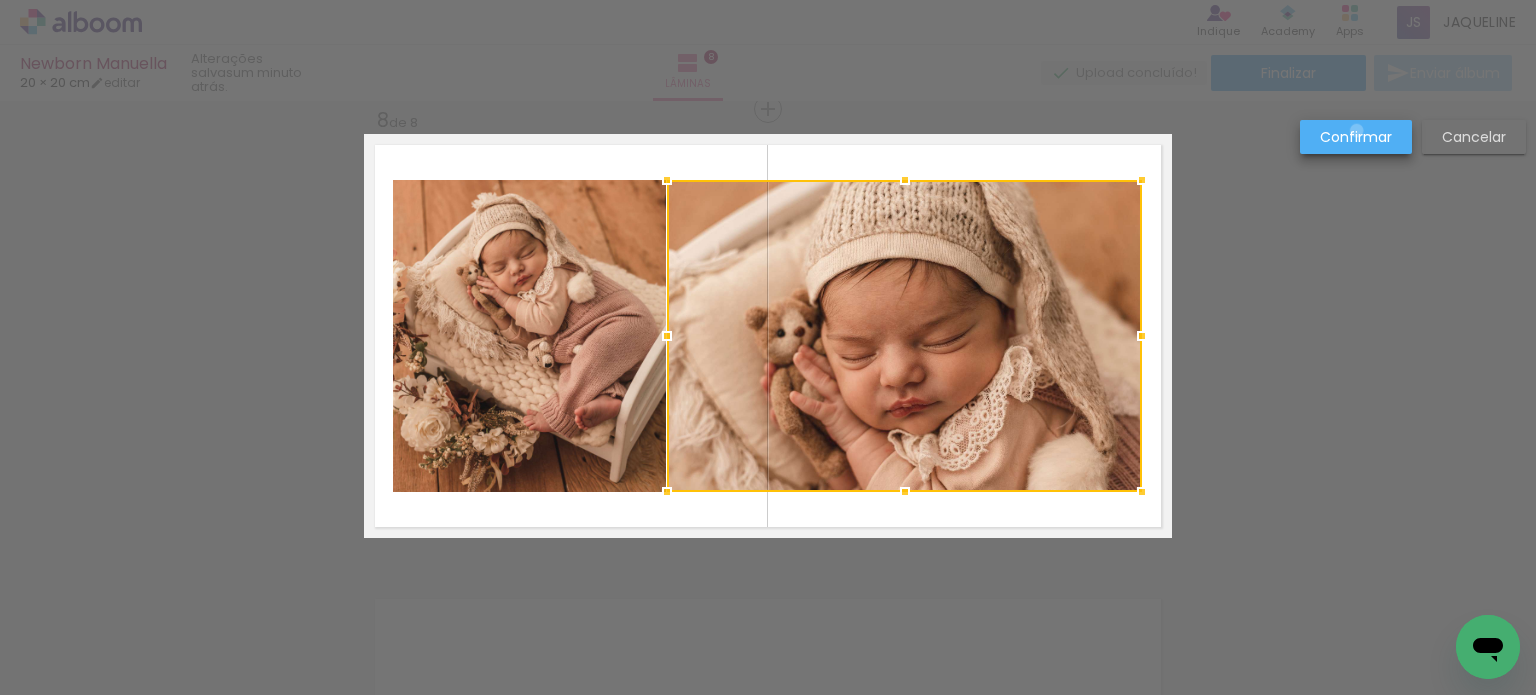 click on "Confirmar" at bounding box center [0, 0] 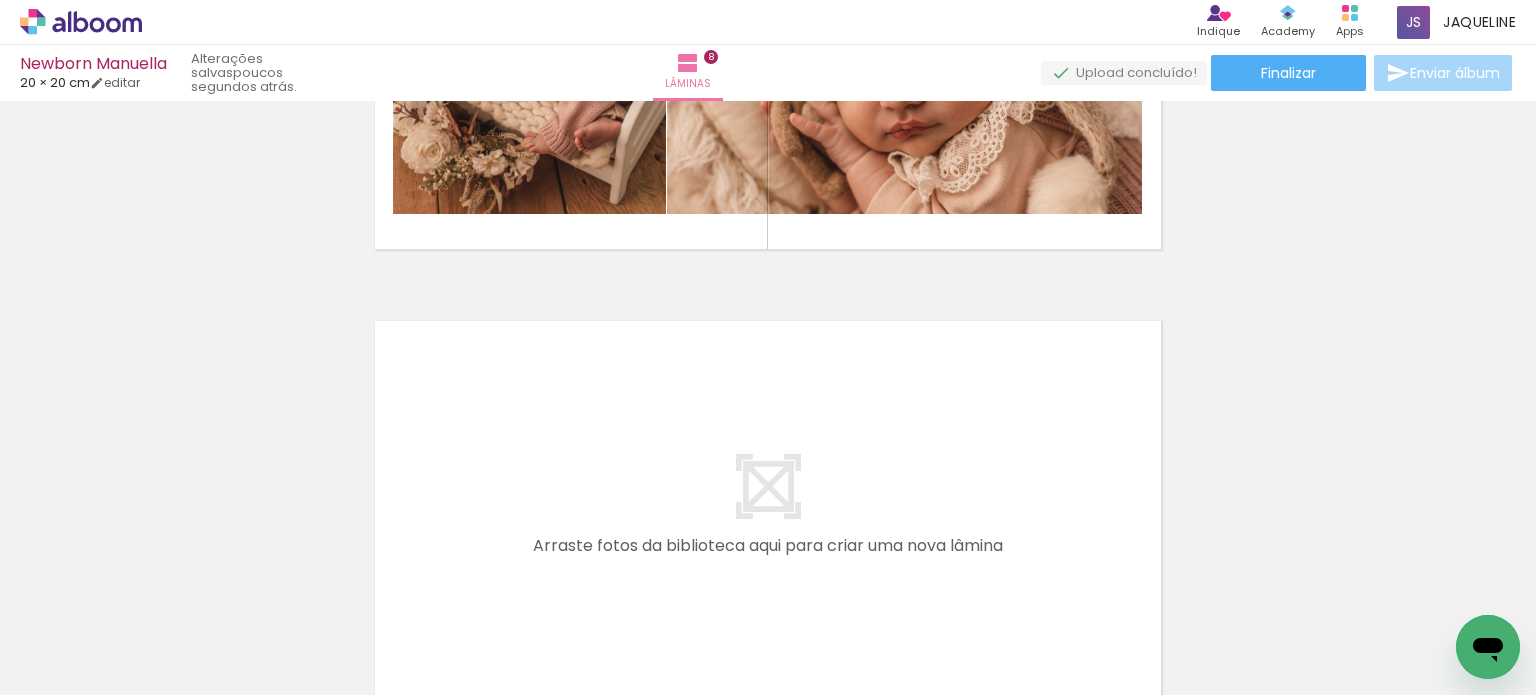 scroll, scrollTop: 3549, scrollLeft: 0, axis: vertical 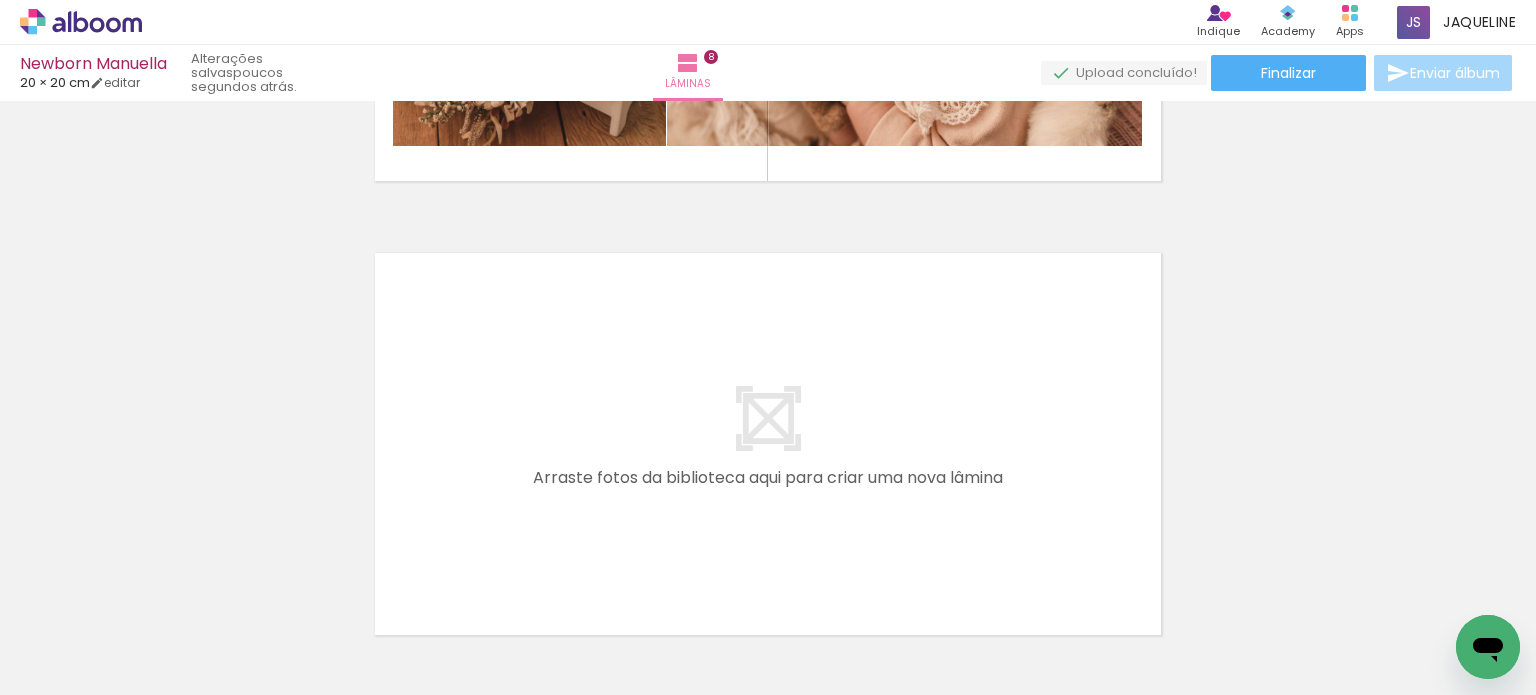 drag, startPoint x: 581, startPoint y: 646, endPoint x: 677, endPoint y: 521, distance: 157.61028 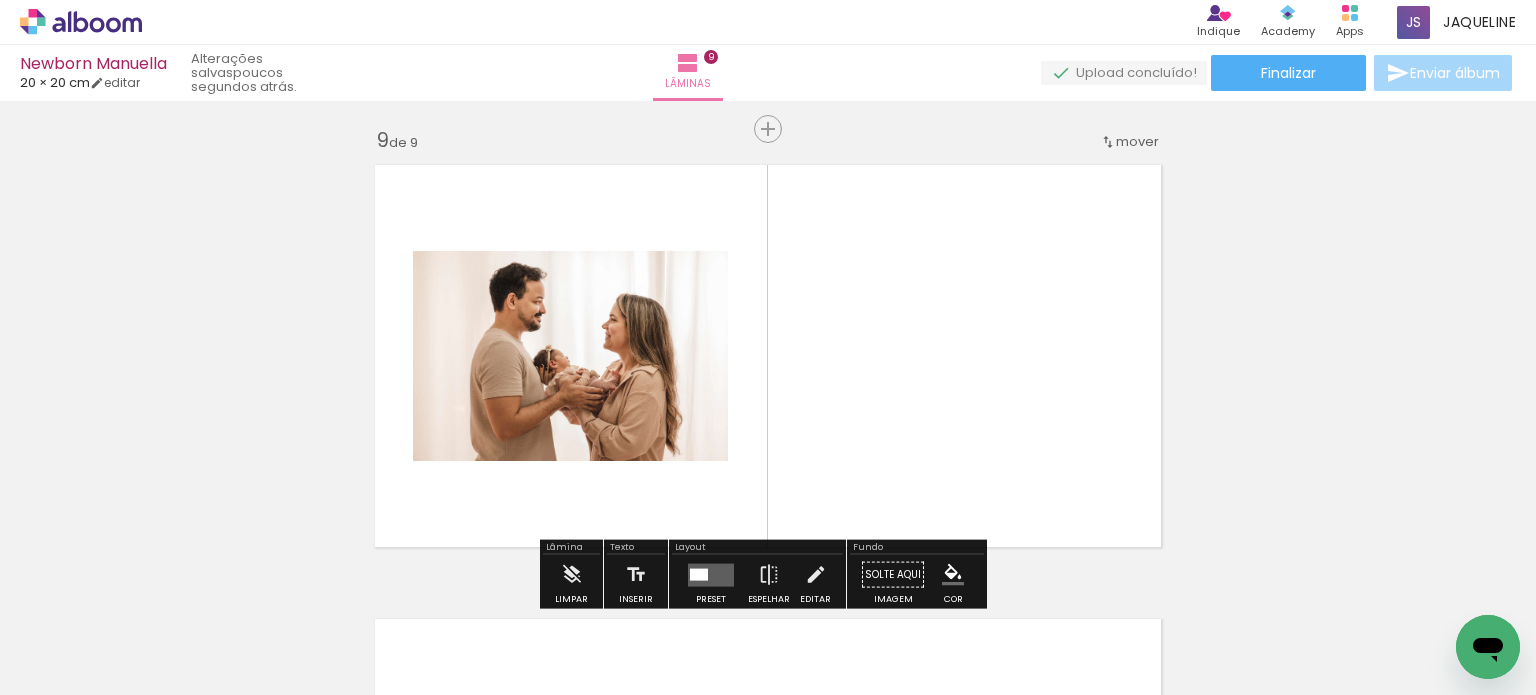 scroll, scrollTop: 3657, scrollLeft: 0, axis: vertical 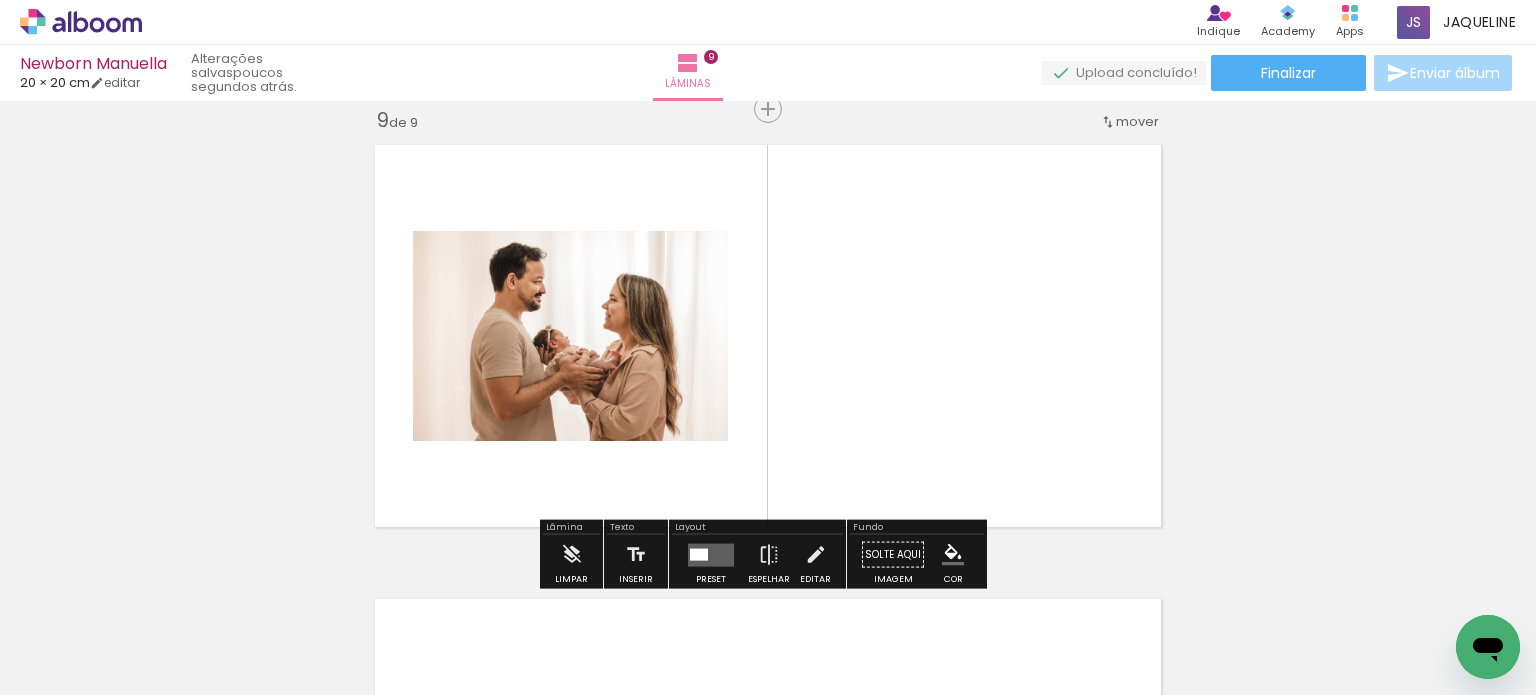 drag, startPoint x: 713, startPoint y: 664, endPoint x: 852, endPoint y: 411, distance: 288.66937 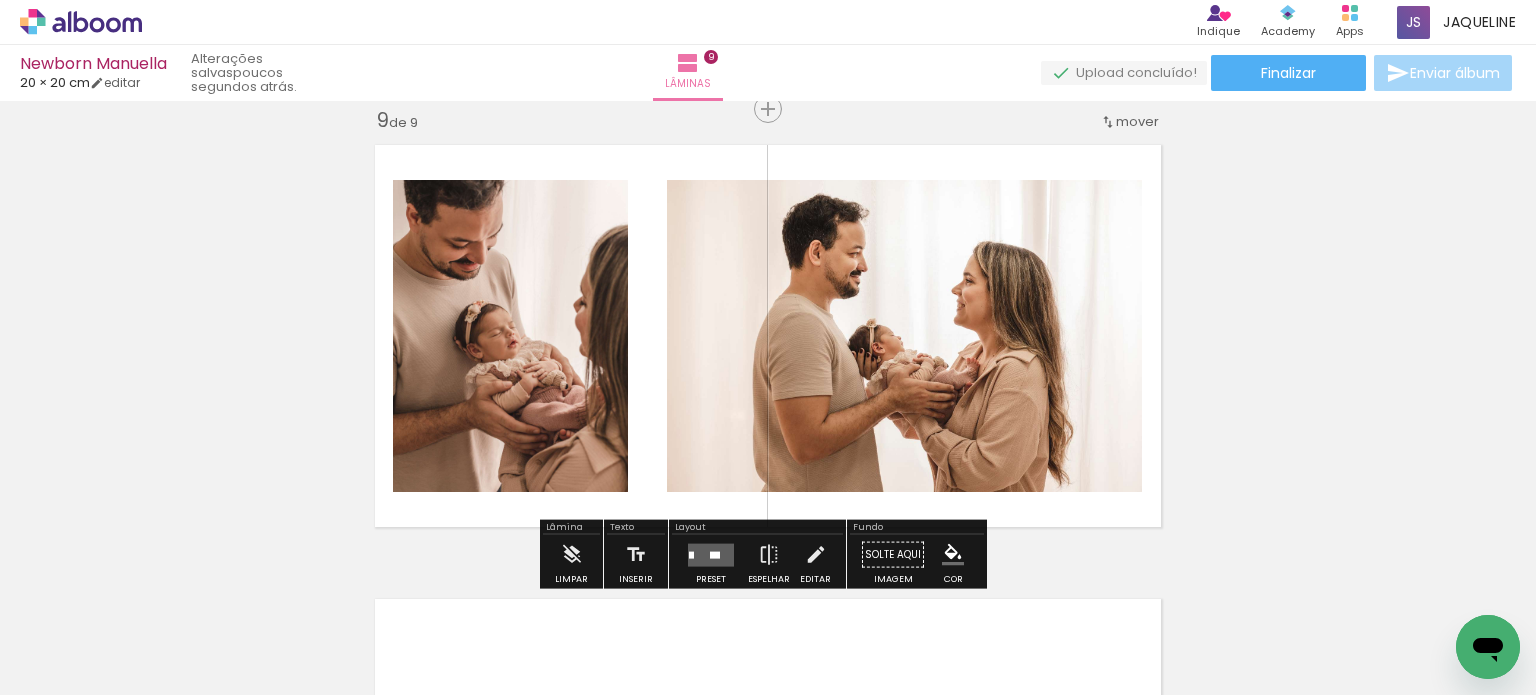 click at bounding box center [711, 554] 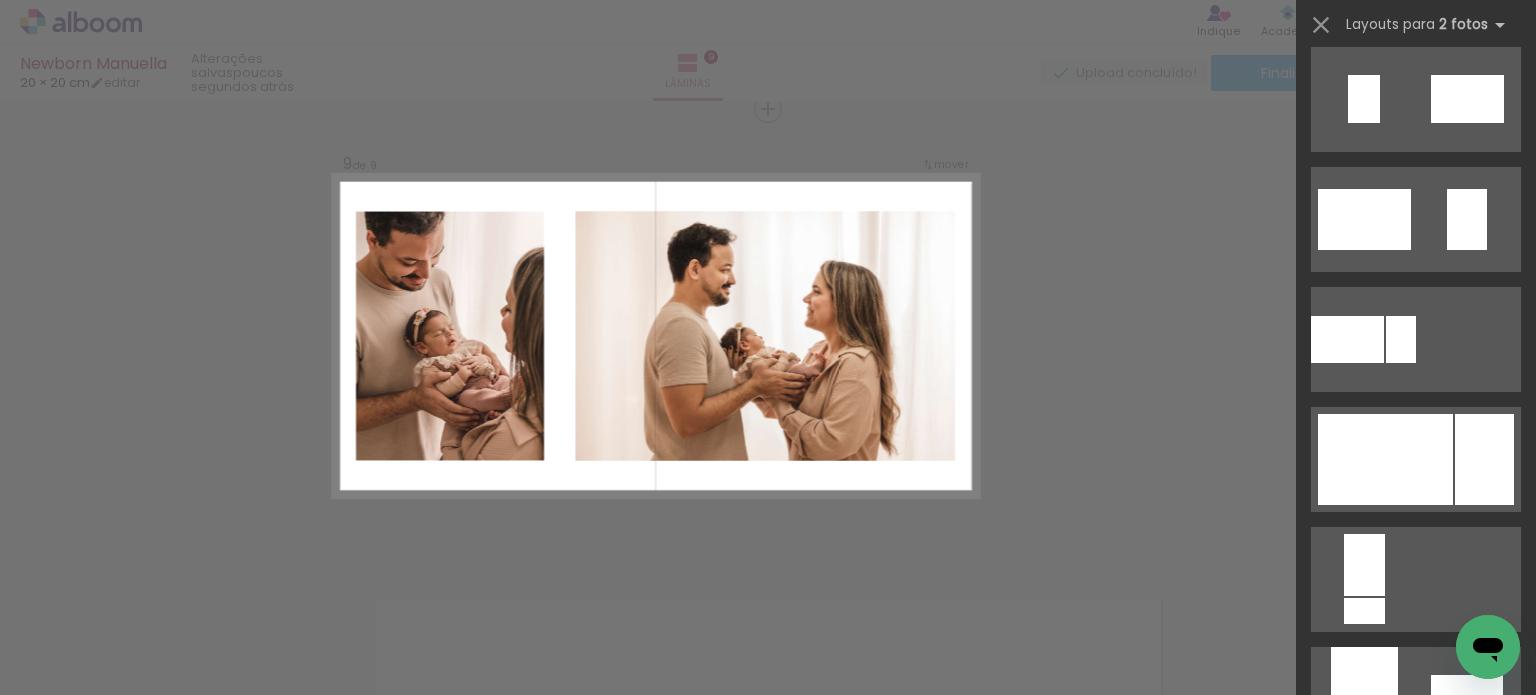 scroll, scrollTop: 824, scrollLeft: 0, axis: vertical 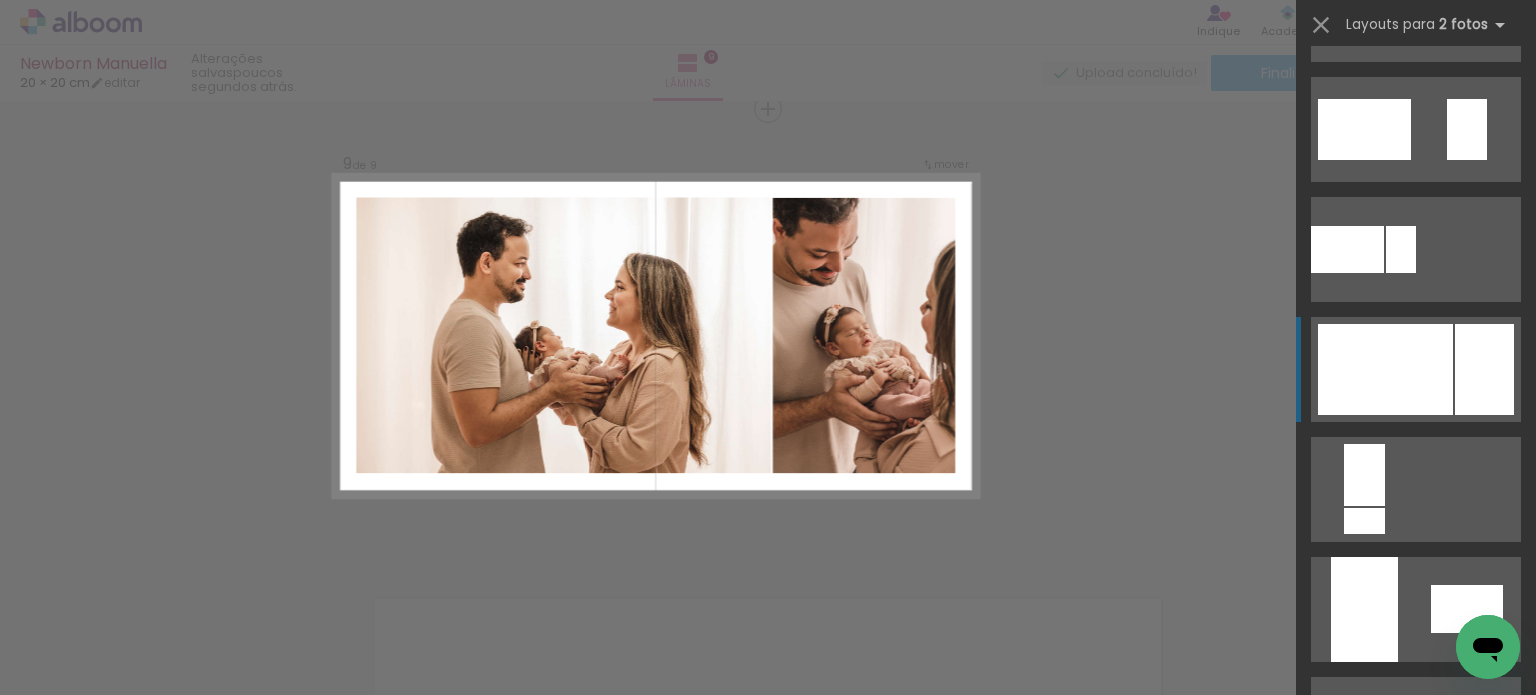 click at bounding box center [1348, -591] 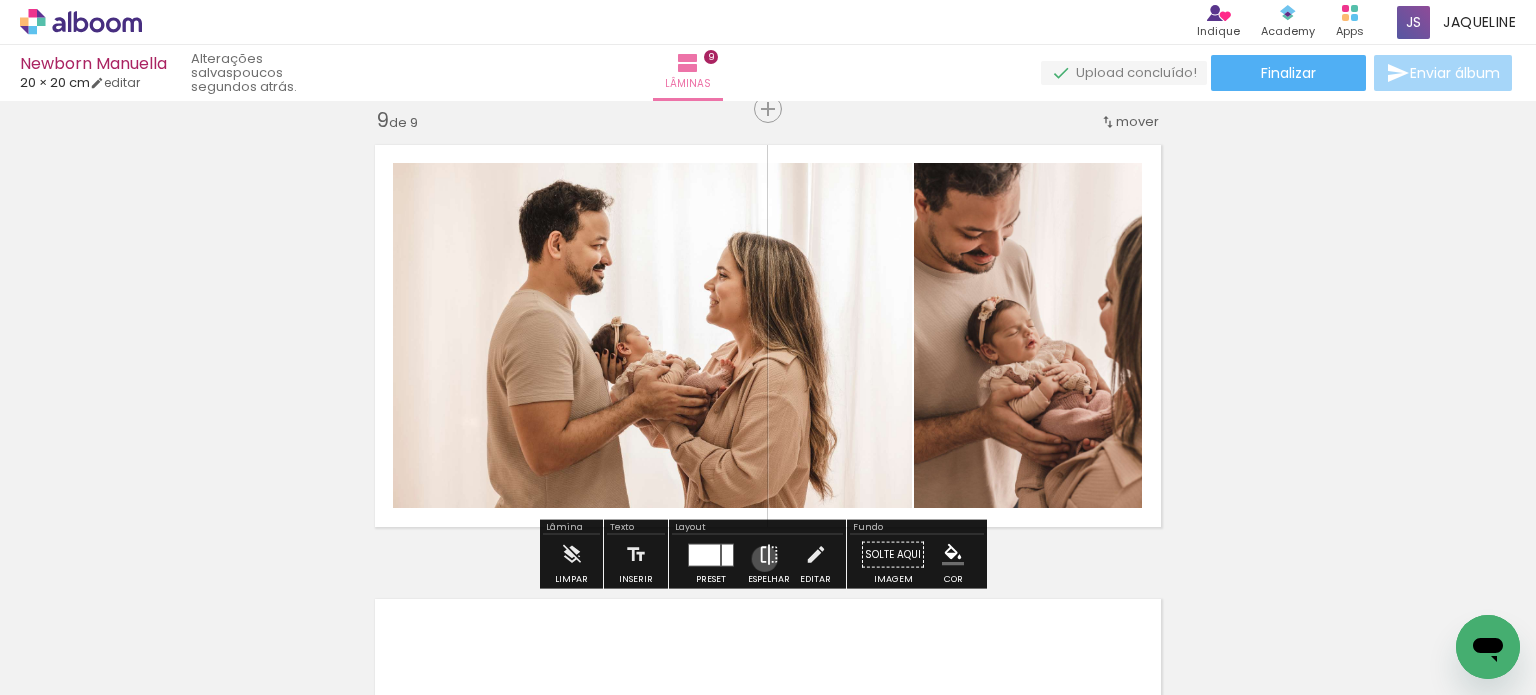 click at bounding box center (769, 555) 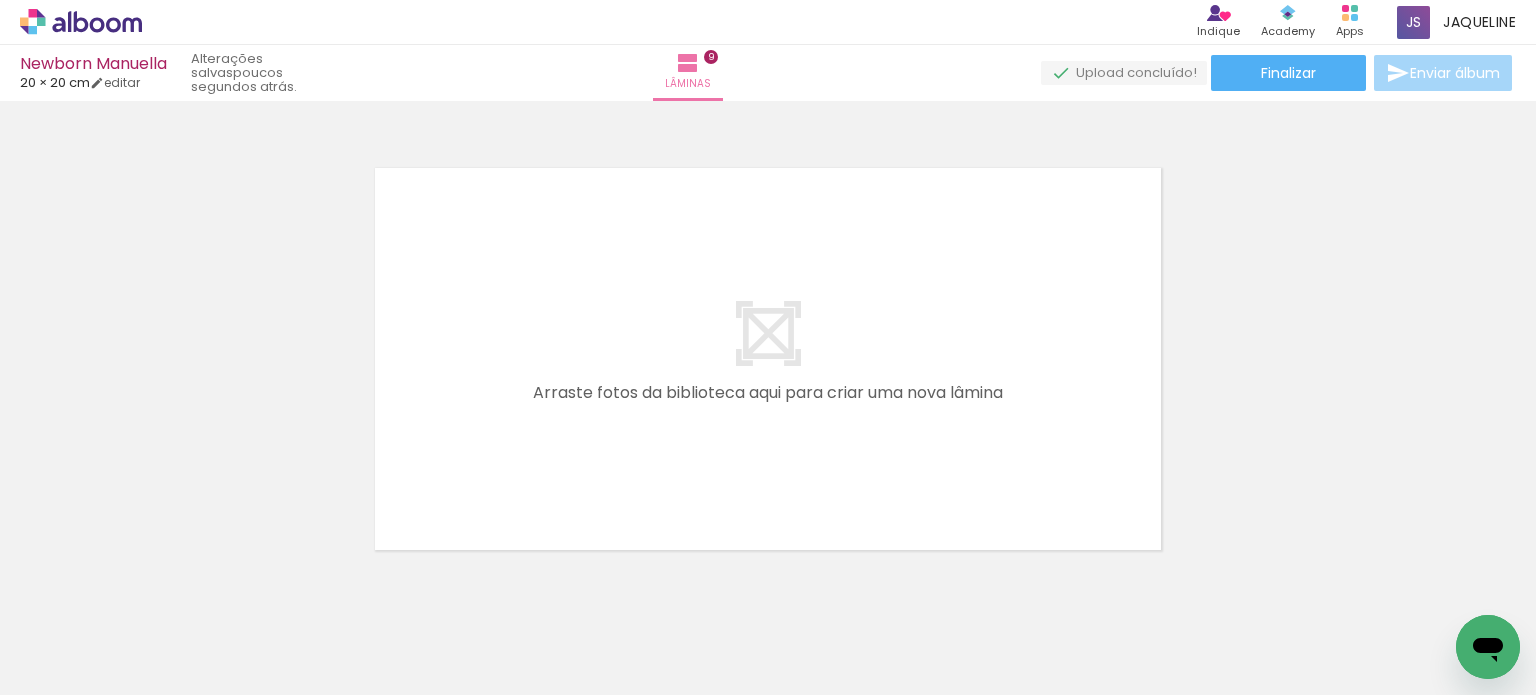 scroll, scrollTop: 4148, scrollLeft: 0, axis: vertical 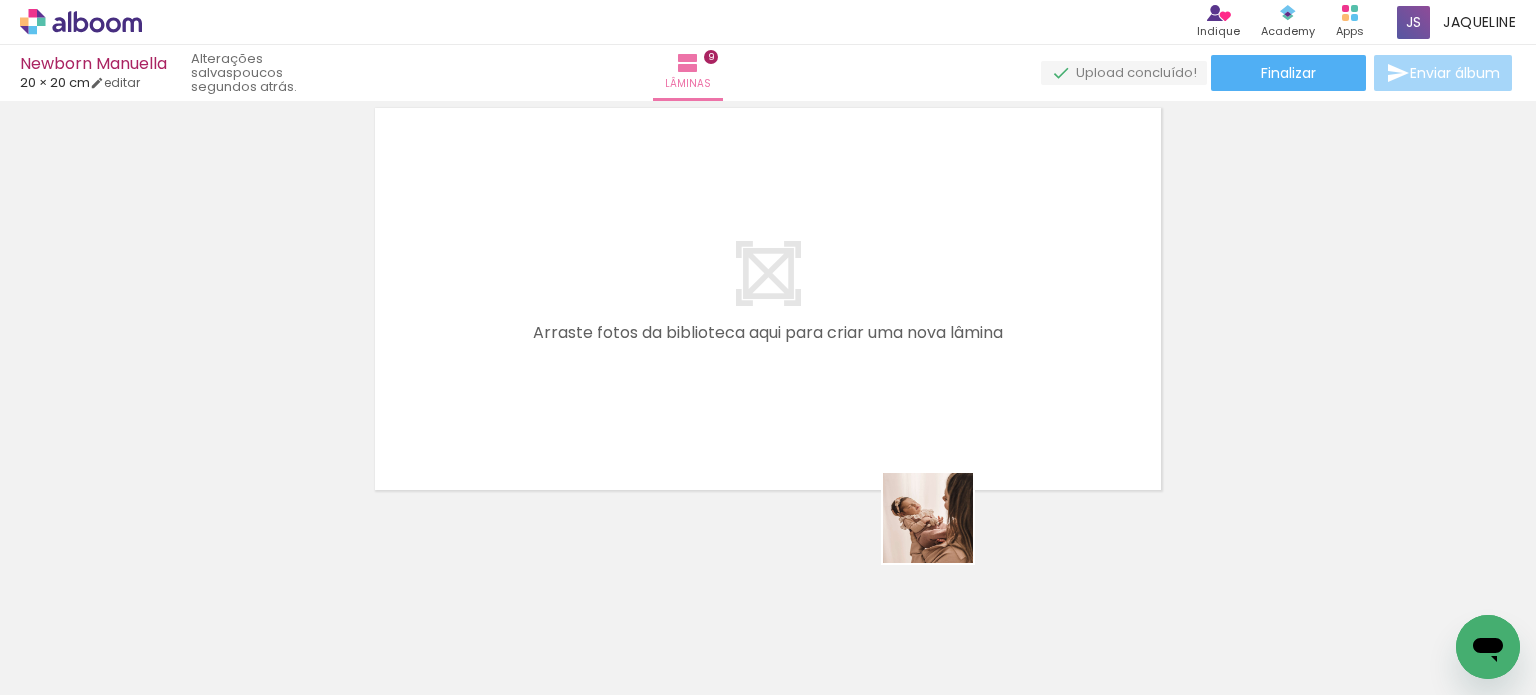 drag, startPoint x: 911, startPoint y: 644, endPoint x: 965, endPoint y: 472, distance: 180.27756 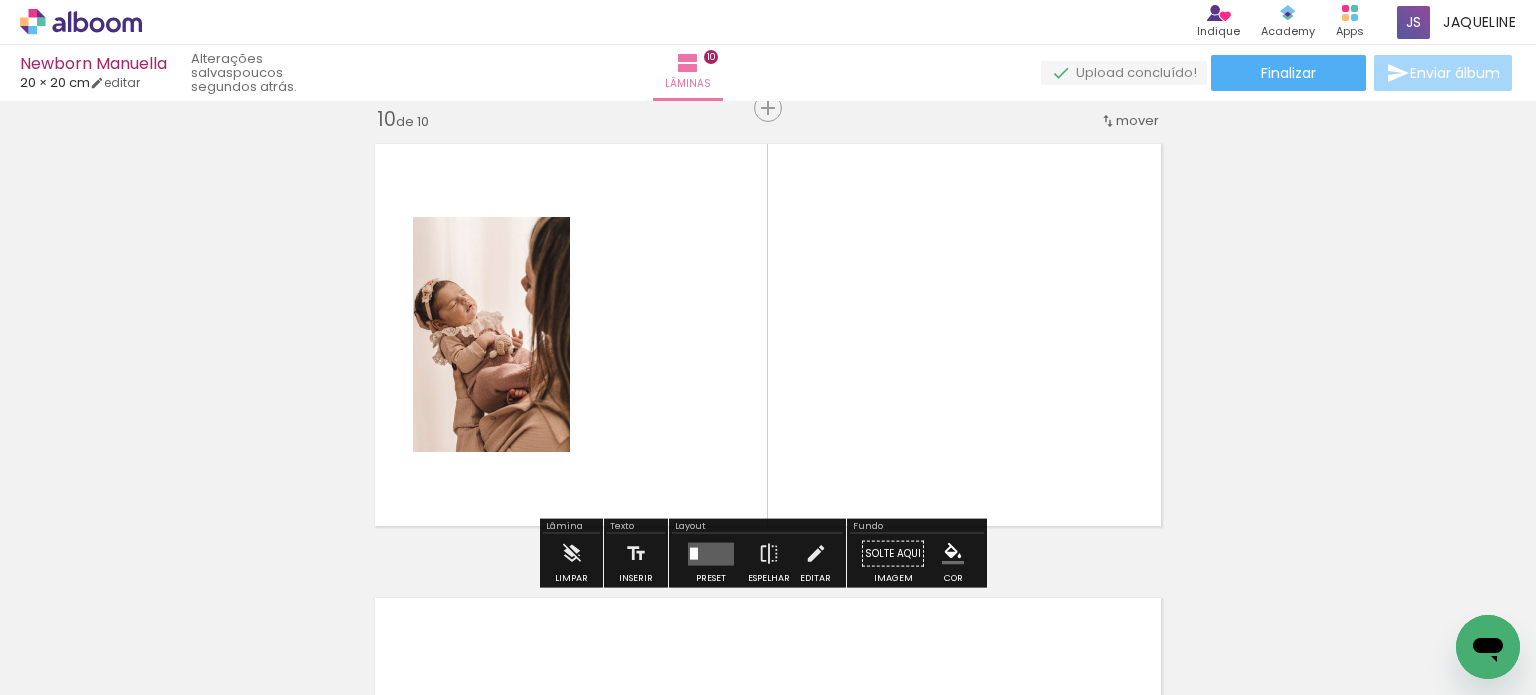scroll, scrollTop: 4111, scrollLeft: 0, axis: vertical 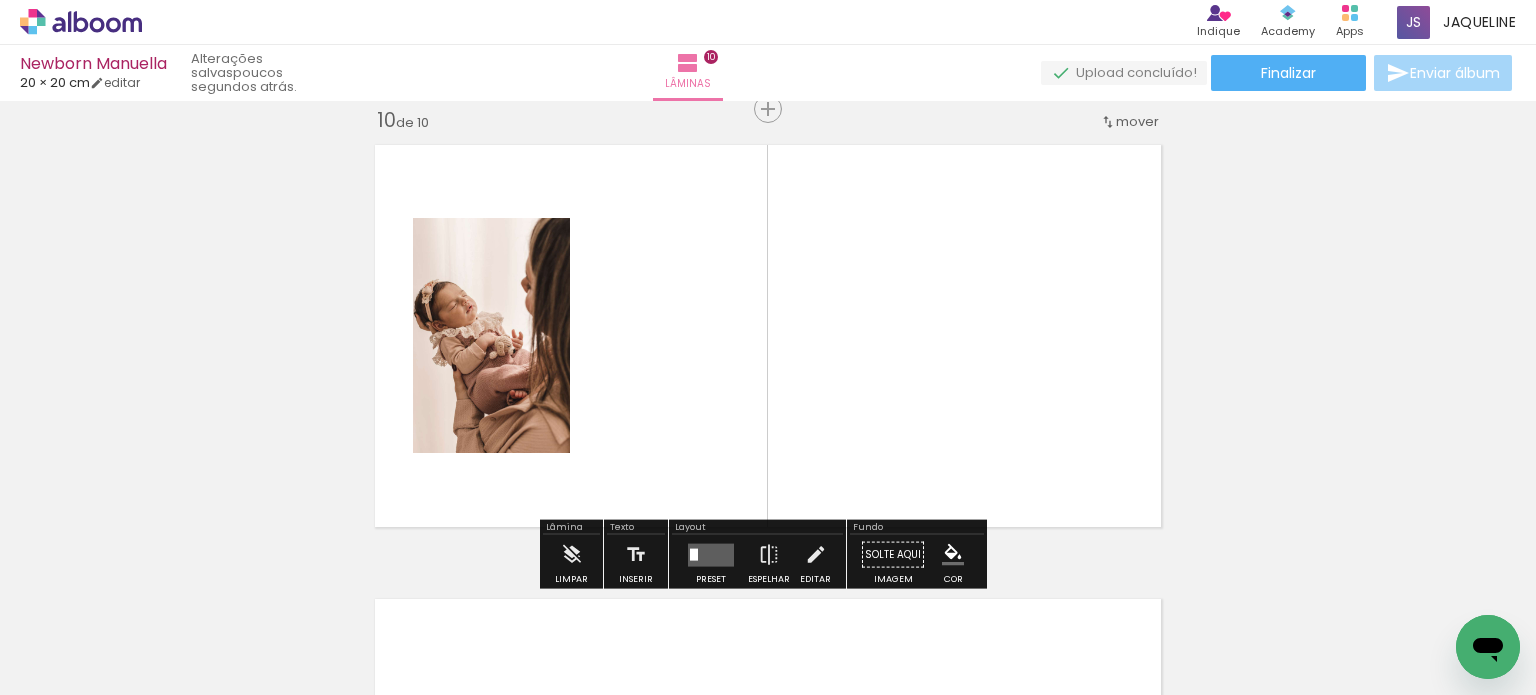 drag, startPoint x: 1030, startPoint y: 662, endPoint x: 1011, endPoint y: 440, distance: 222.81158 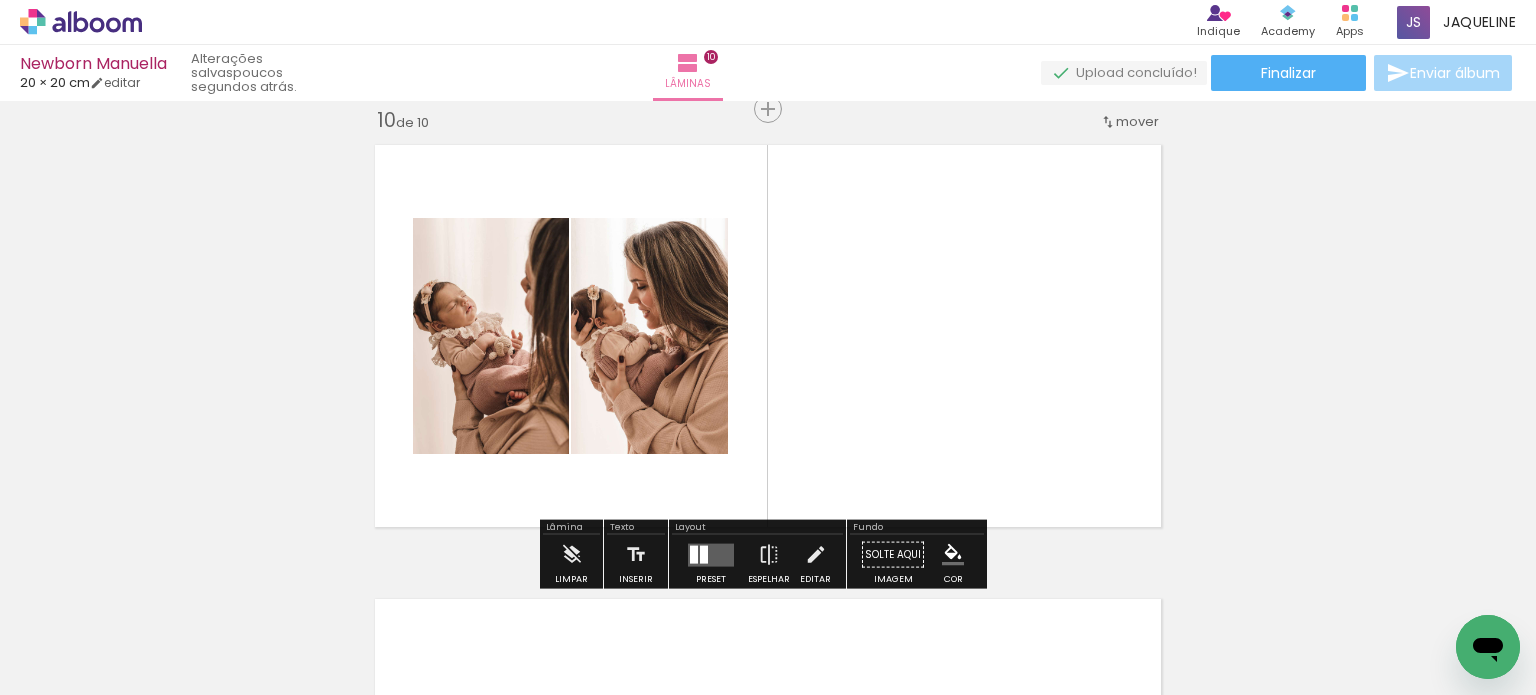 drag, startPoint x: 1119, startPoint y: 659, endPoint x: 940, endPoint y: 403, distance: 312.37317 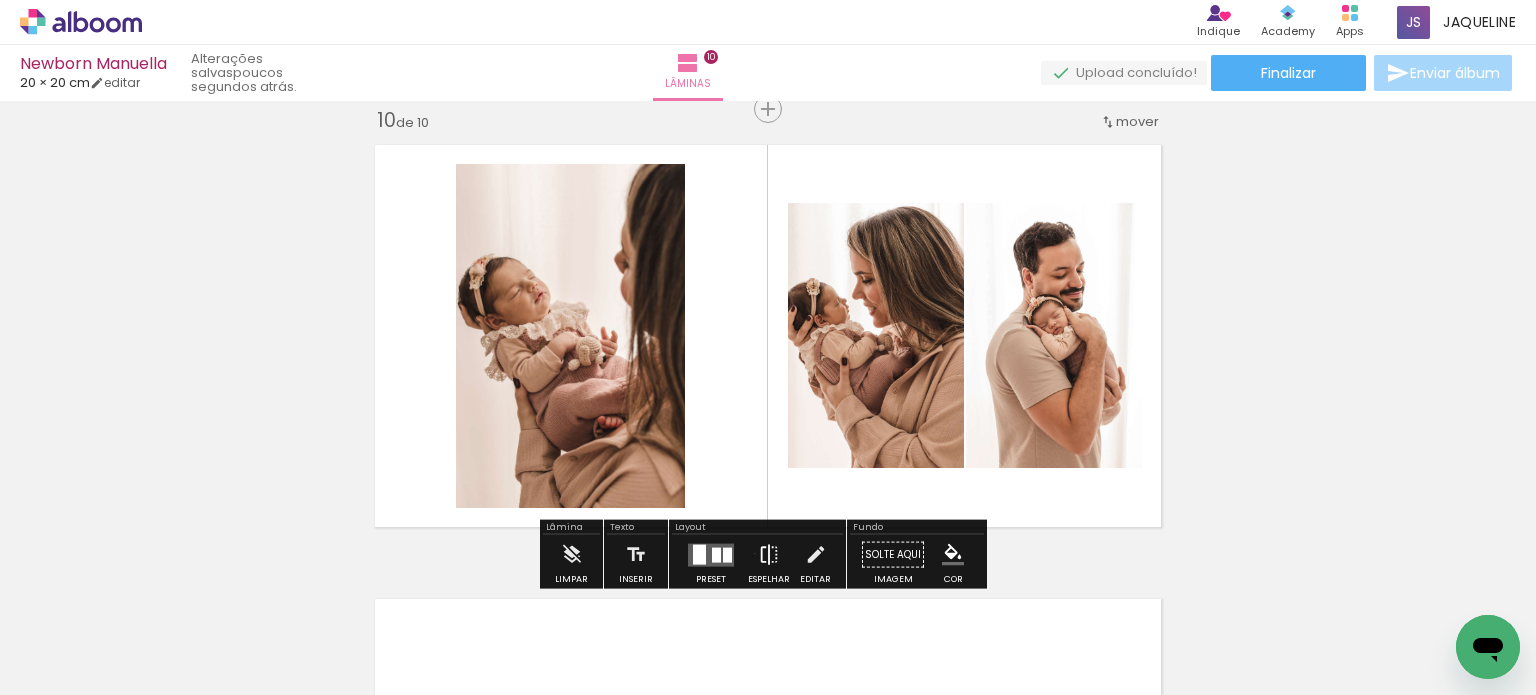click on "Espelhar" at bounding box center (769, 560) 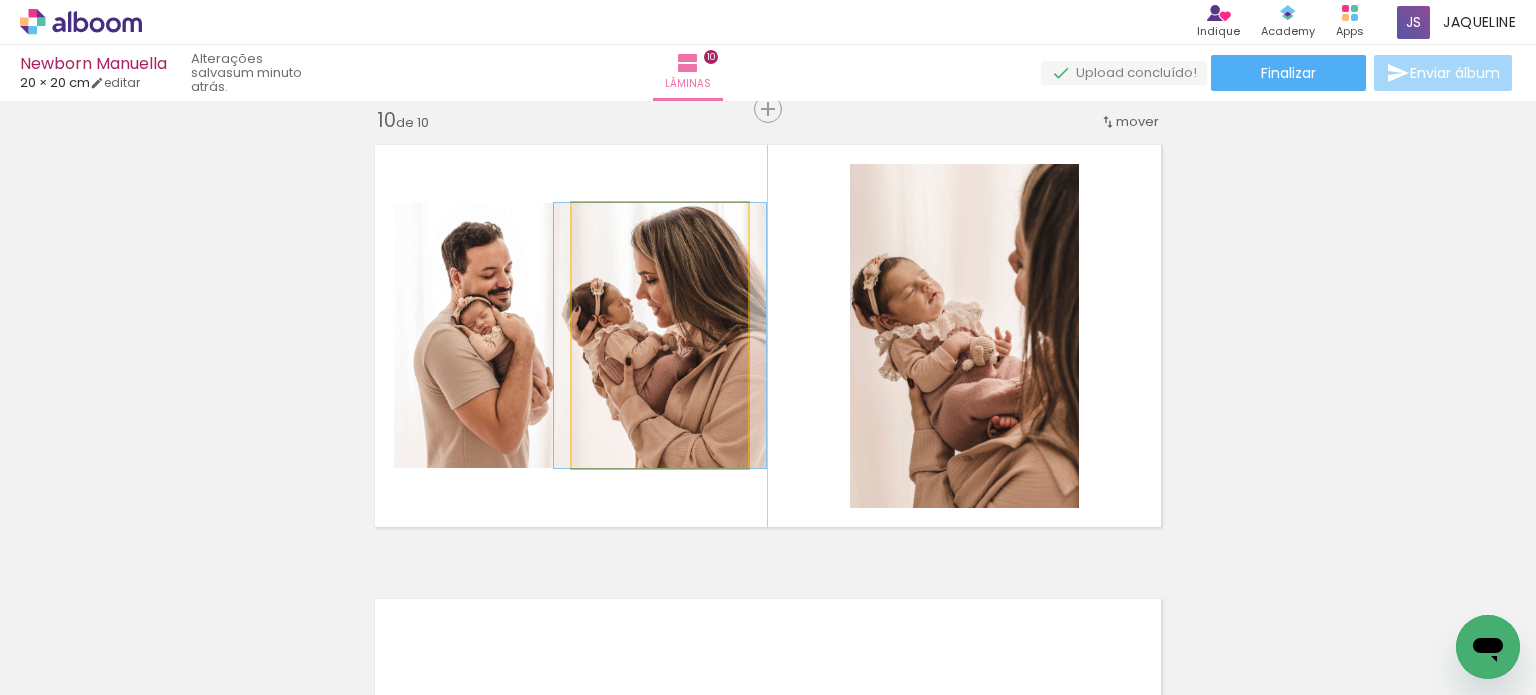 drag, startPoint x: 649, startPoint y: 362, endPoint x: 999, endPoint y: 363, distance: 350.00143 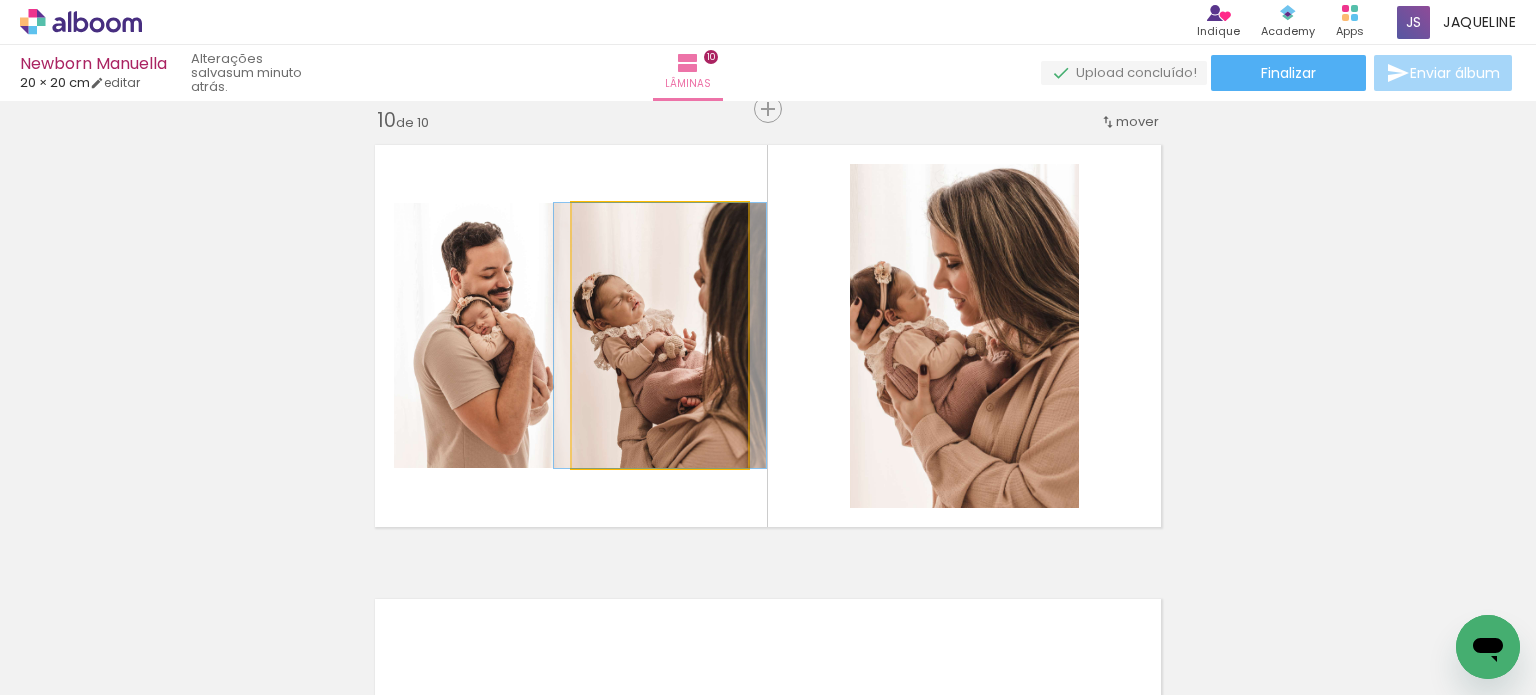 drag, startPoint x: 658, startPoint y: 344, endPoint x: 478, endPoint y: 336, distance: 180.17769 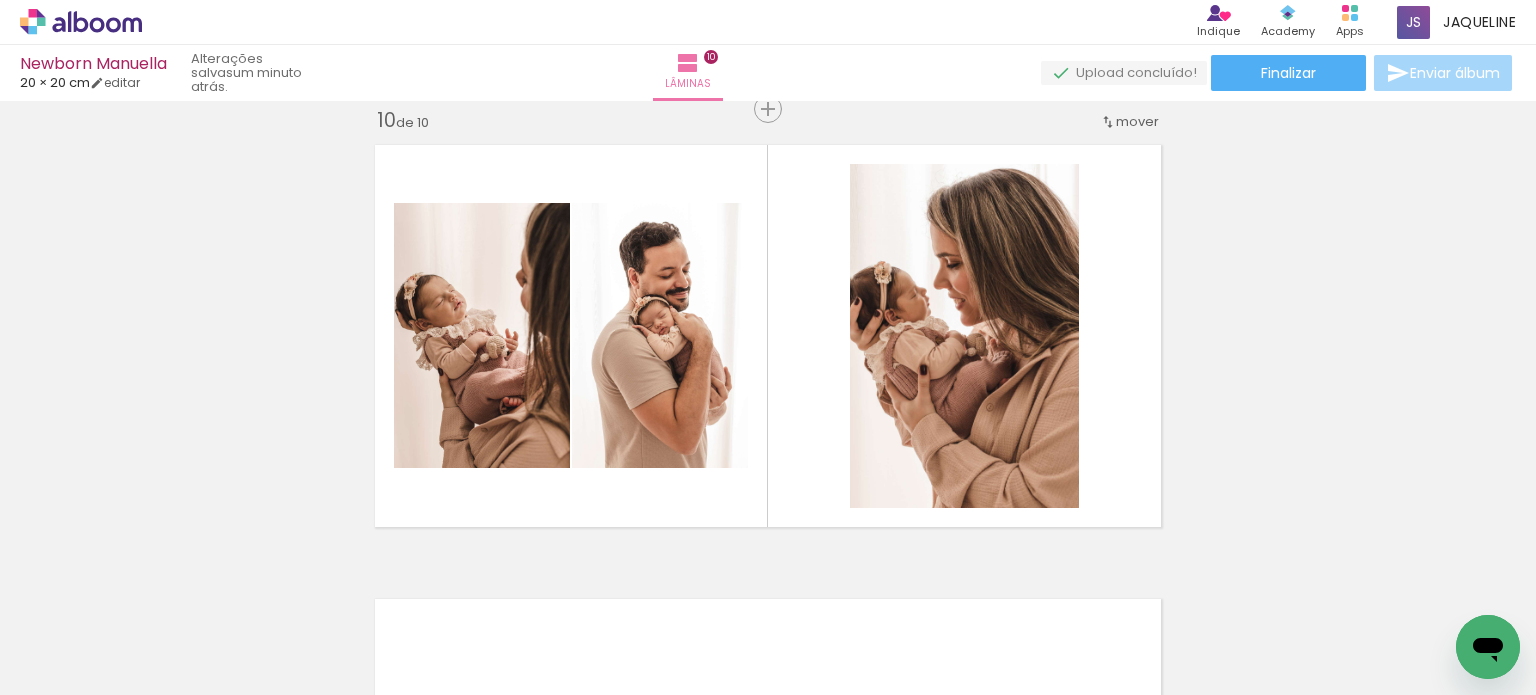 scroll, scrollTop: 0, scrollLeft: 2031, axis: horizontal 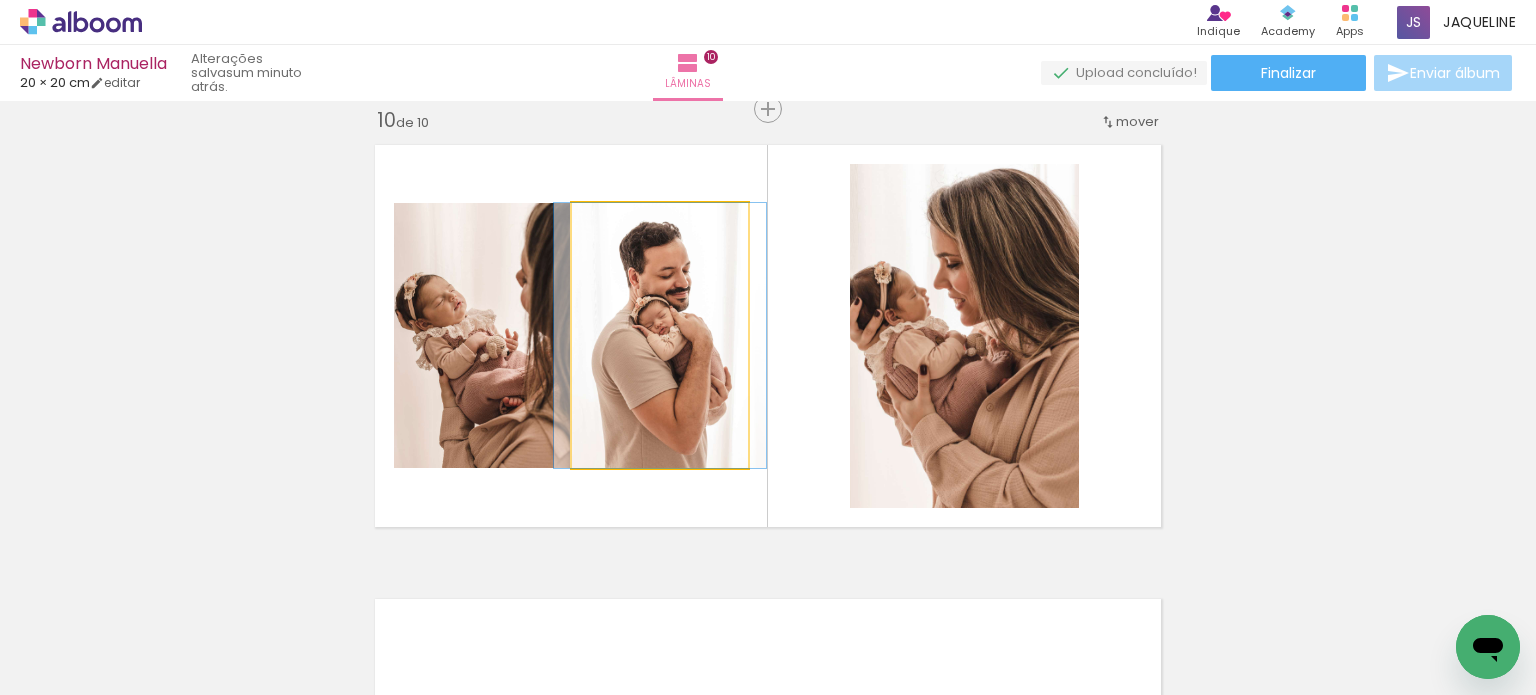 drag, startPoint x: 692, startPoint y: 414, endPoint x: 527, endPoint y: 411, distance: 165.02727 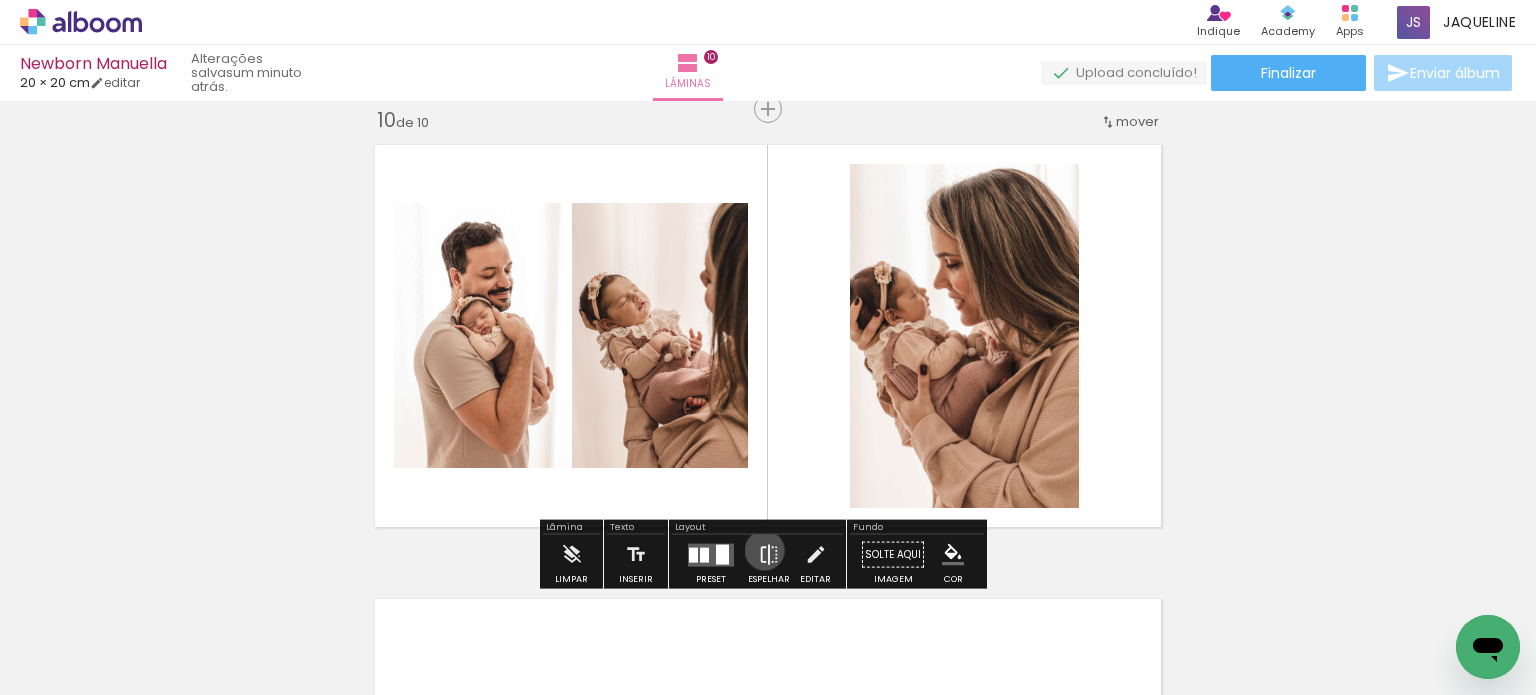 click at bounding box center [769, 555] 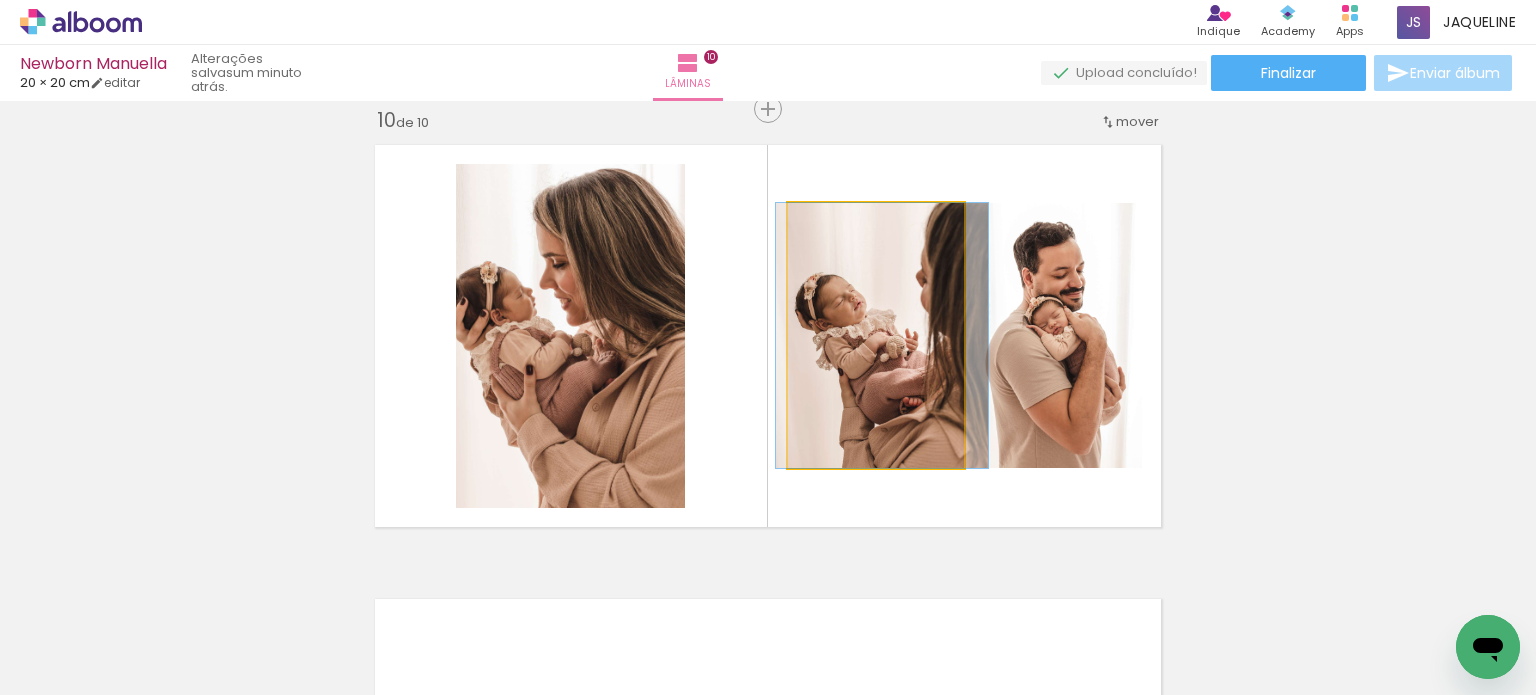 click 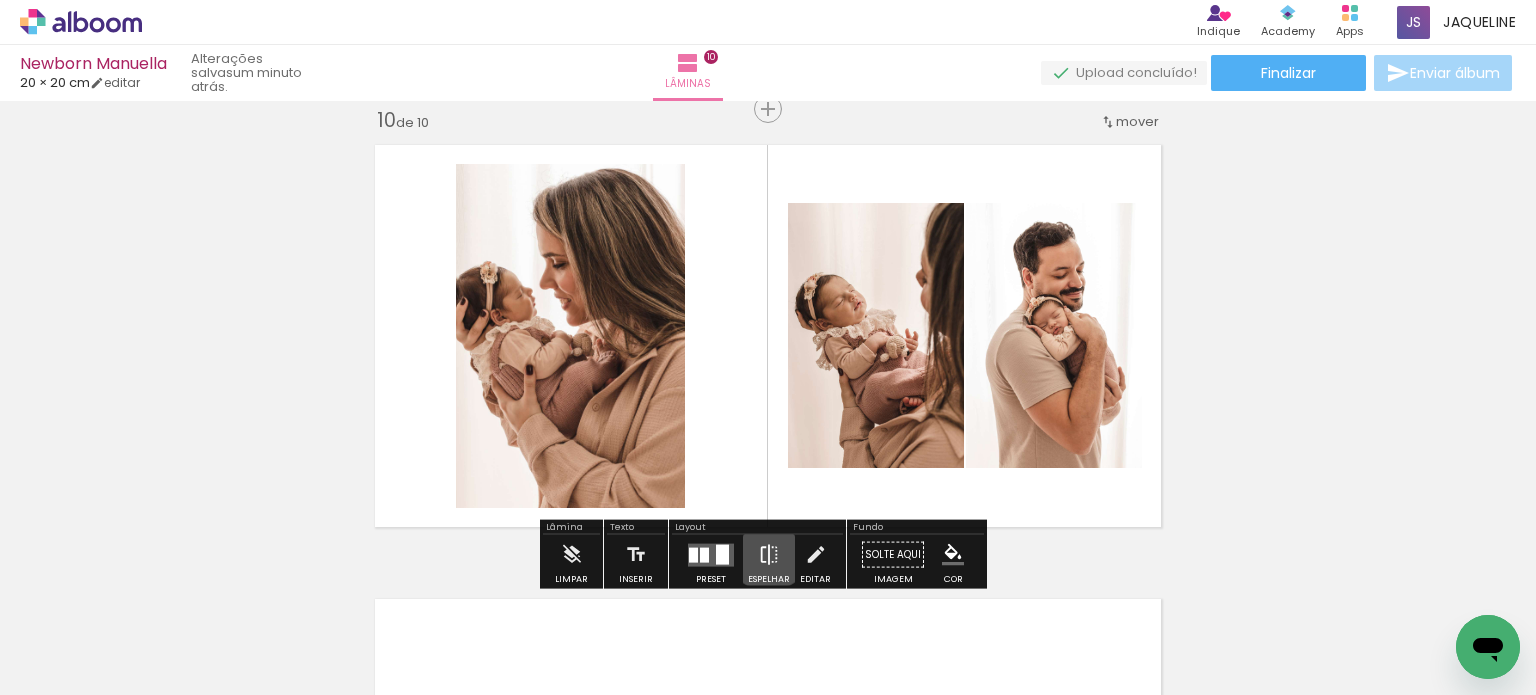 click at bounding box center (769, 555) 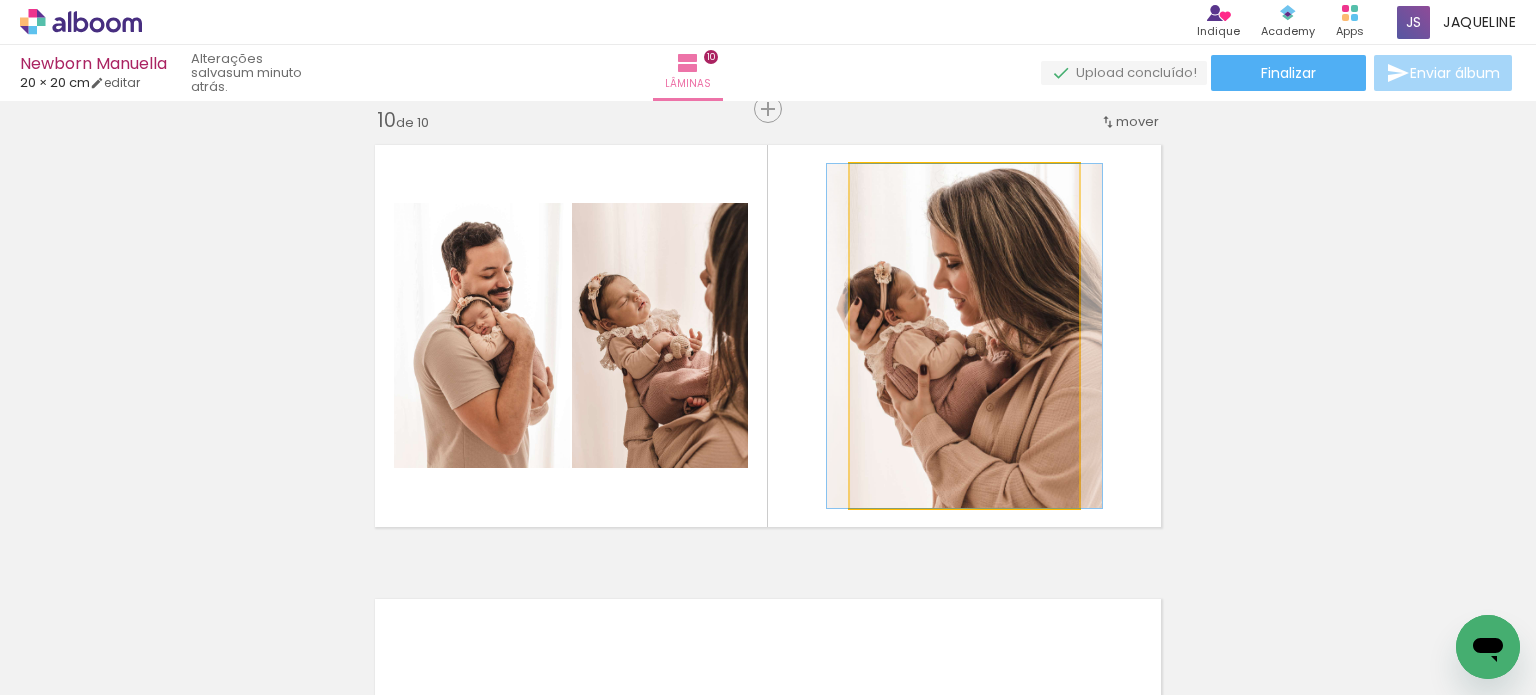 click 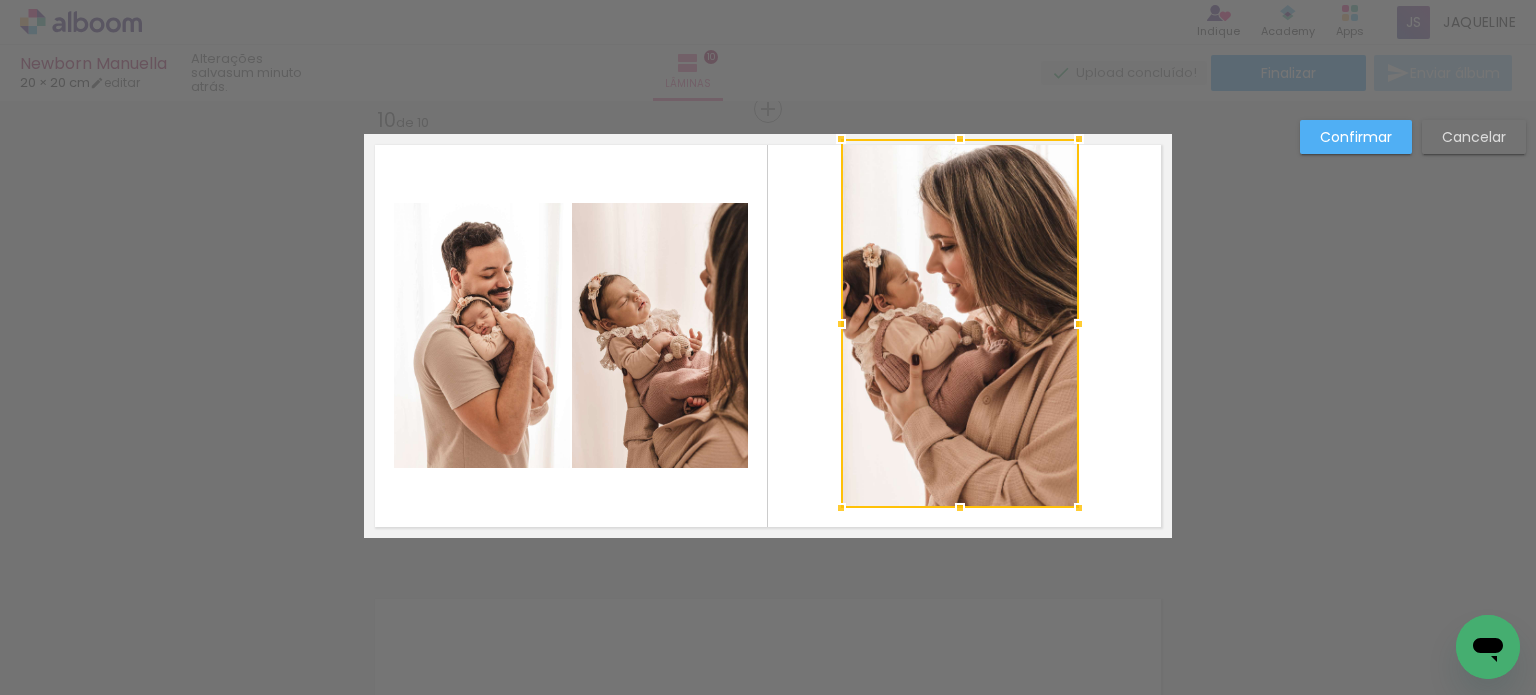 drag, startPoint x: 840, startPoint y: 159, endPoint x: 831, endPoint y: 143, distance: 18.35756 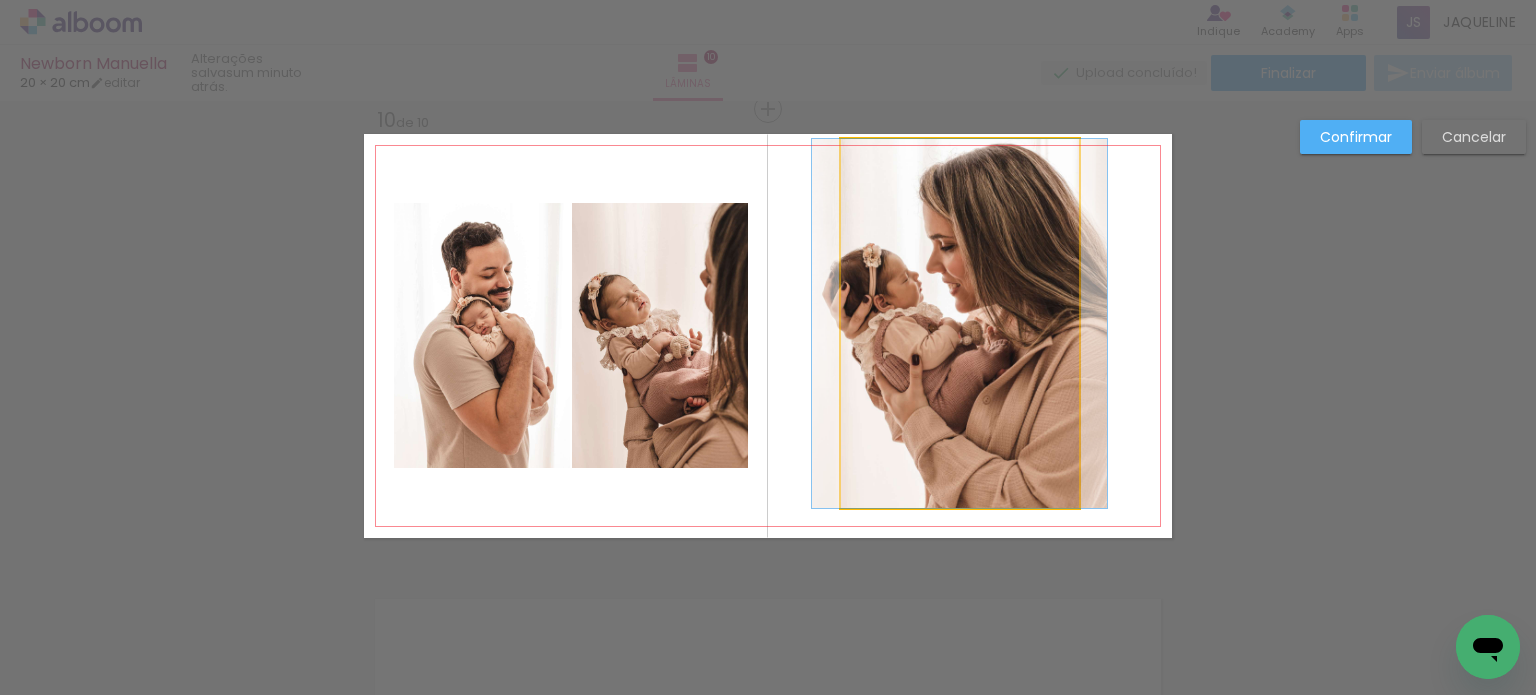 click 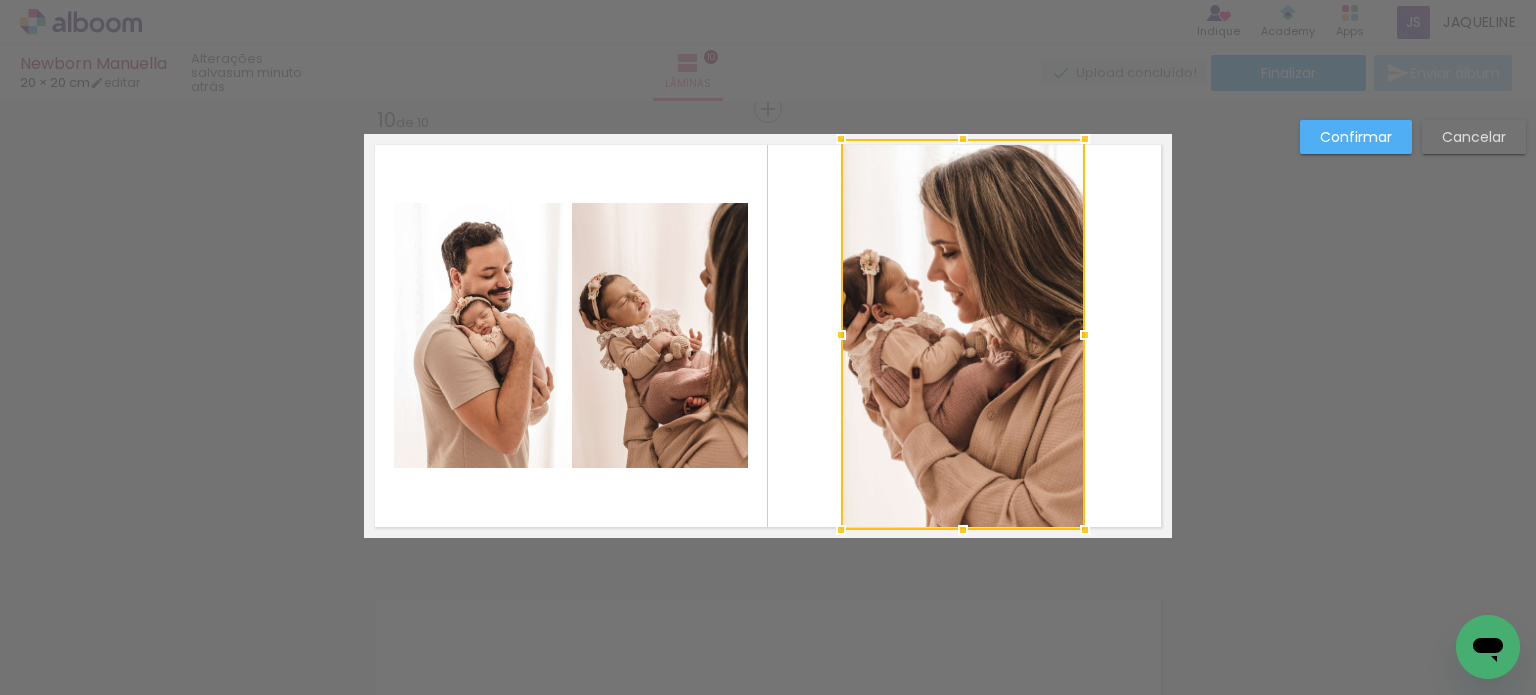 drag, startPoint x: 1072, startPoint y: 507, endPoint x: 1078, endPoint y: 520, distance: 14.3178215 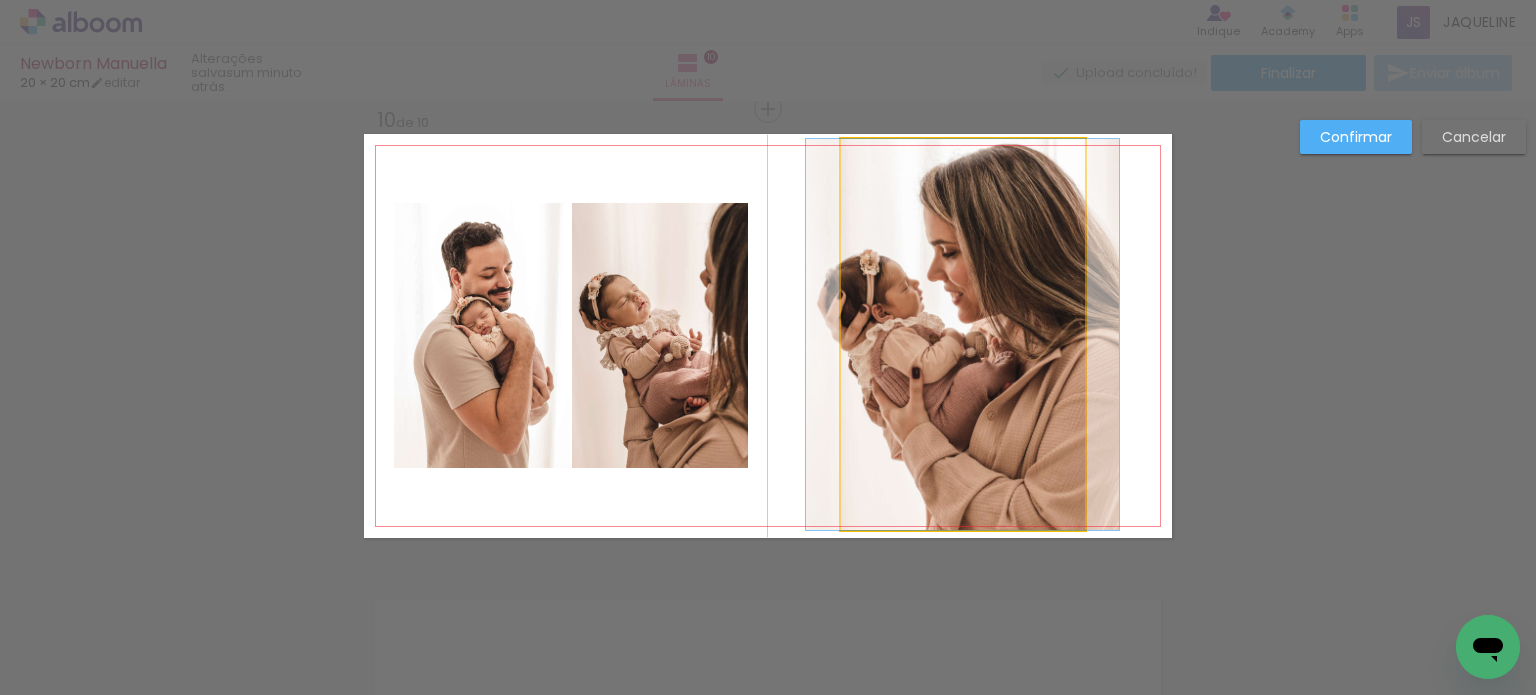 click 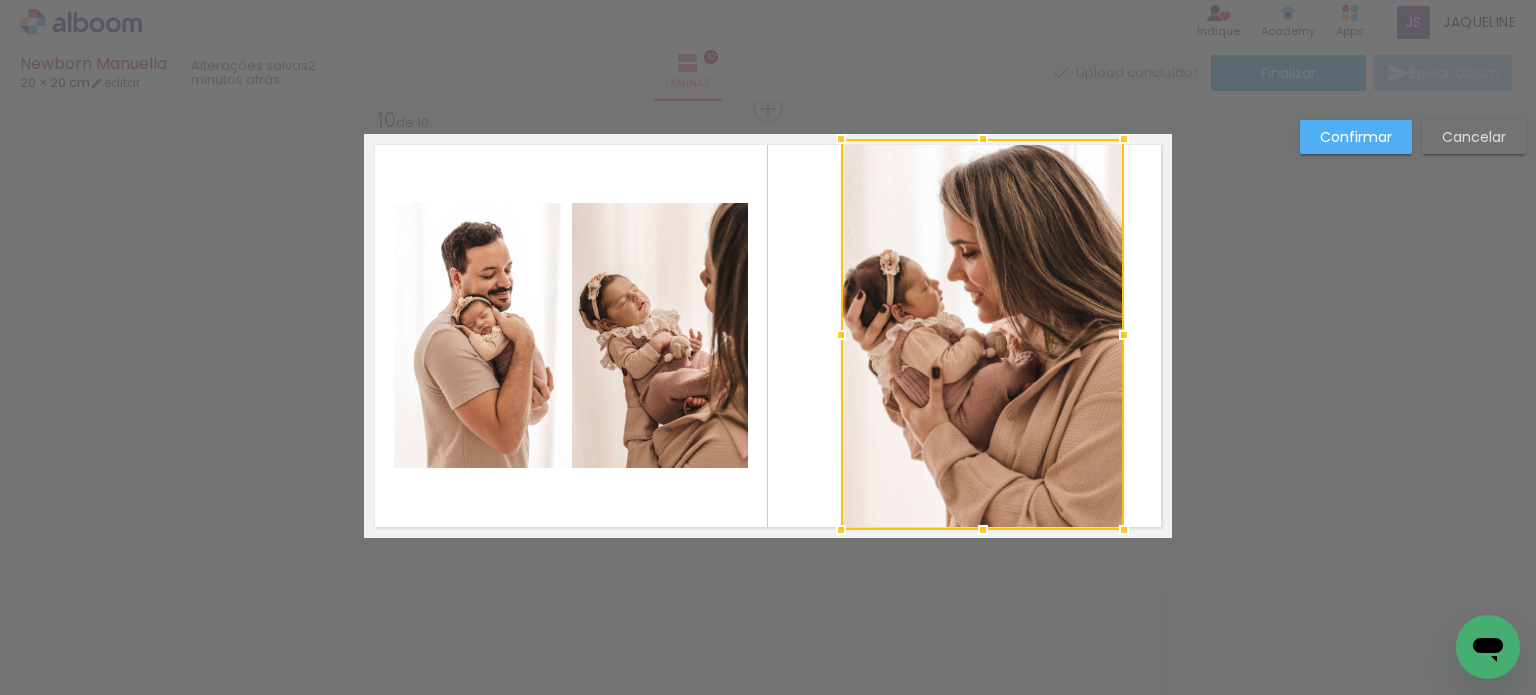 drag, startPoint x: 1077, startPoint y: 337, endPoint x: 1116, endPoint y: 339, distance: 39.051247 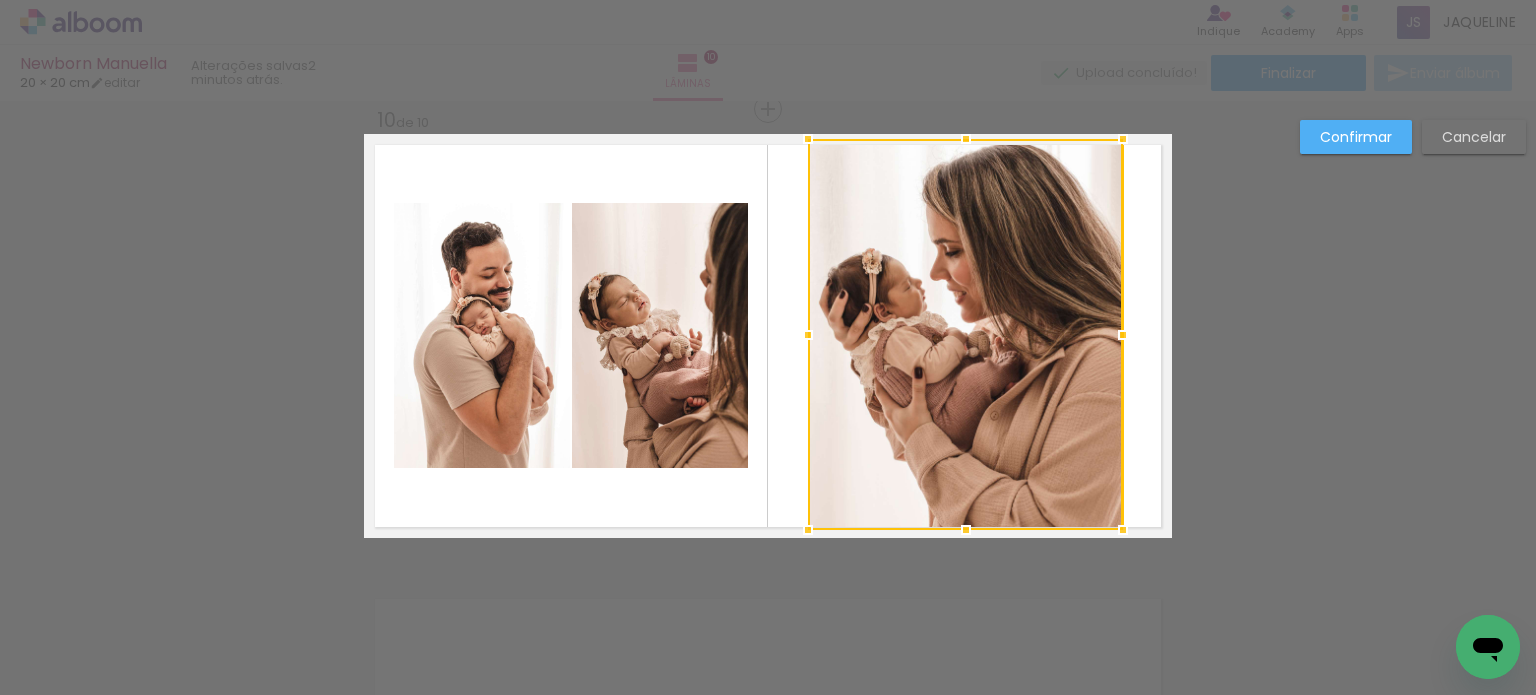 drag, startPoint x: 835, startPoint y: 331, endPoint x: 802, endPoint y: 331, distance: 33 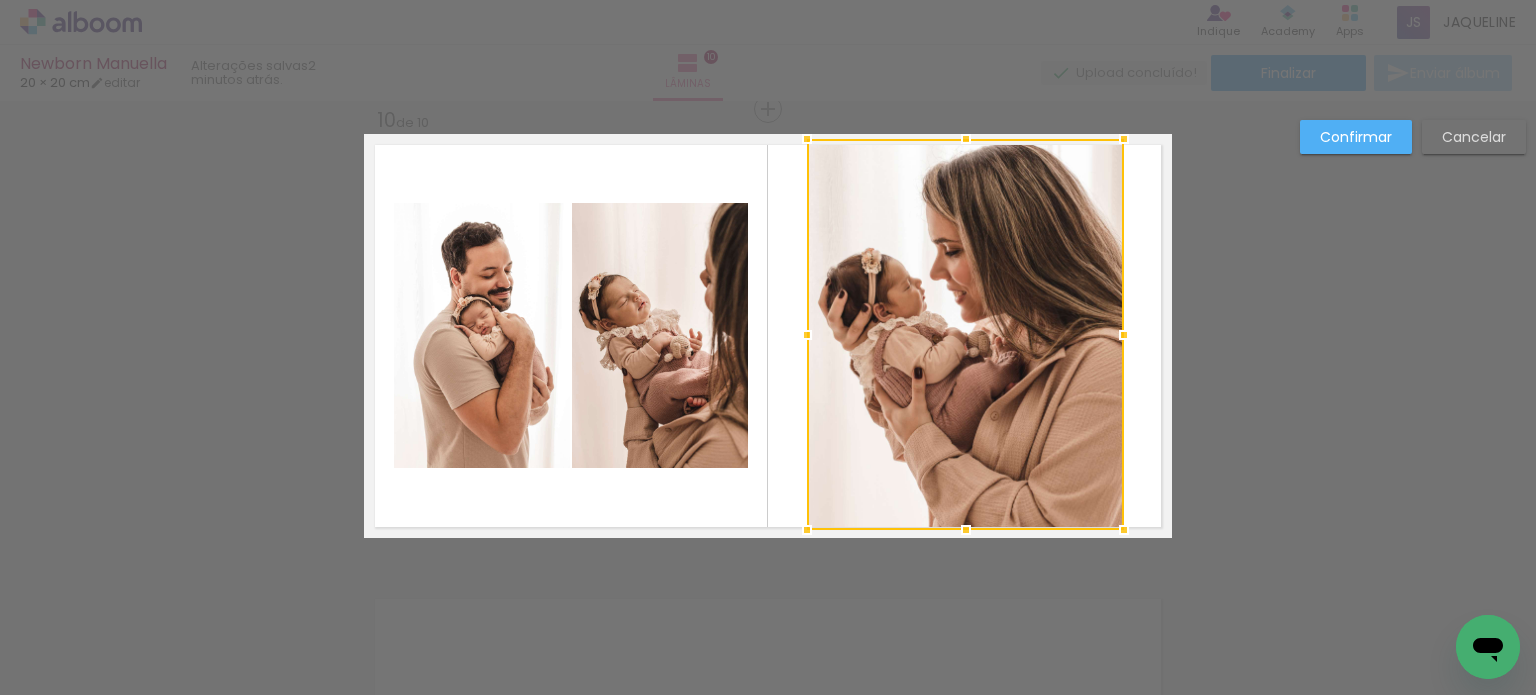 click at bounding box center (807, 335) 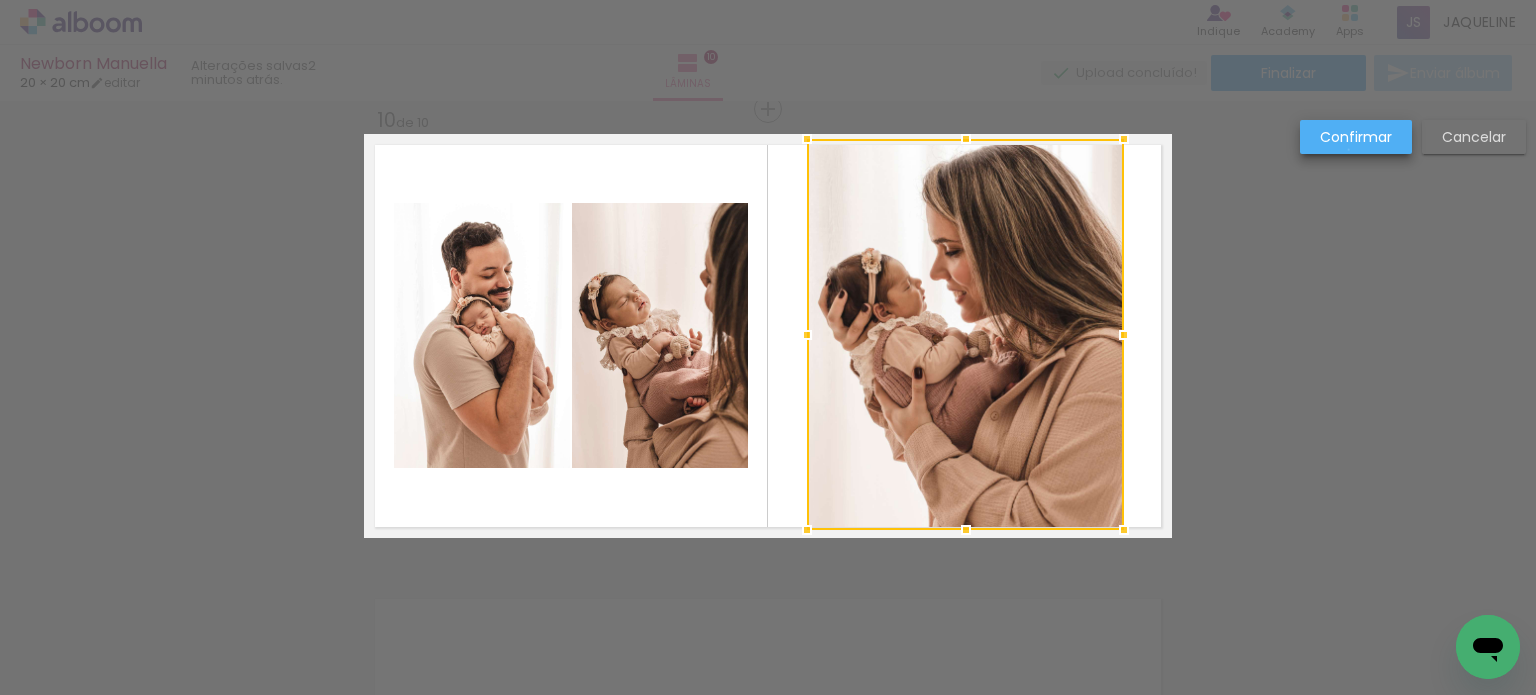 click on "Confirmar" at bounding box center [1356, 137] 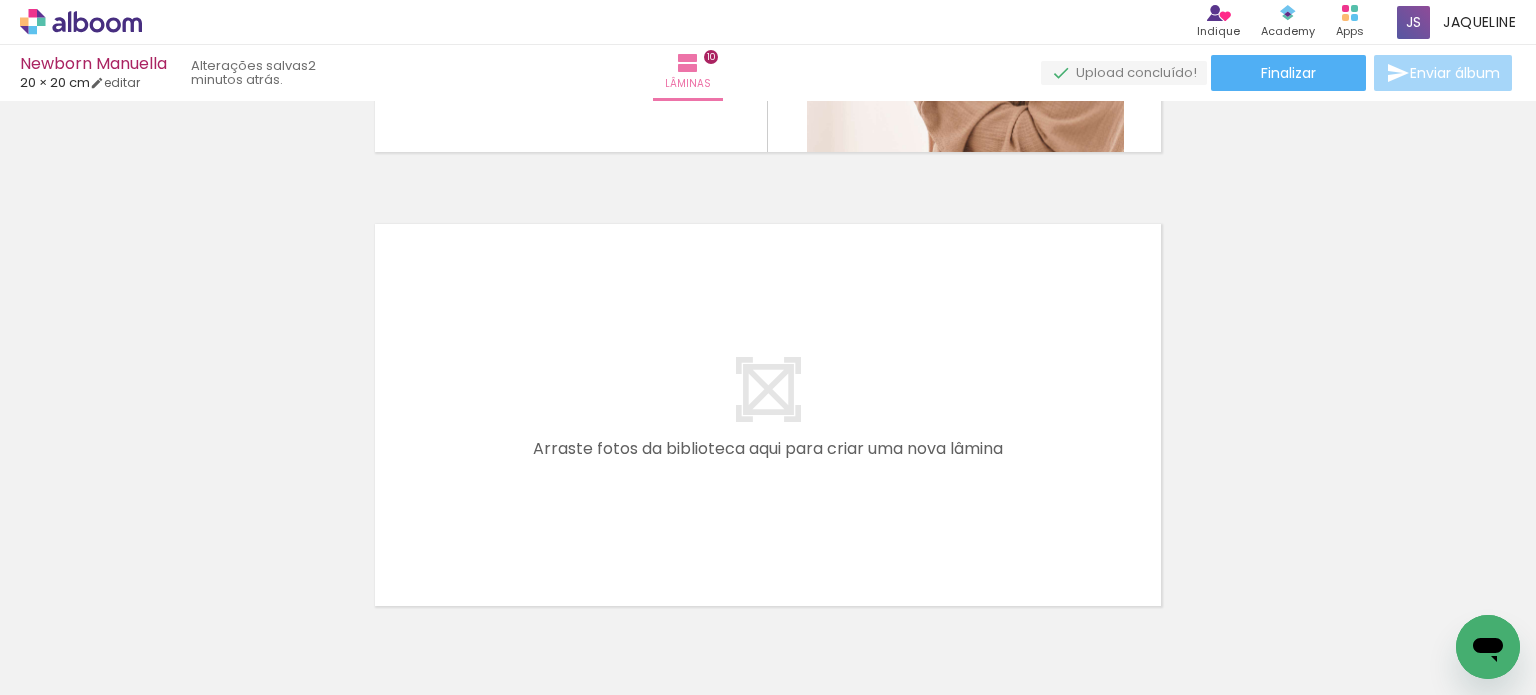 scroll, scrollTop: 4568, scrollLeft: 0, axis: vertical 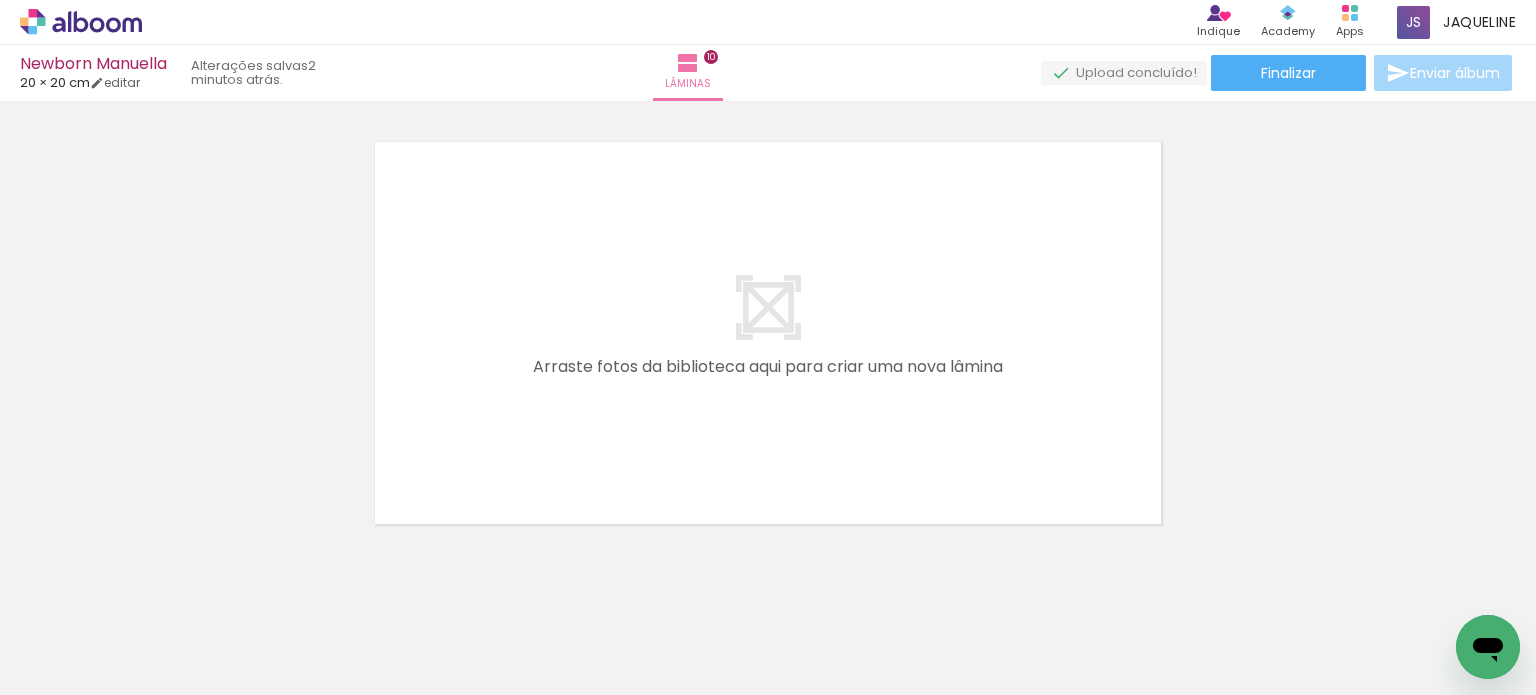 drag, startPoint x: 880, startPoint y: 653, endPoint x: 960, endPoint y: 486, distance: 185.1729 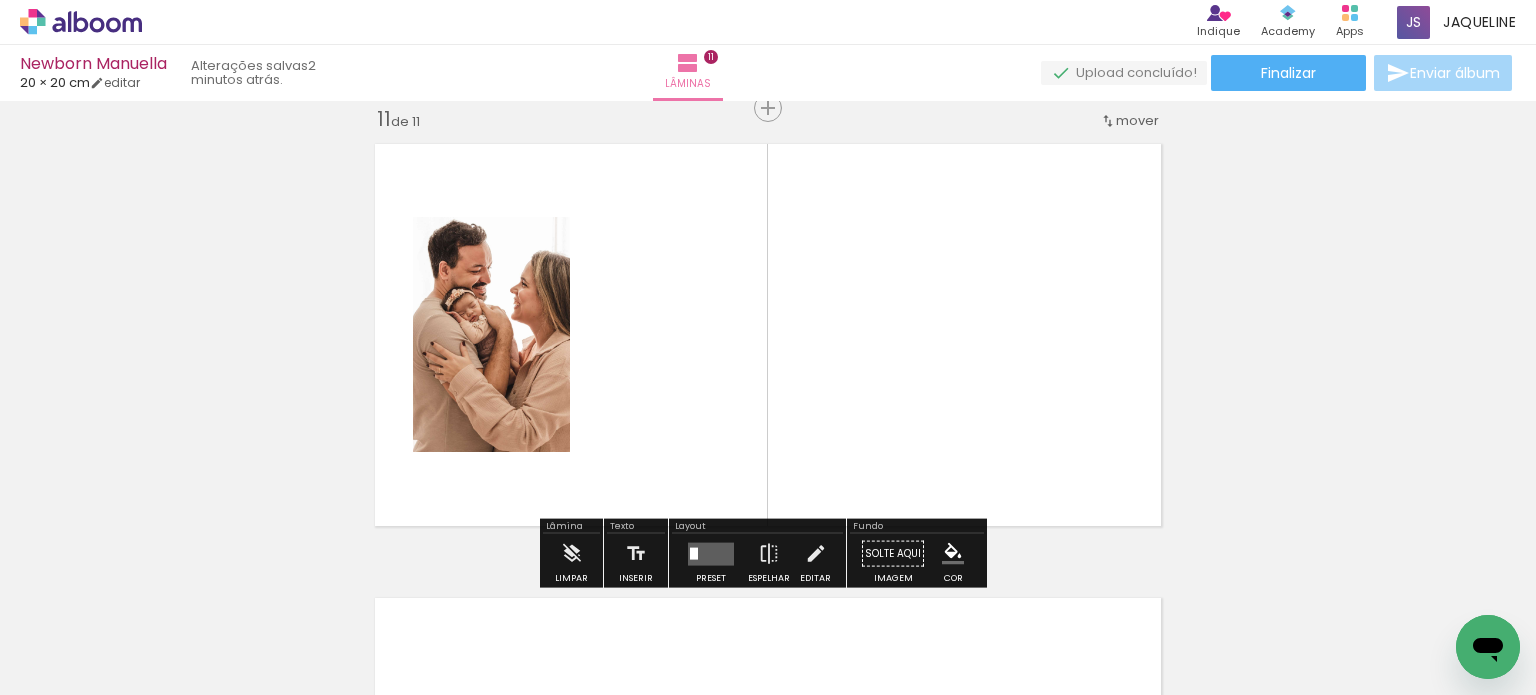 scroll, scrollTop: 4565, scrollLeft: 0, axis: vertical 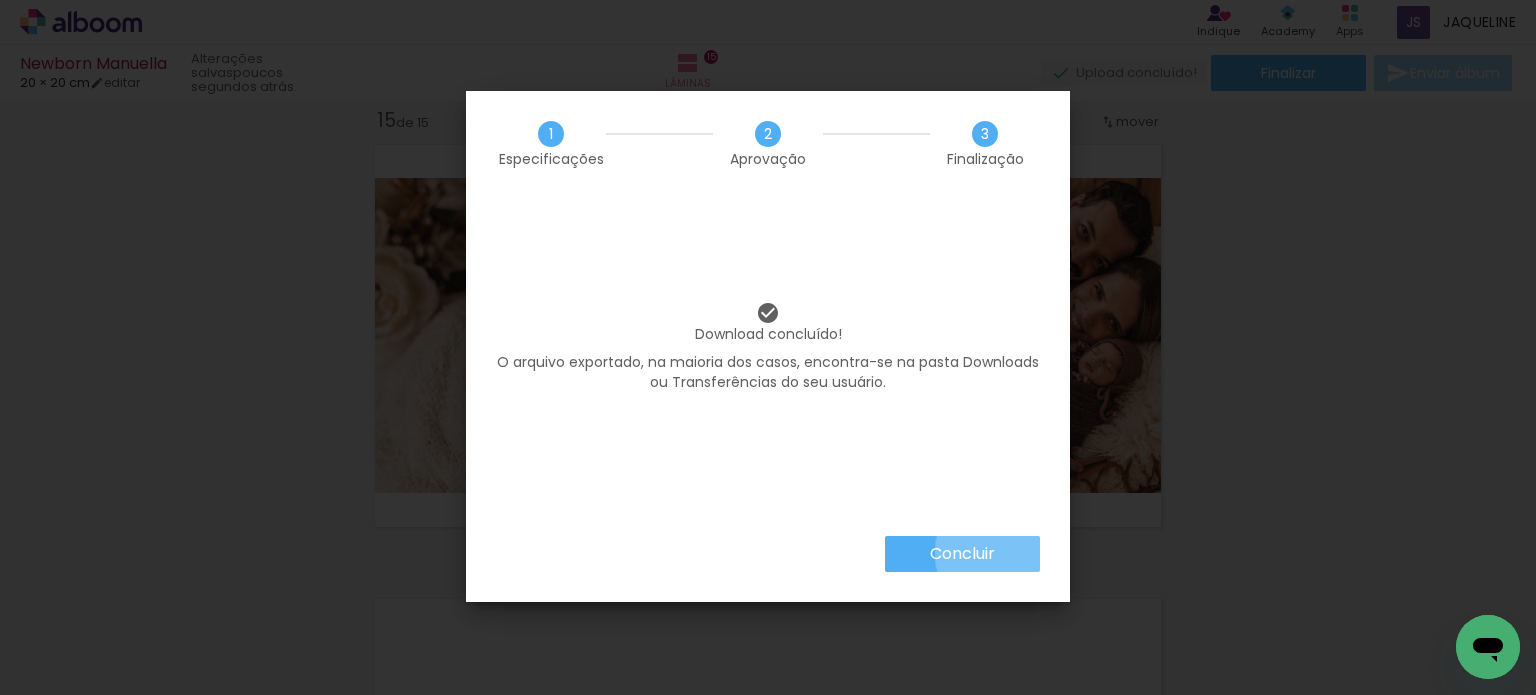 click on "Concluir" at bounding box center [962, 554] 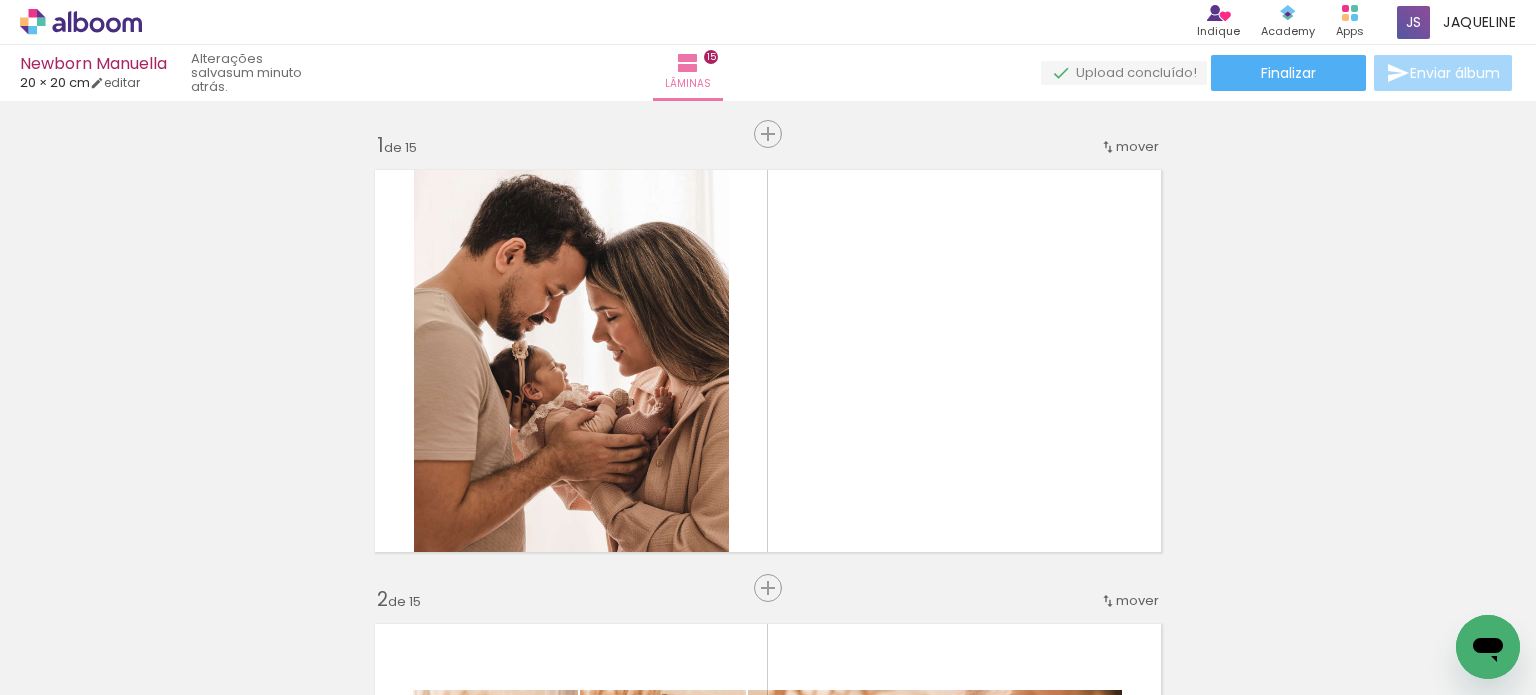 scroll, scrollTop: 0, scrollLeft: 0, axis: both 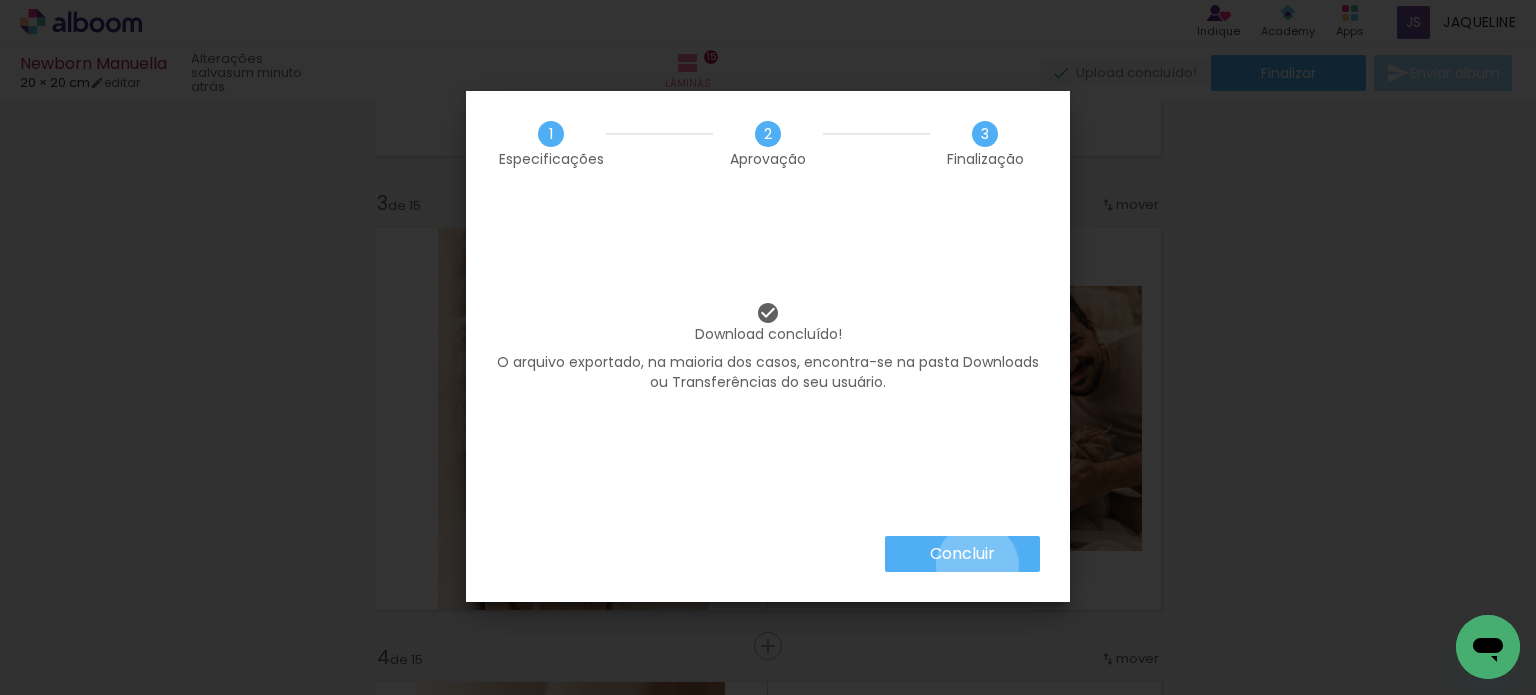 click on "Concluir" at bounding box center (962, 554) 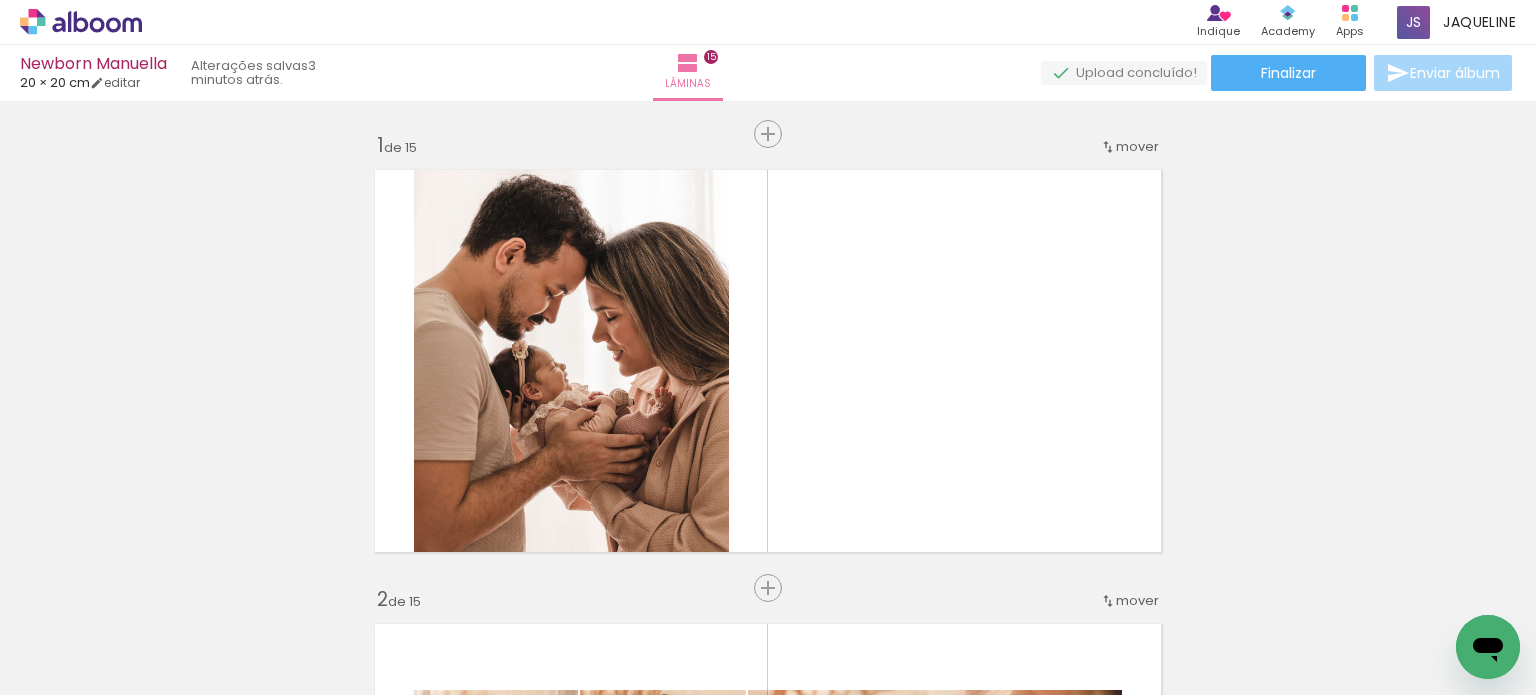 scroll, scrollTop: 0, scrollLeft: 0, axis: both 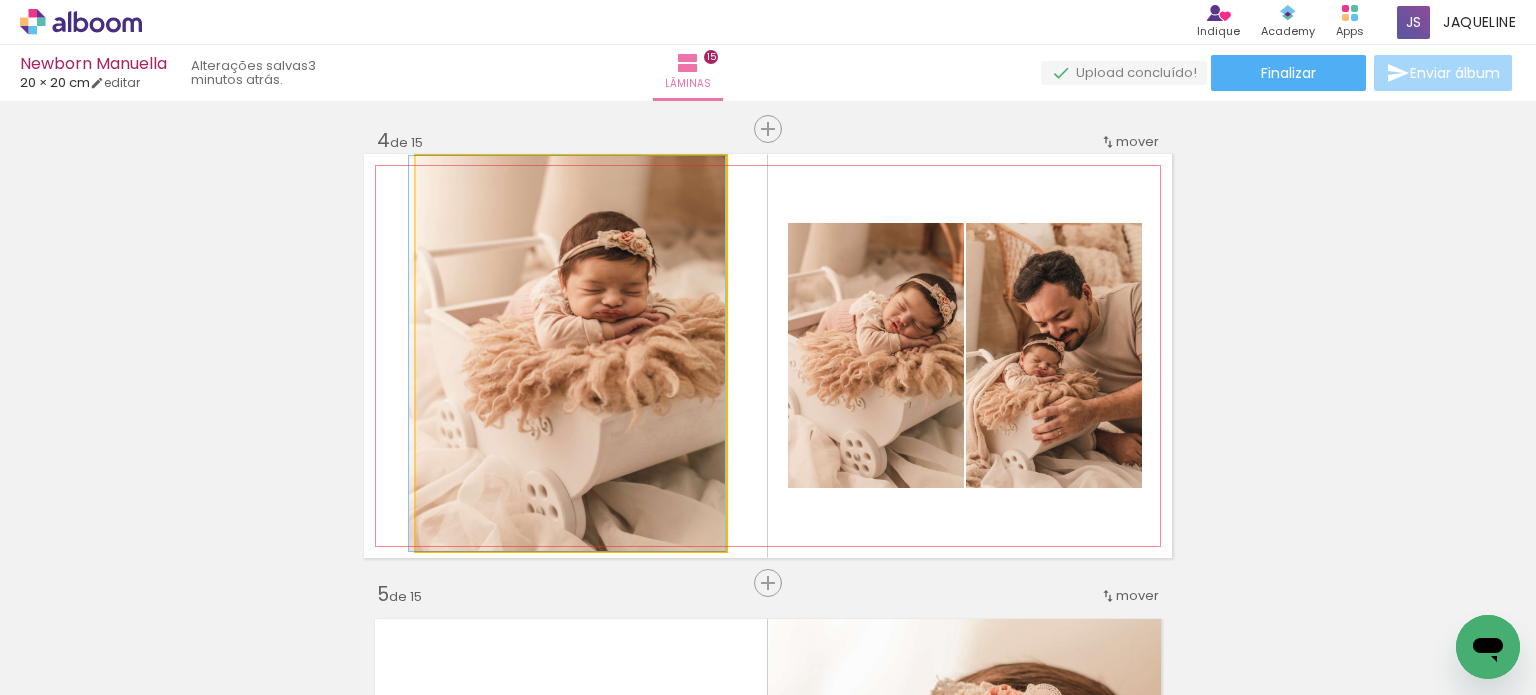 click 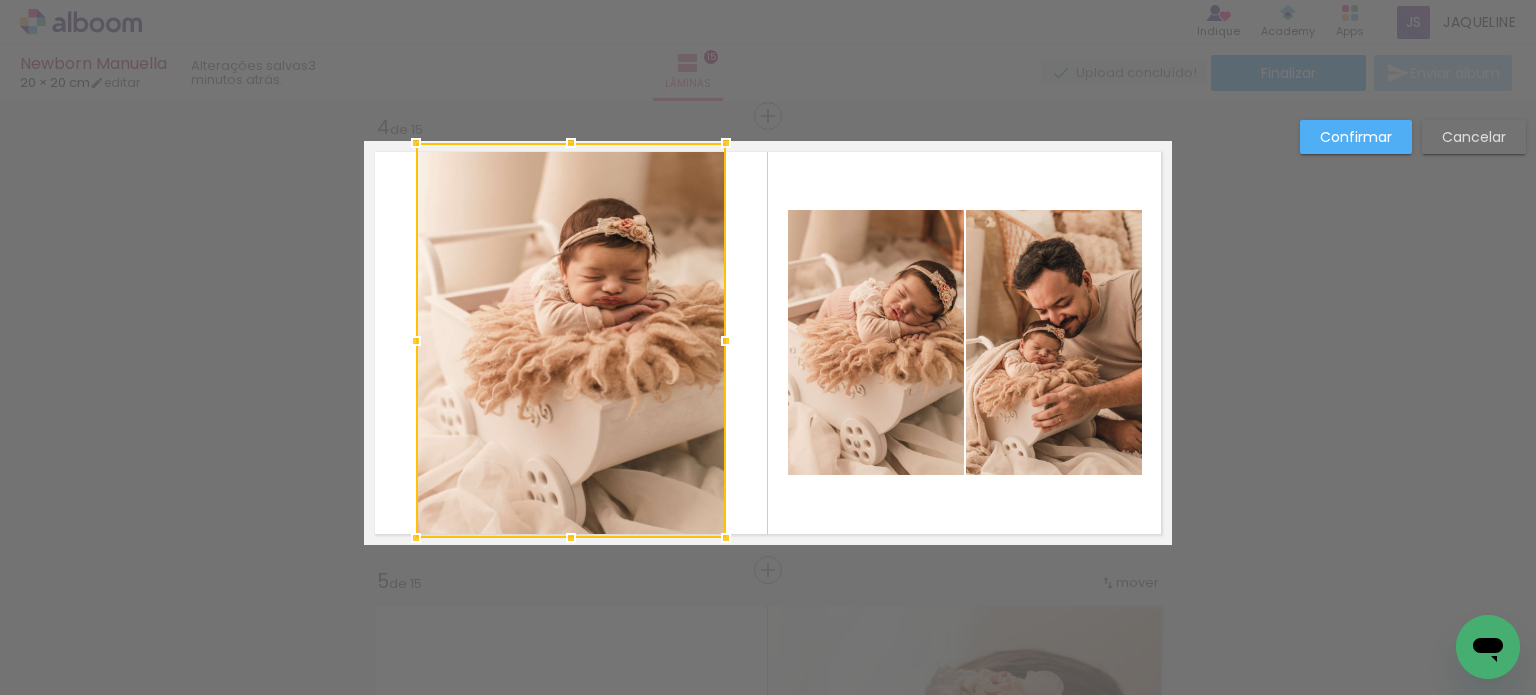 scroll, scrollTop: 1387, scrollLeft: 0, axis: vertical 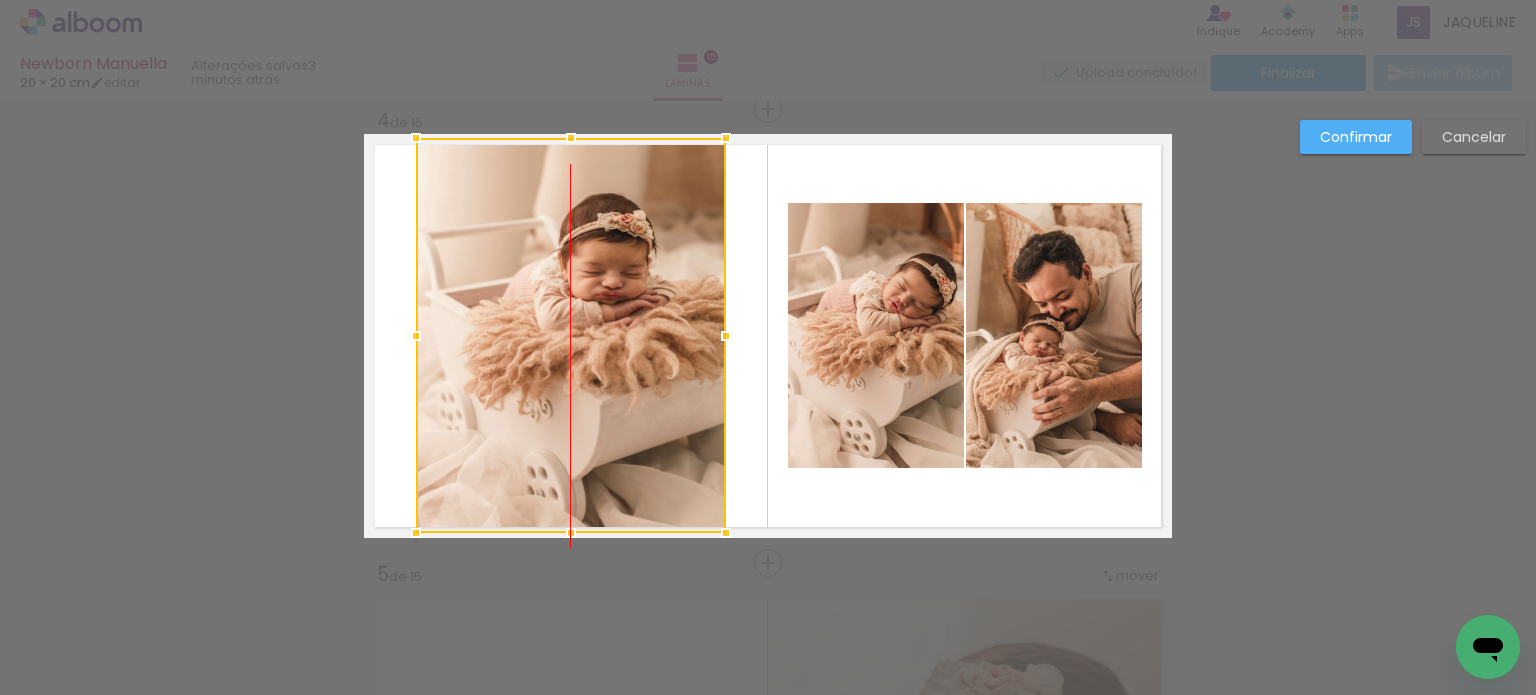 click at bounding box center [571, 335] 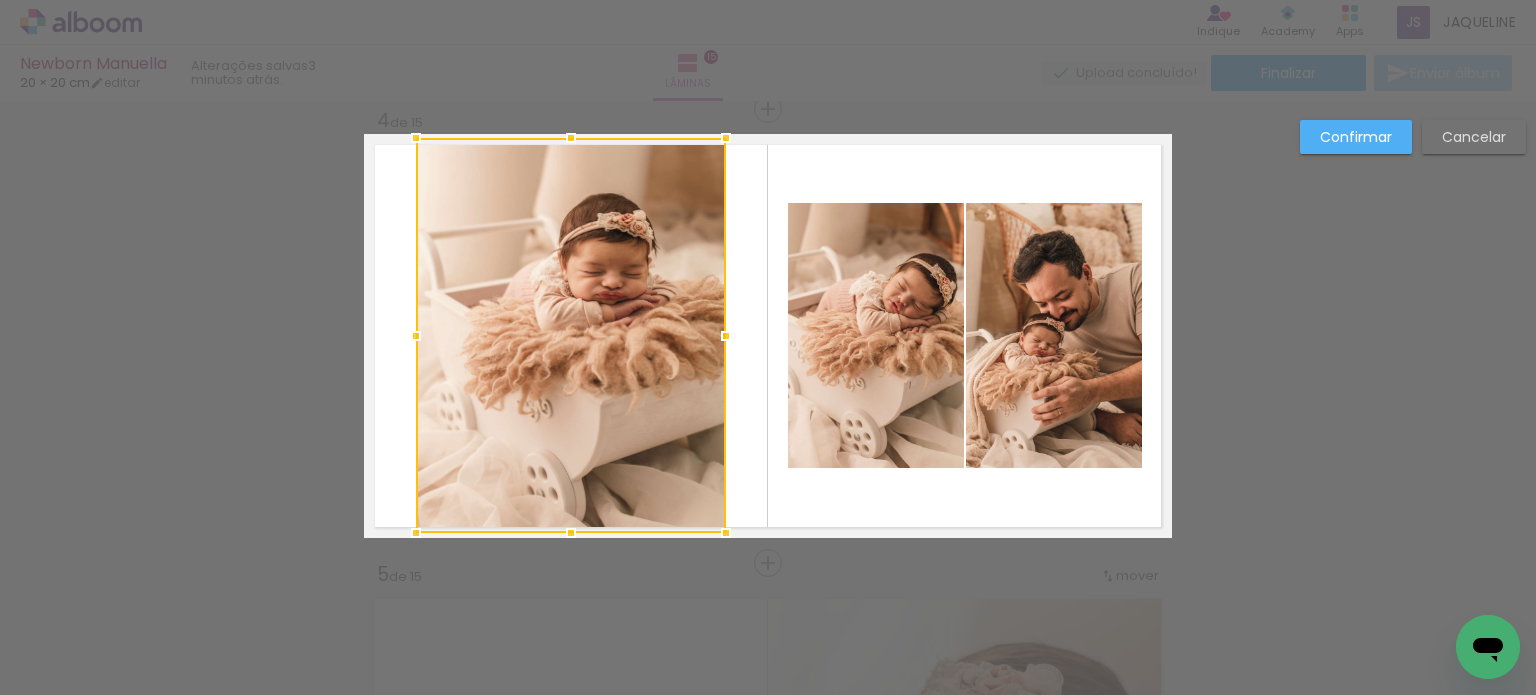 click on "Confirmar Cancelar" at bounding box center (768, 2370) 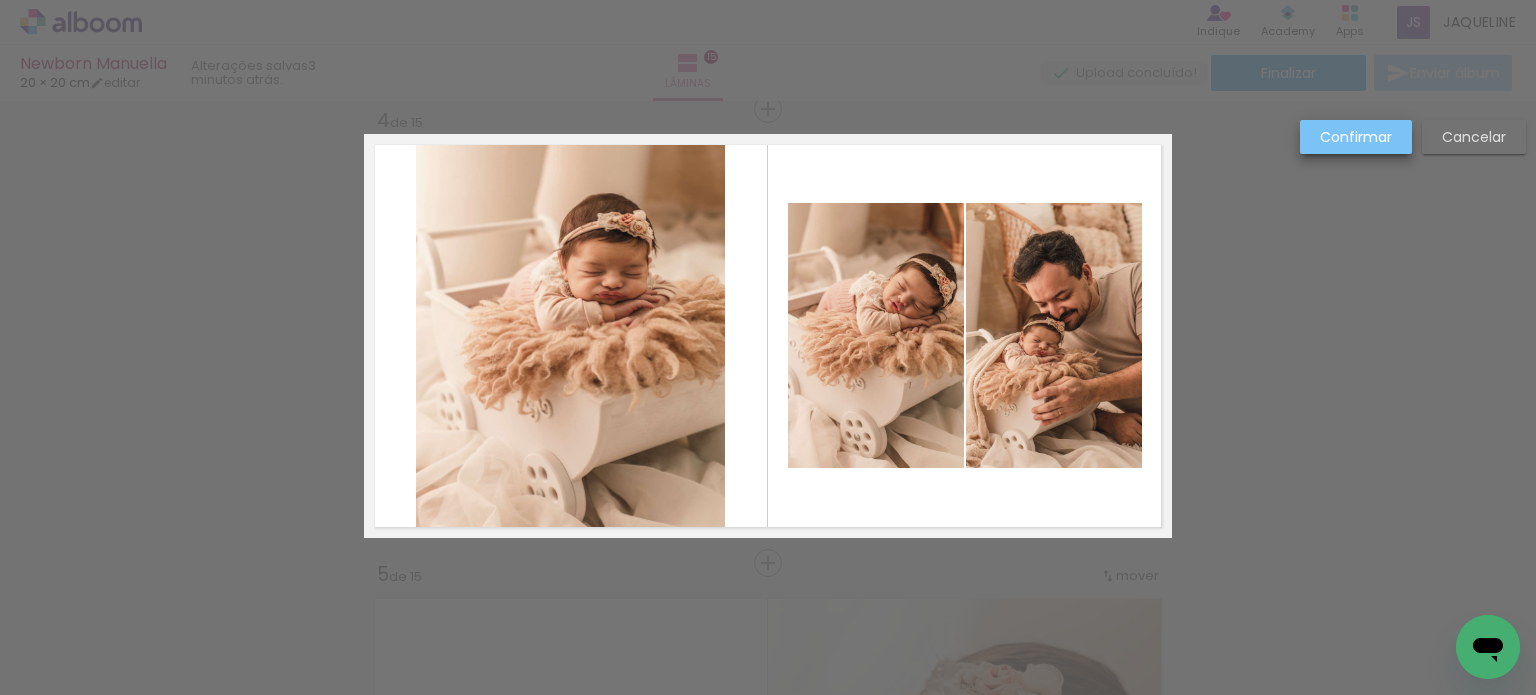 click on "Confirmar" at bounding box center (0, 0) 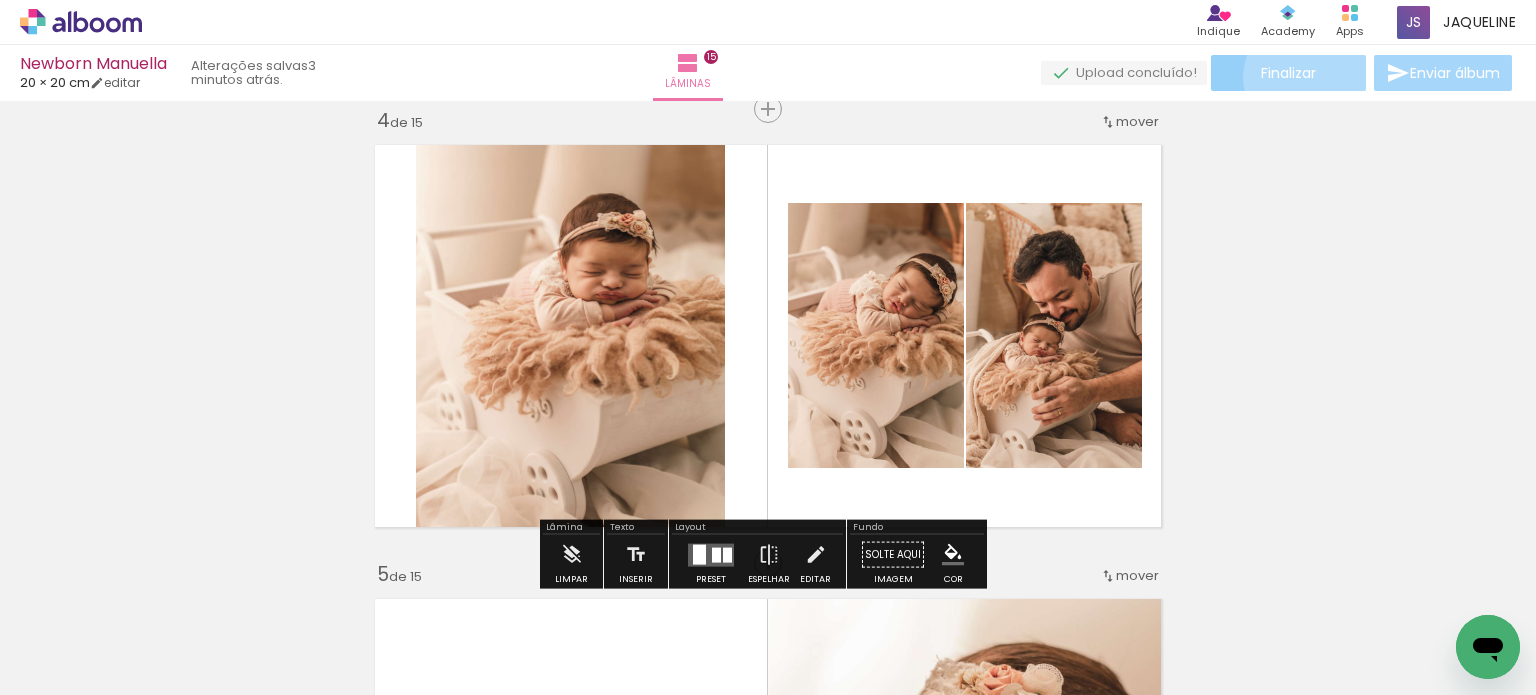 click on "Finalizar" 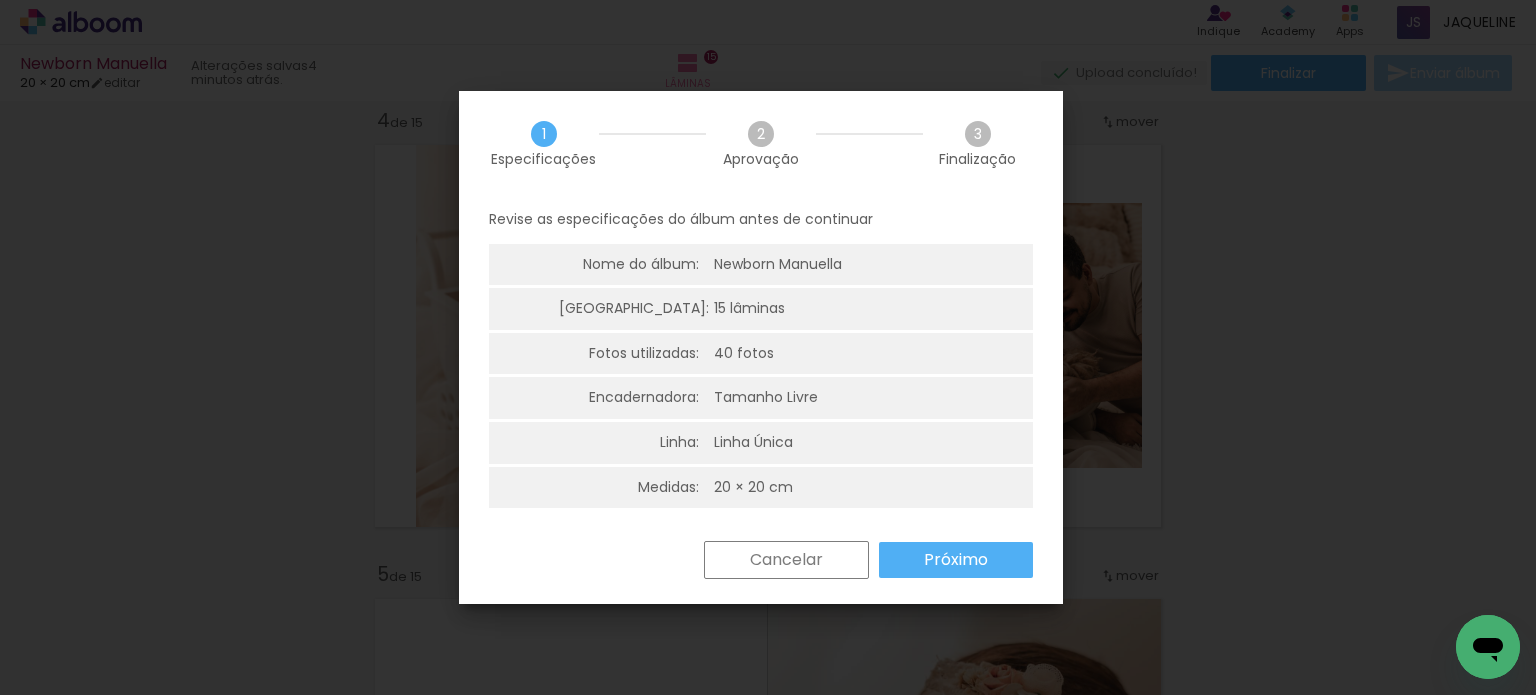 click on "Próximo" at bounding box center (0, 0) 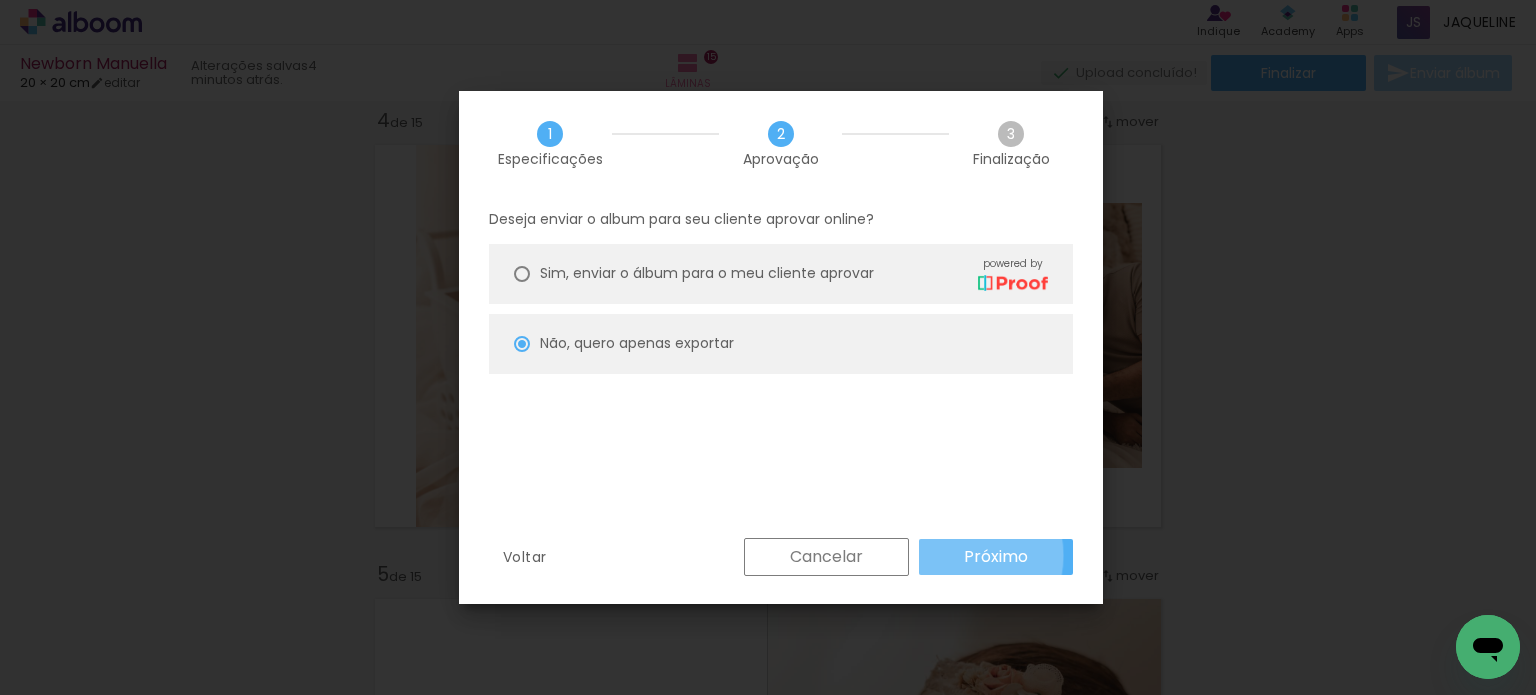 click on "Próximo" at bounding box center (996, 557) 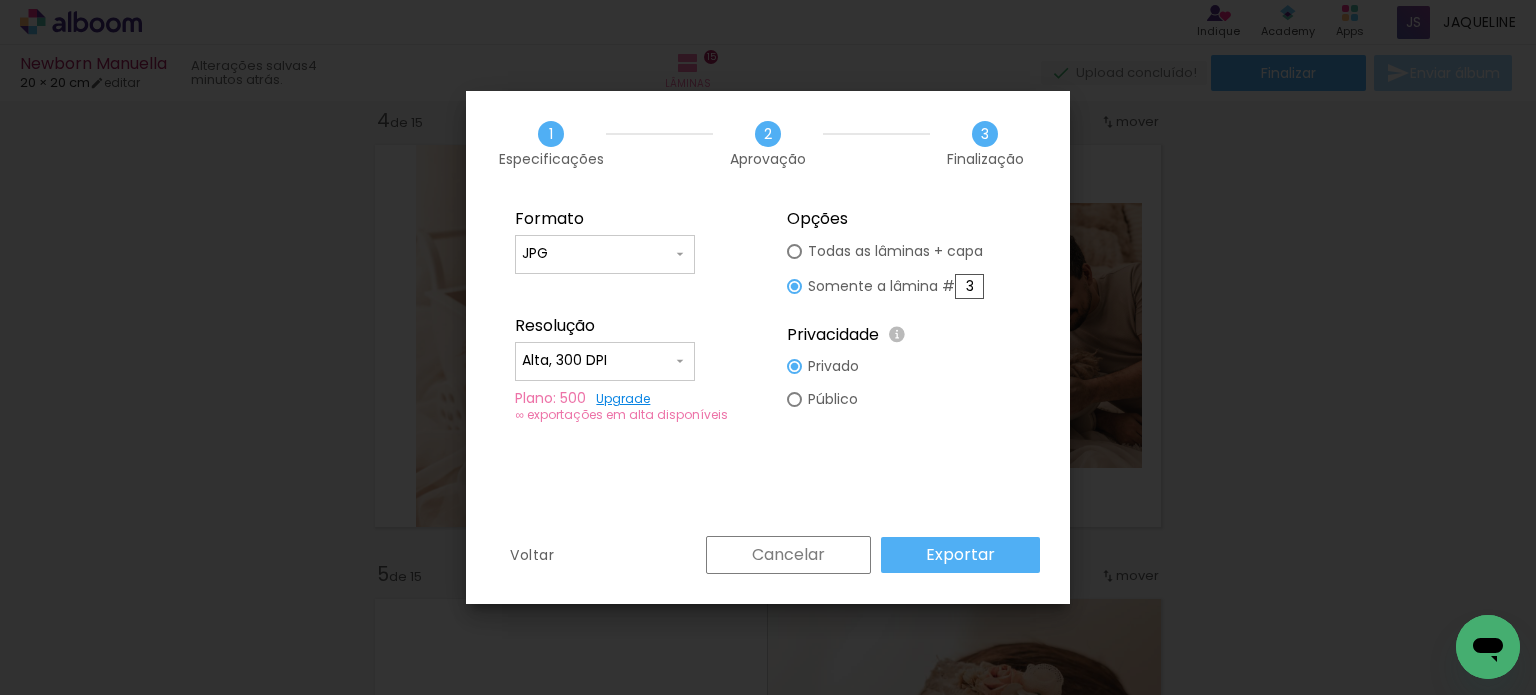 click on "3" at bounding box center [969, 286] 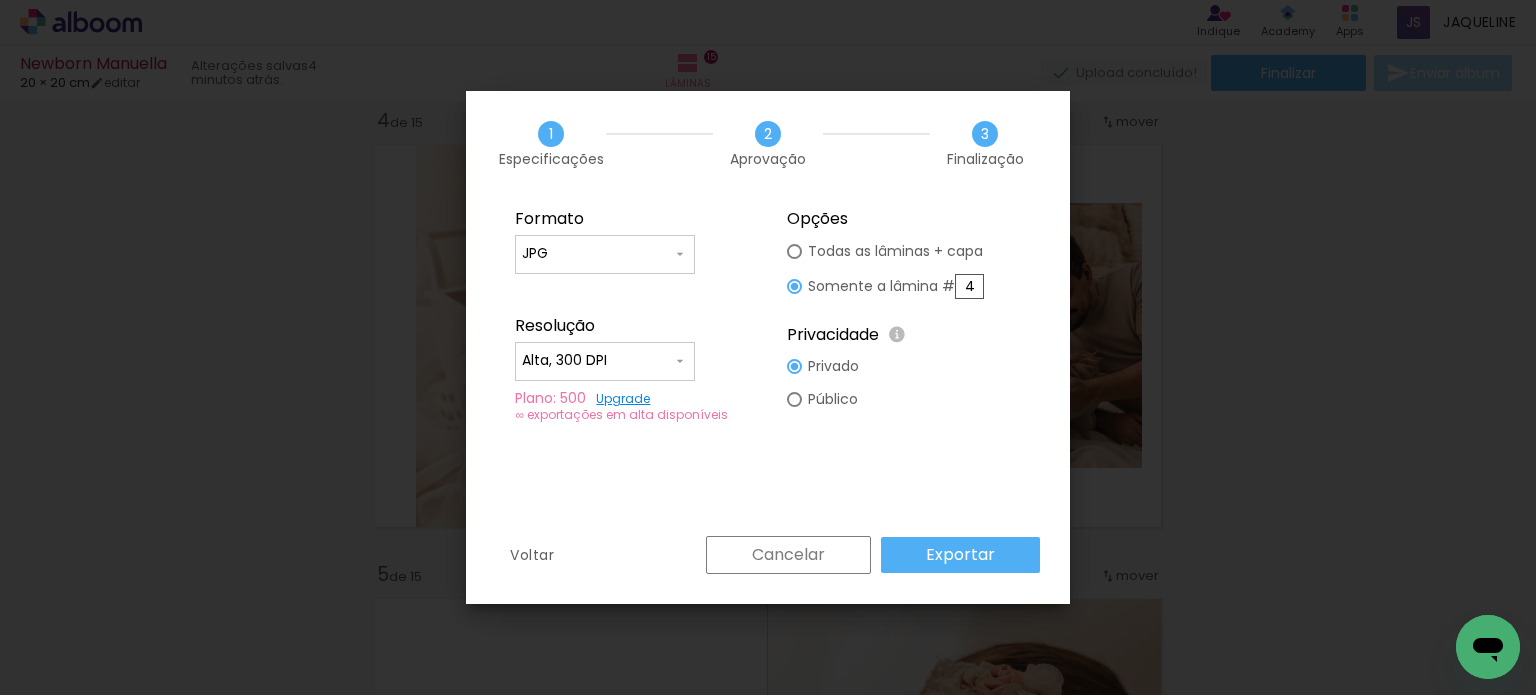 type on "4" 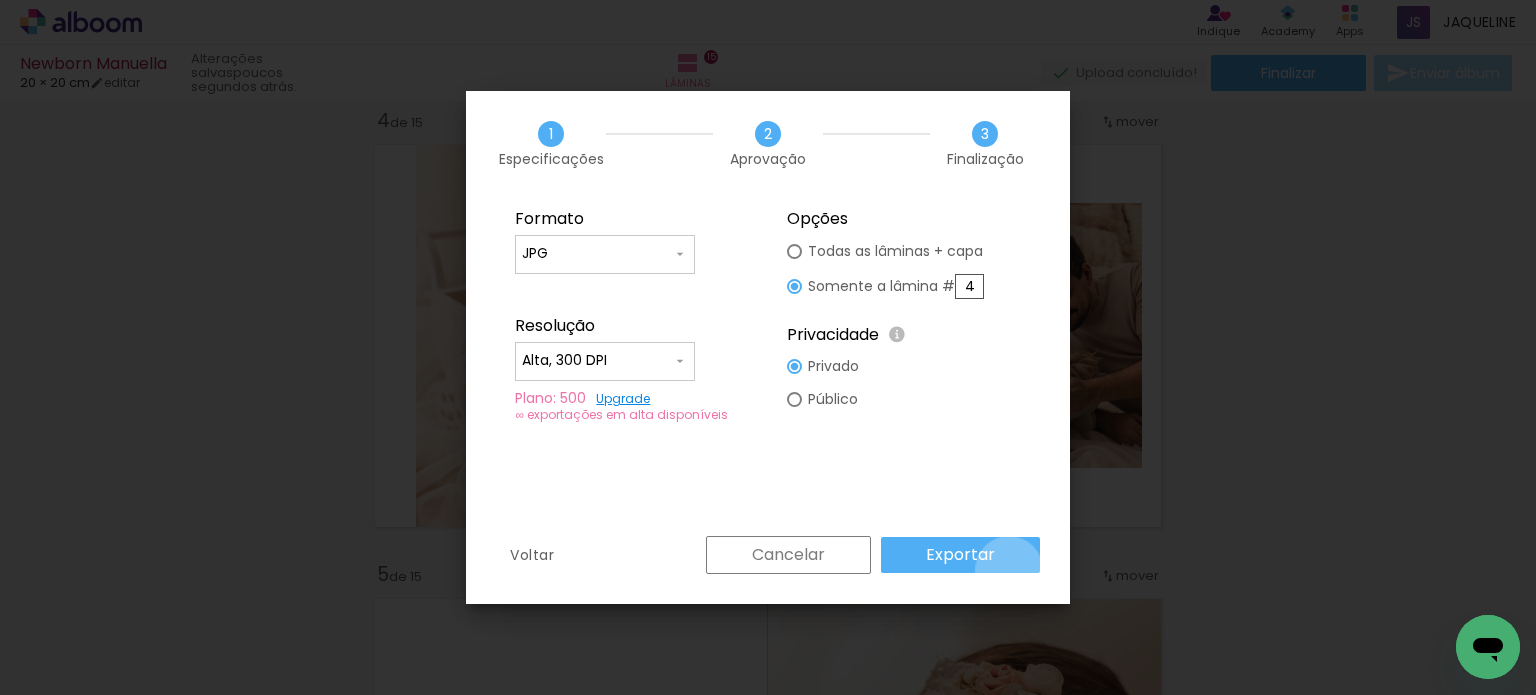 click on "Exportar" at bounding box center [960, 555] 